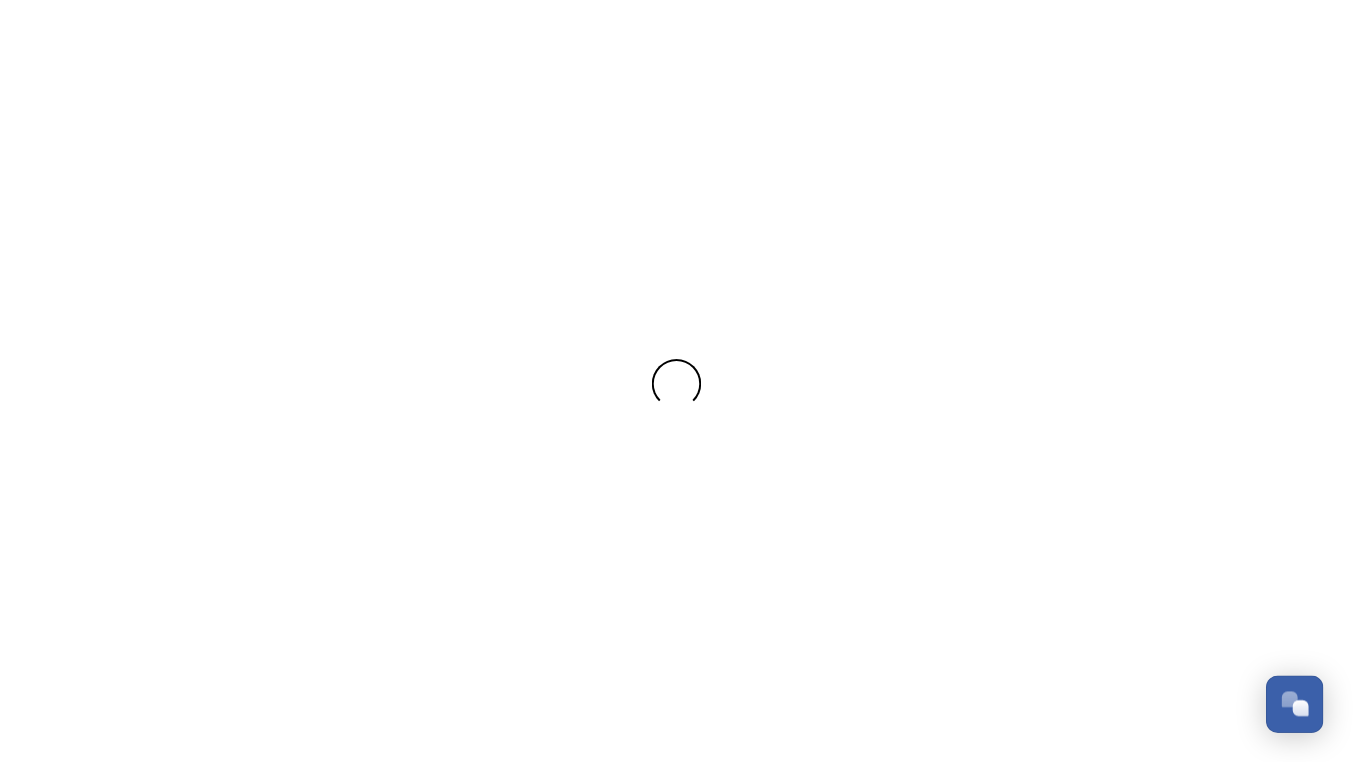 scroll, scrollTop: 0, scrollLeft: 0, axis: both 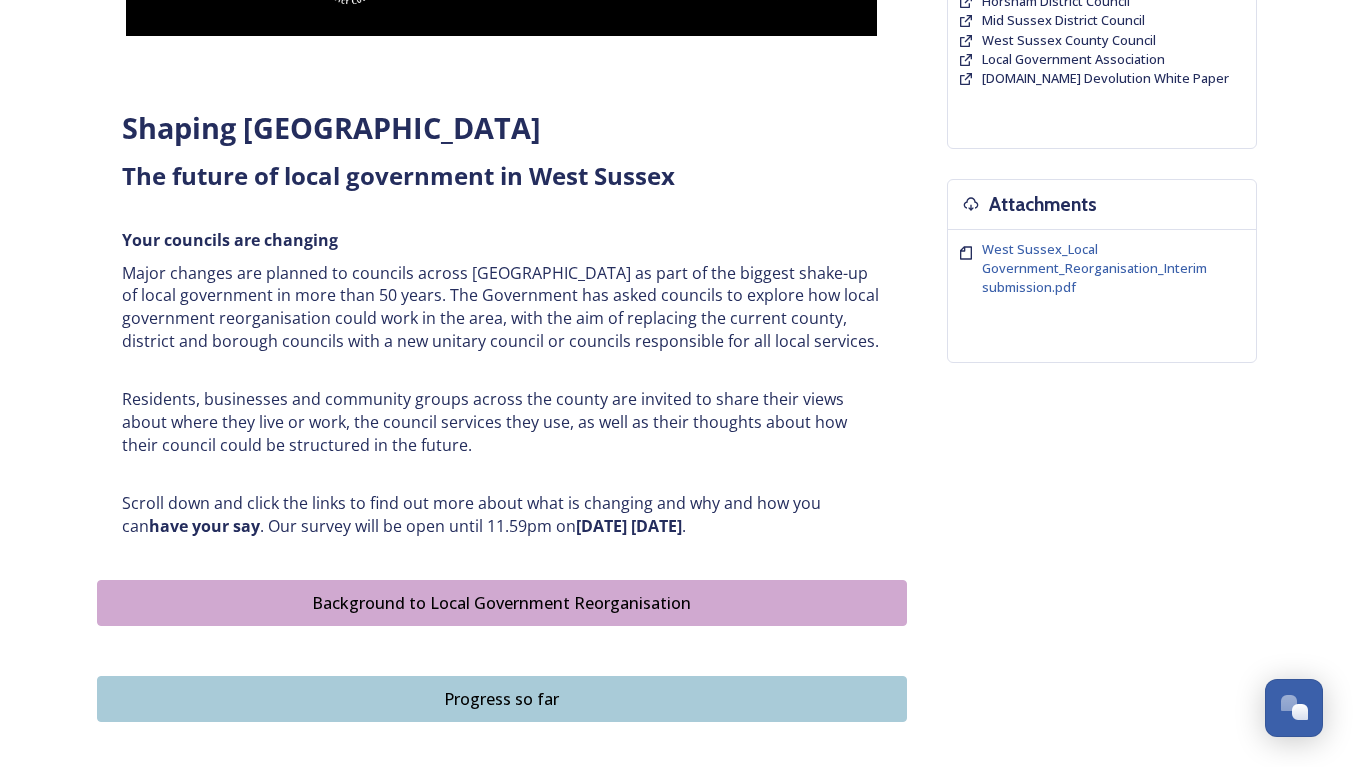 click on "Home Shaping West Sussex survey Shaping [GEOGRAPHIC_DATA] ﻿﻿﻿The future of local government in [GEOGRAPHIC_DATA] Your councils are changing Major changes are planned to councils across [GEOGRAPHIC_DATA] as part of the biggest shake-up of local government in more than 50 years. The Government has asked councils to explore how local government reorganisation could work in the area, with the aim of replacing the current county, district and borough councils with a new unitary council or councils responsible for all local services. Residents, businesses and community groups across the county are invited to share their views about where they live or work, the council services they use, as well as their thoughts about how their council could be structured in the future.  Scroll down and click the links to find out more about what is changing and why and how you can  have your say . Our survey will be open until 11.59pm [DATE][DATE] .   Background to Local Government Reorganisation   Progress so far" at bounding box center [677, 448] 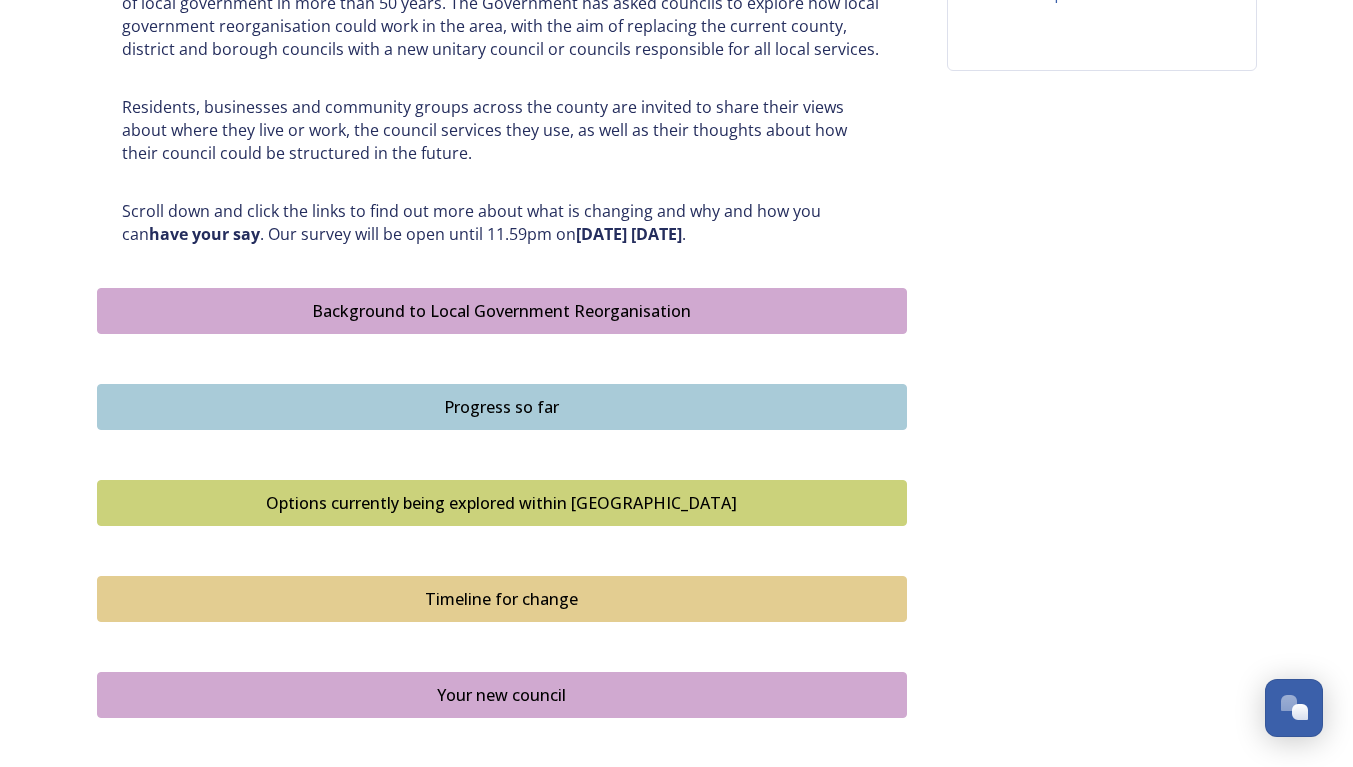 scroll, scrollTop: 918, scrollLeft: 0, axis: vertical 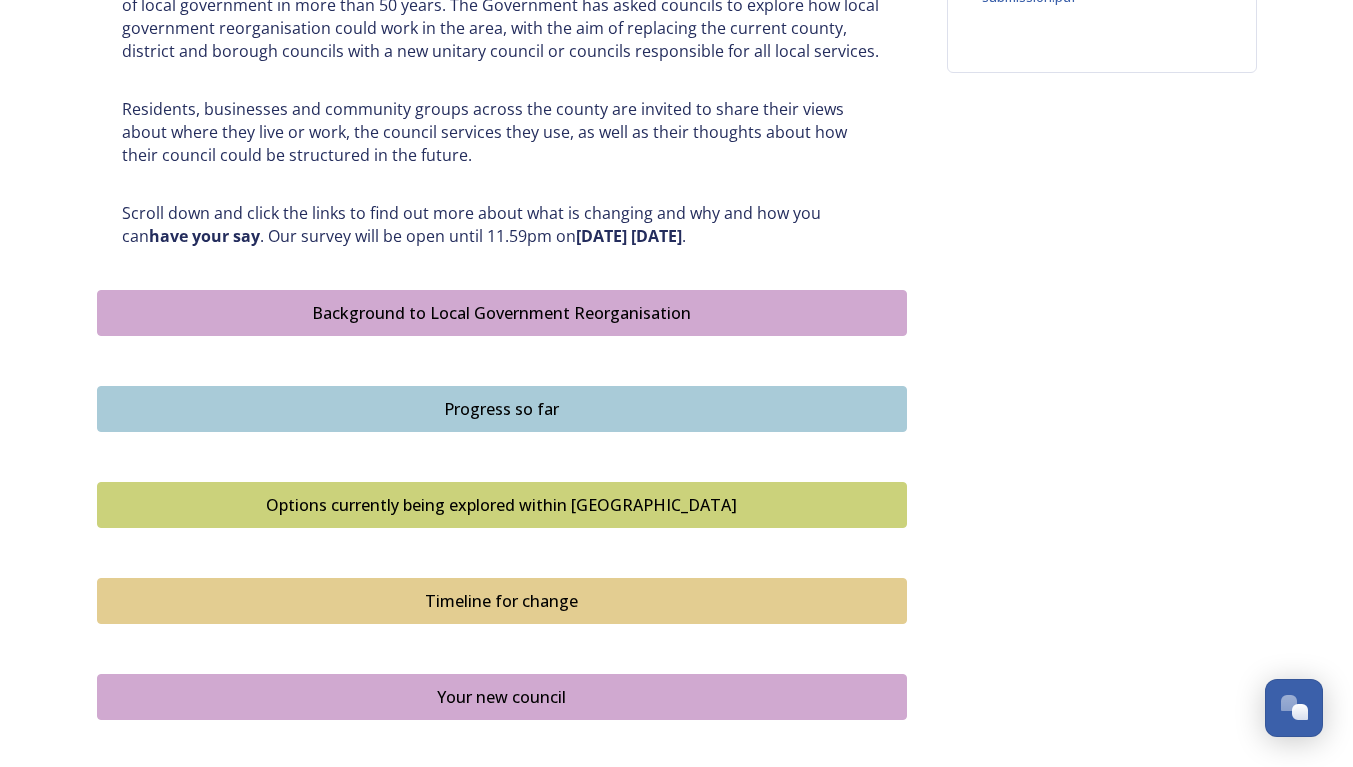 click on "Background to Local Government Reorganisation" at bounding box center (502, 313) 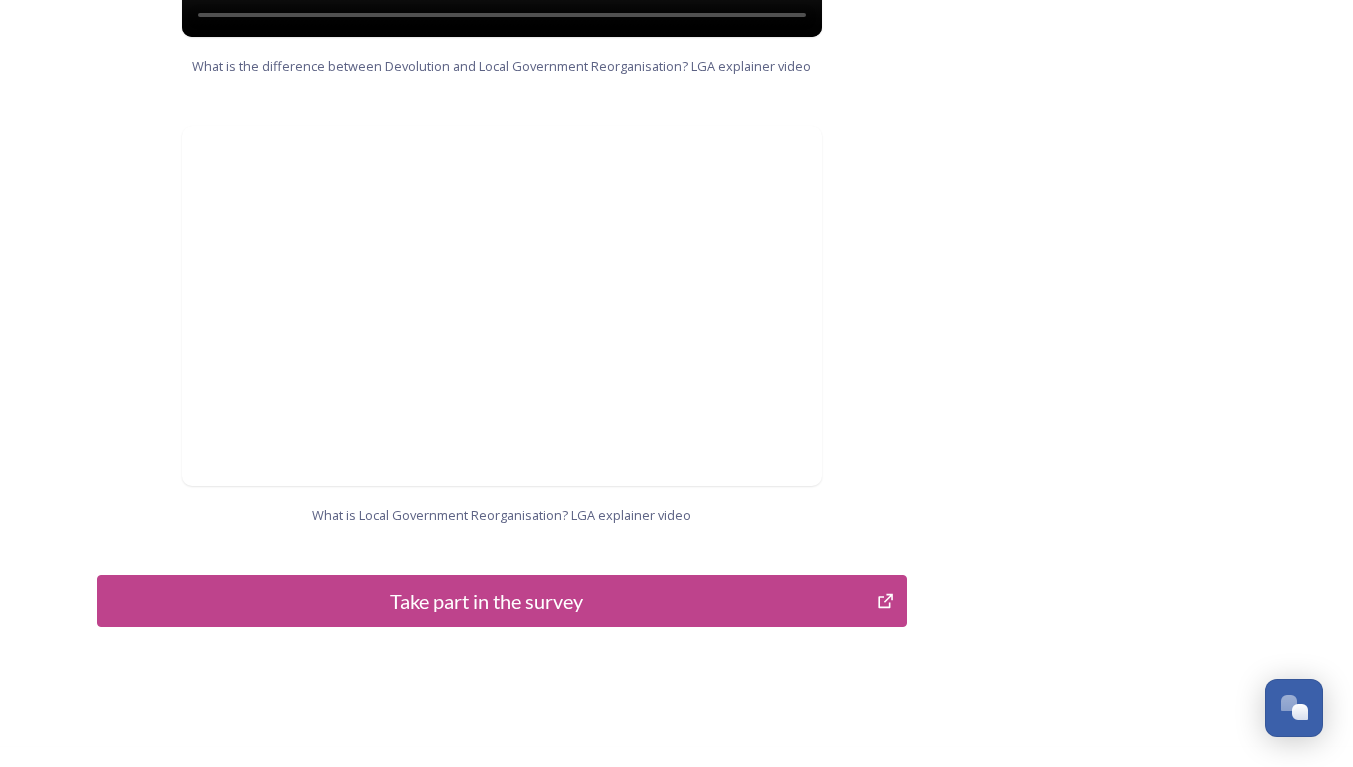 scroll, scrollTop: 2067, scrollLeft: 0, axis: vertical 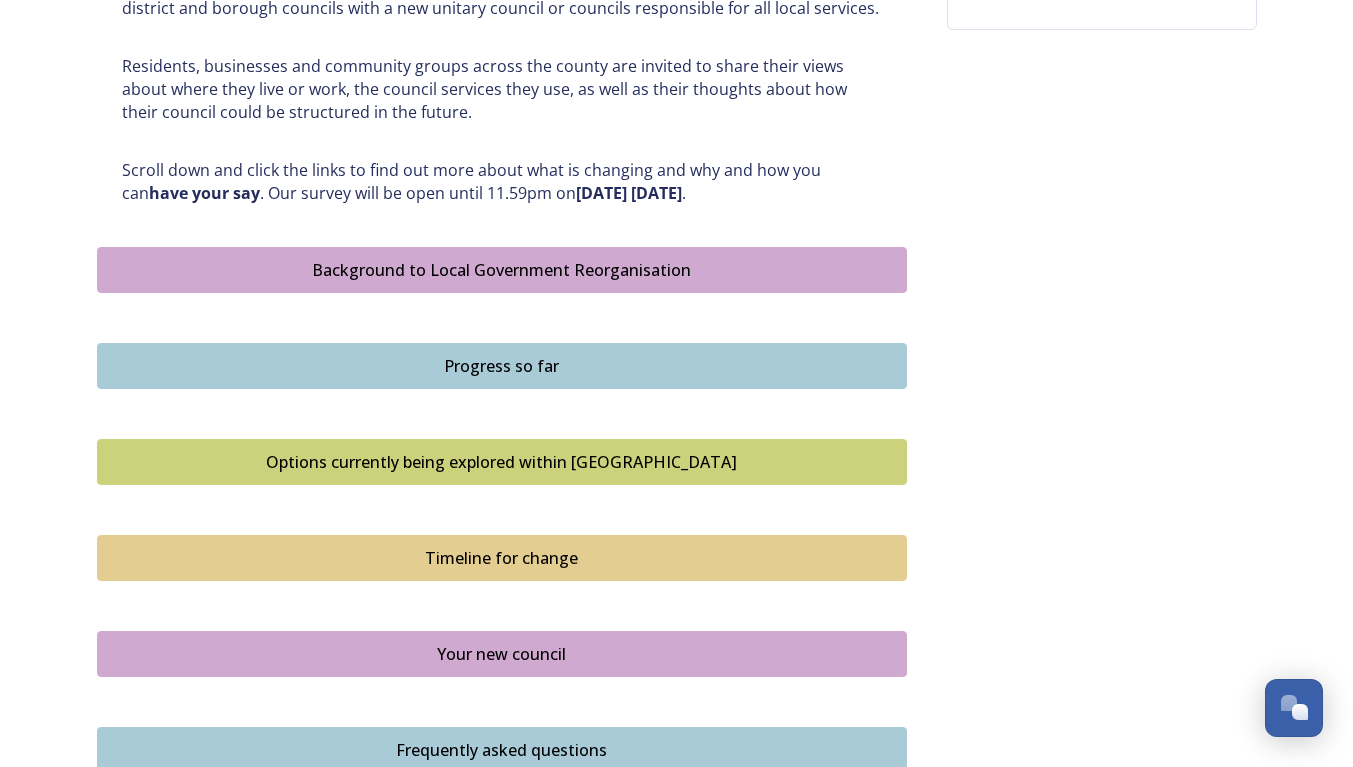 click on "Progress so far" at bounding box center [502, 366] 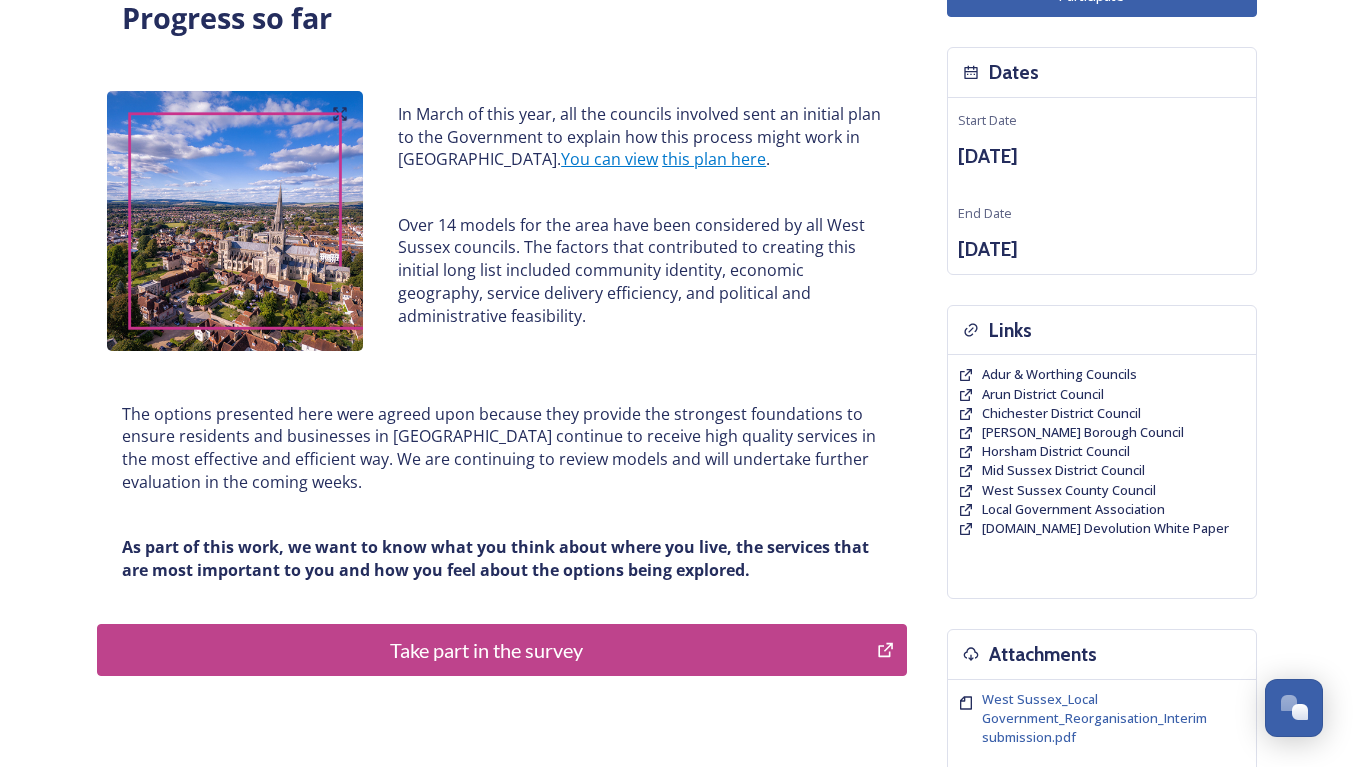 scroll, scrollTop: 183, scrollLeft: 0, axis: vertical 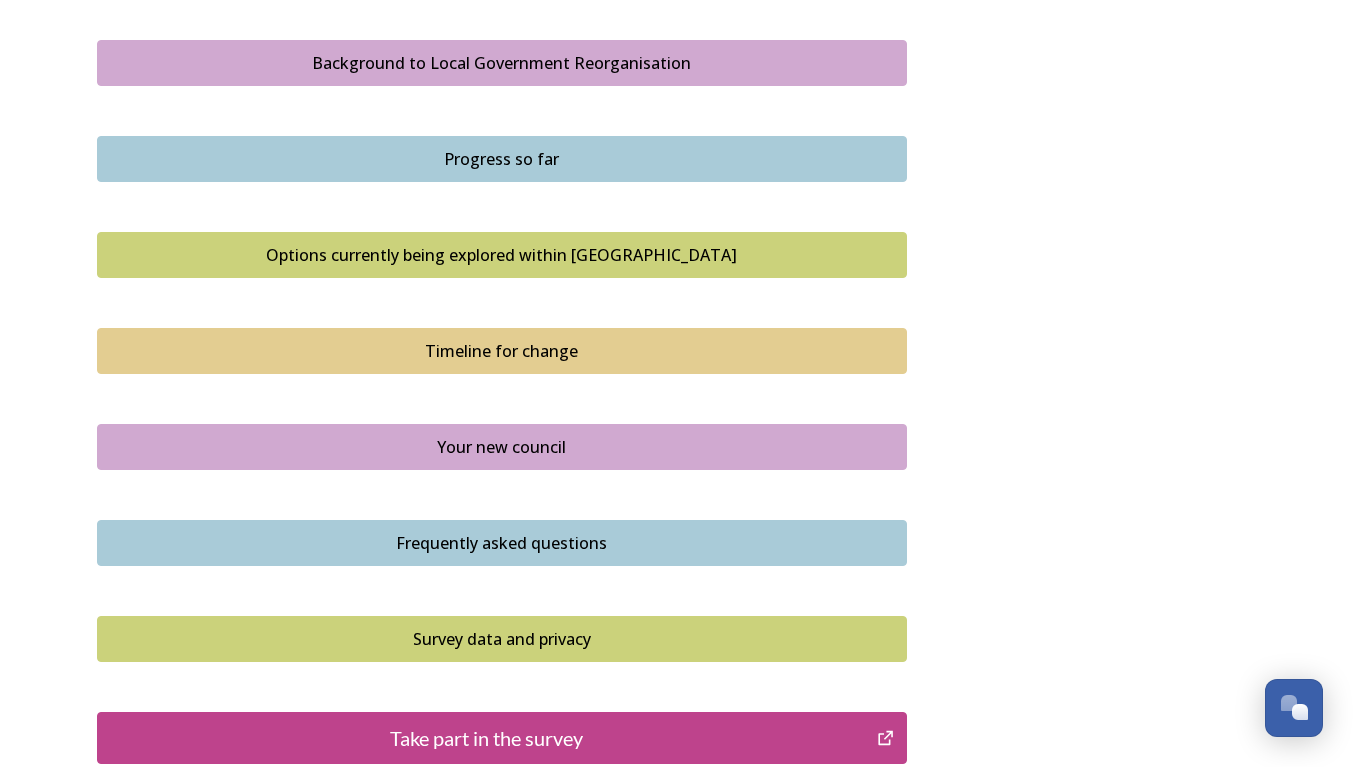 click on "Options currently being explored within [GEOGRAPHIC_DATA]" at bounding box center (502, 255) 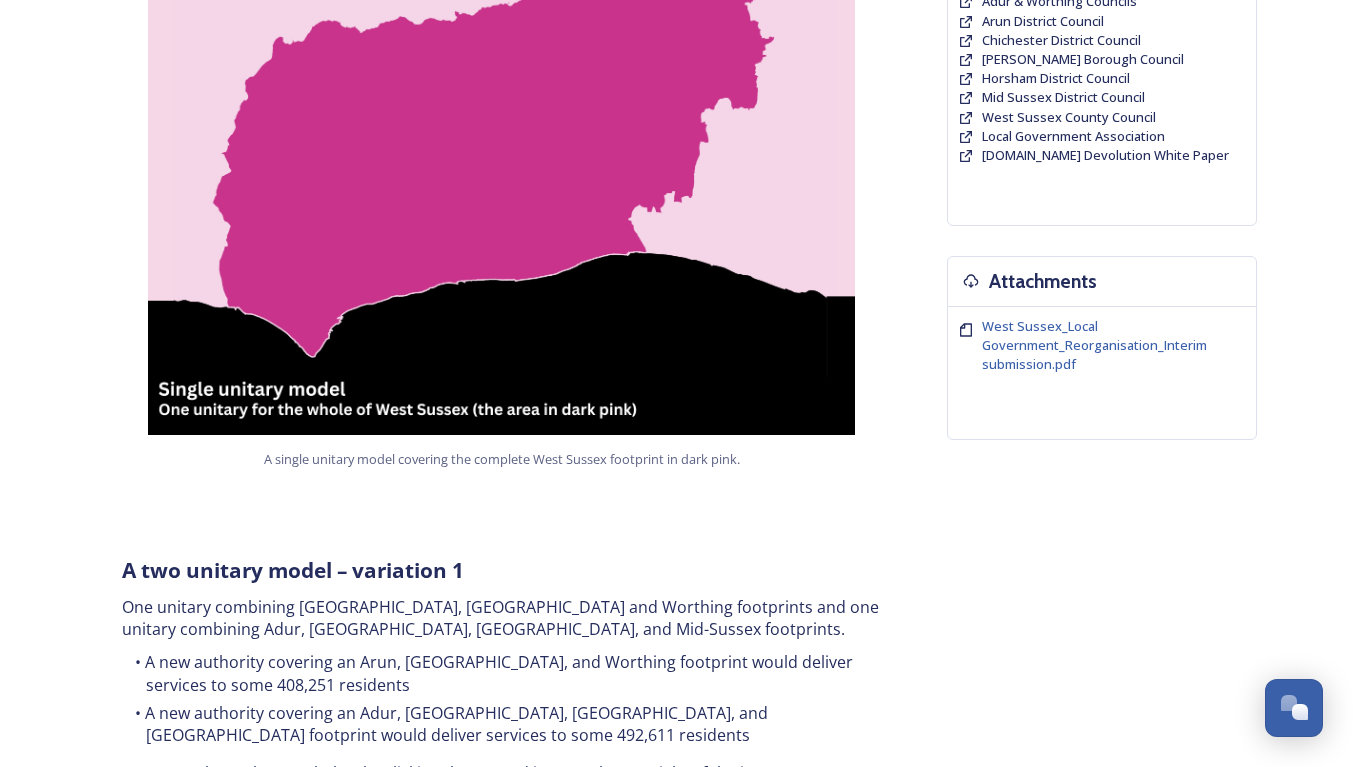 scroll, scrollTop: 544, scrollLeft: 0, axis: vertical 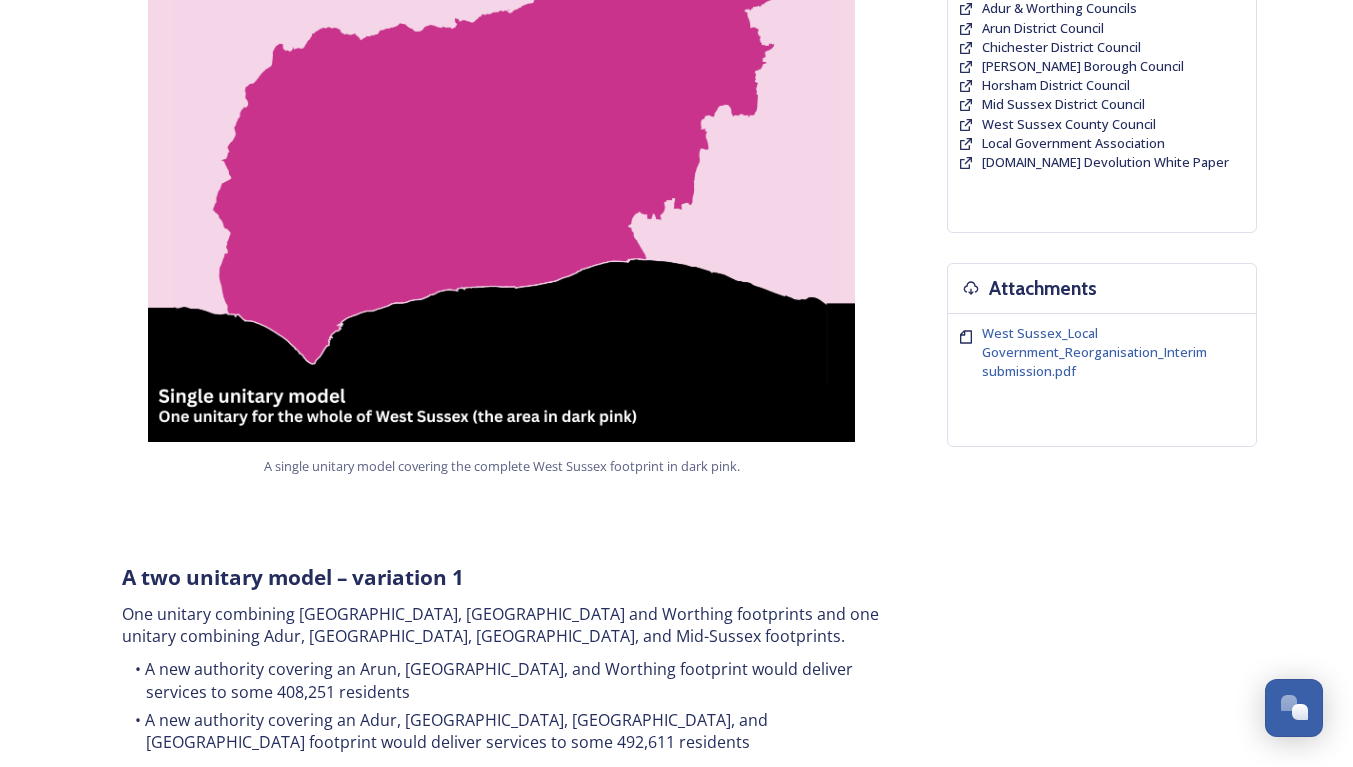 click at bounding box center (502, 192) 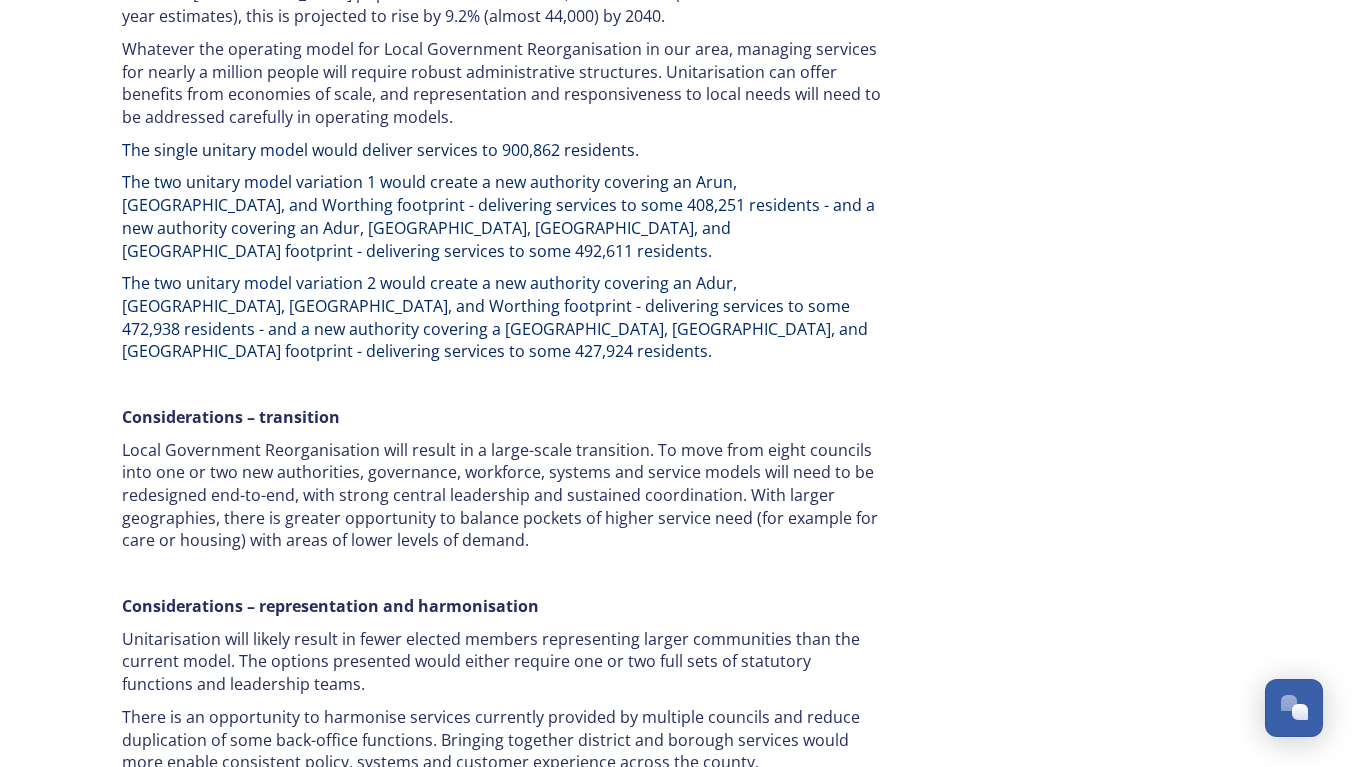 scroll, scrollTop: 3210, scrollLeft: 0, axis: vertical 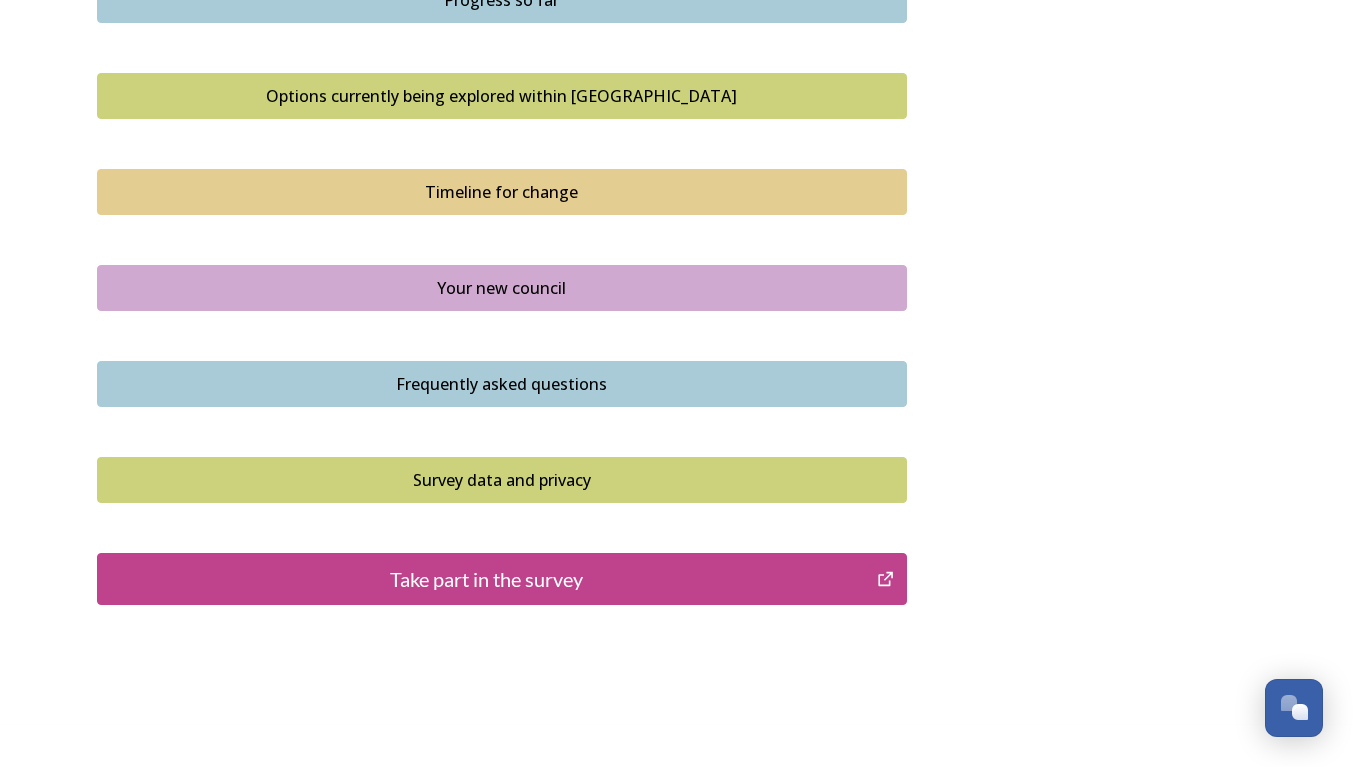 click on "Your new council" at bounding box center (502, 288) 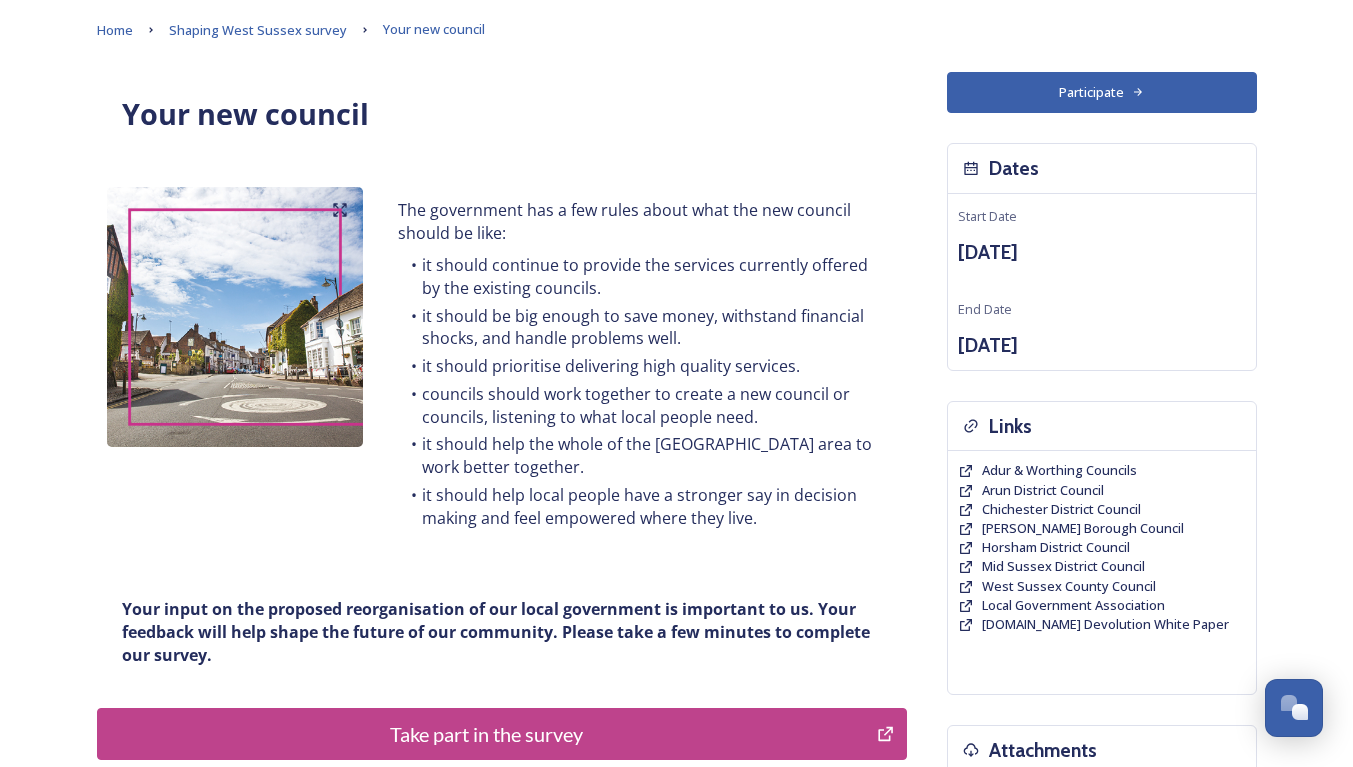 scroll, scrollTop: 93, scrollLeft: 0, axis: vertical 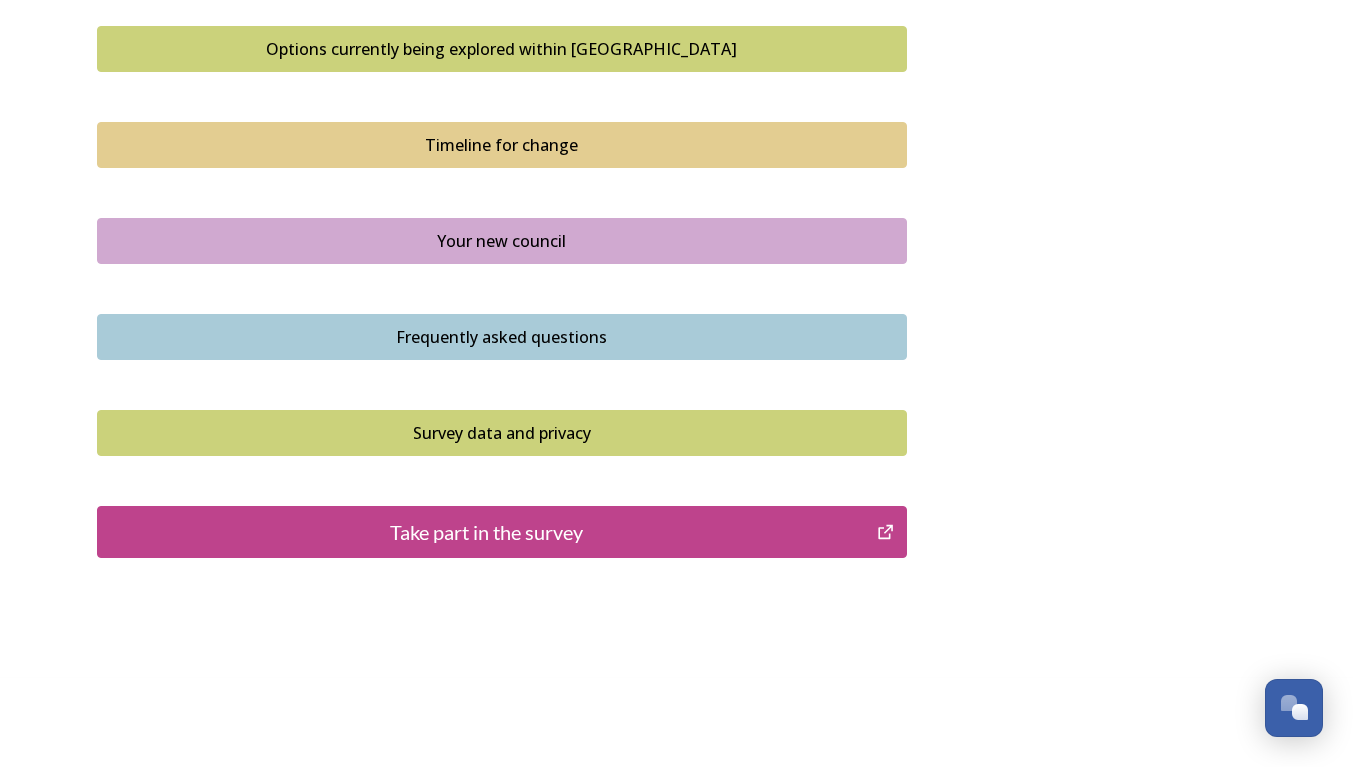 click on "Frequently asked questions" at bounding box center (502, 337) 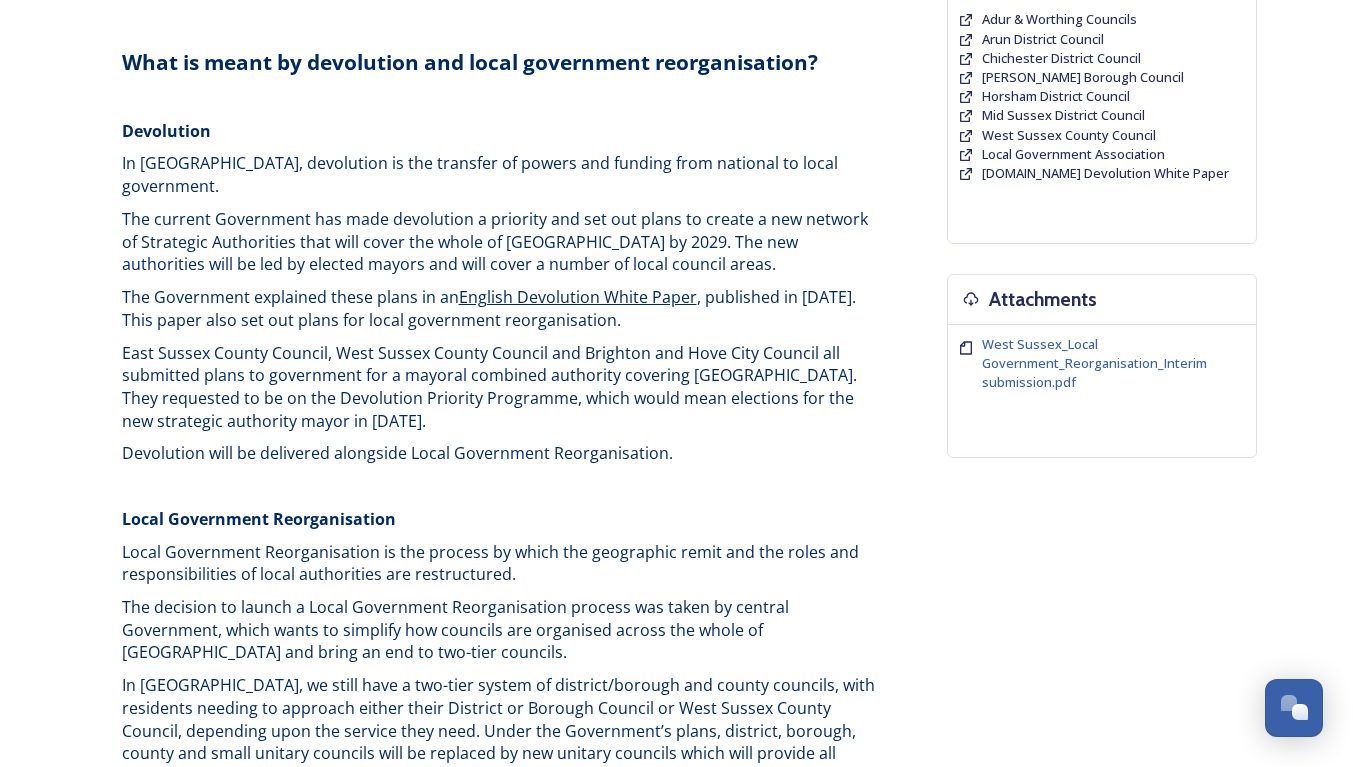 scroll, scrollTop: 538, scrollLeft: 0, axis: vertical 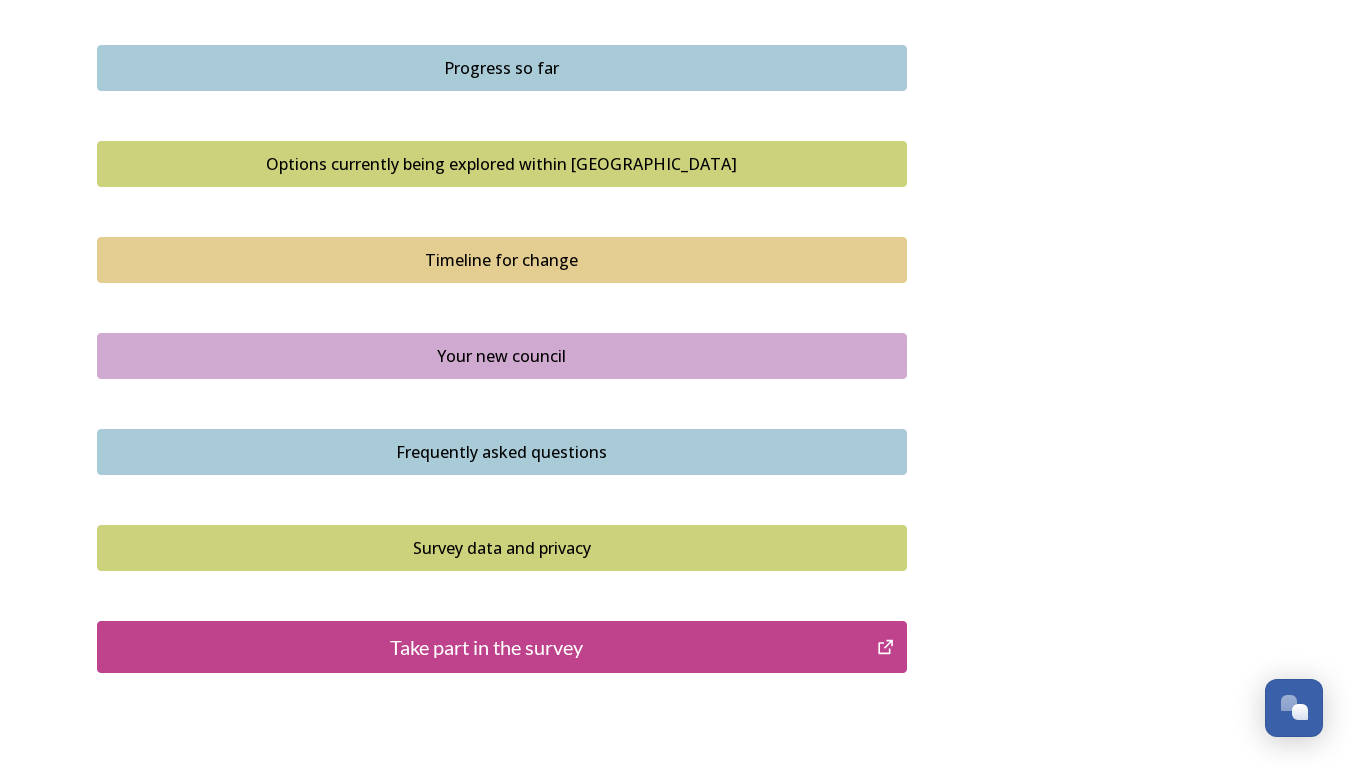 click on "Frequently asked questions" at bounding box center (502, 452) 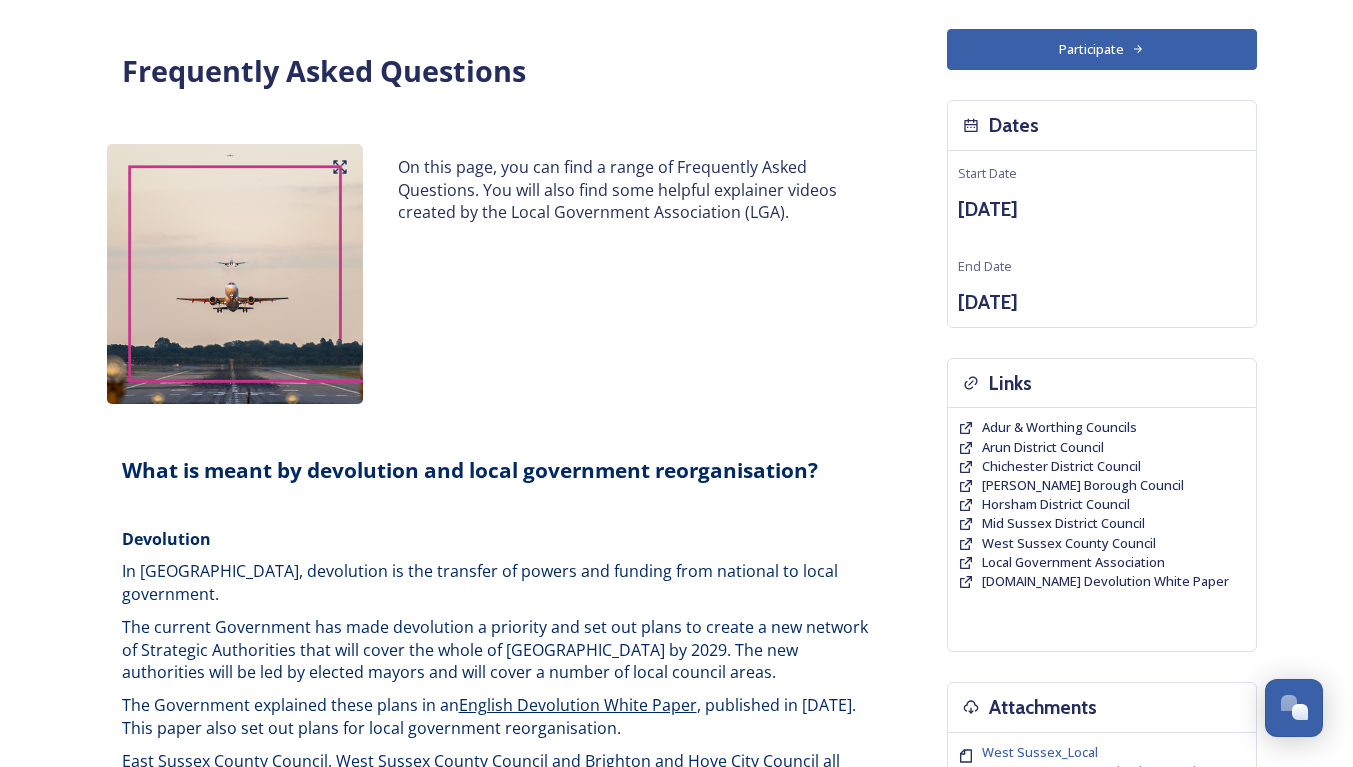 scroll, scrollTop: 0, scrollLeft: 0, axis: both 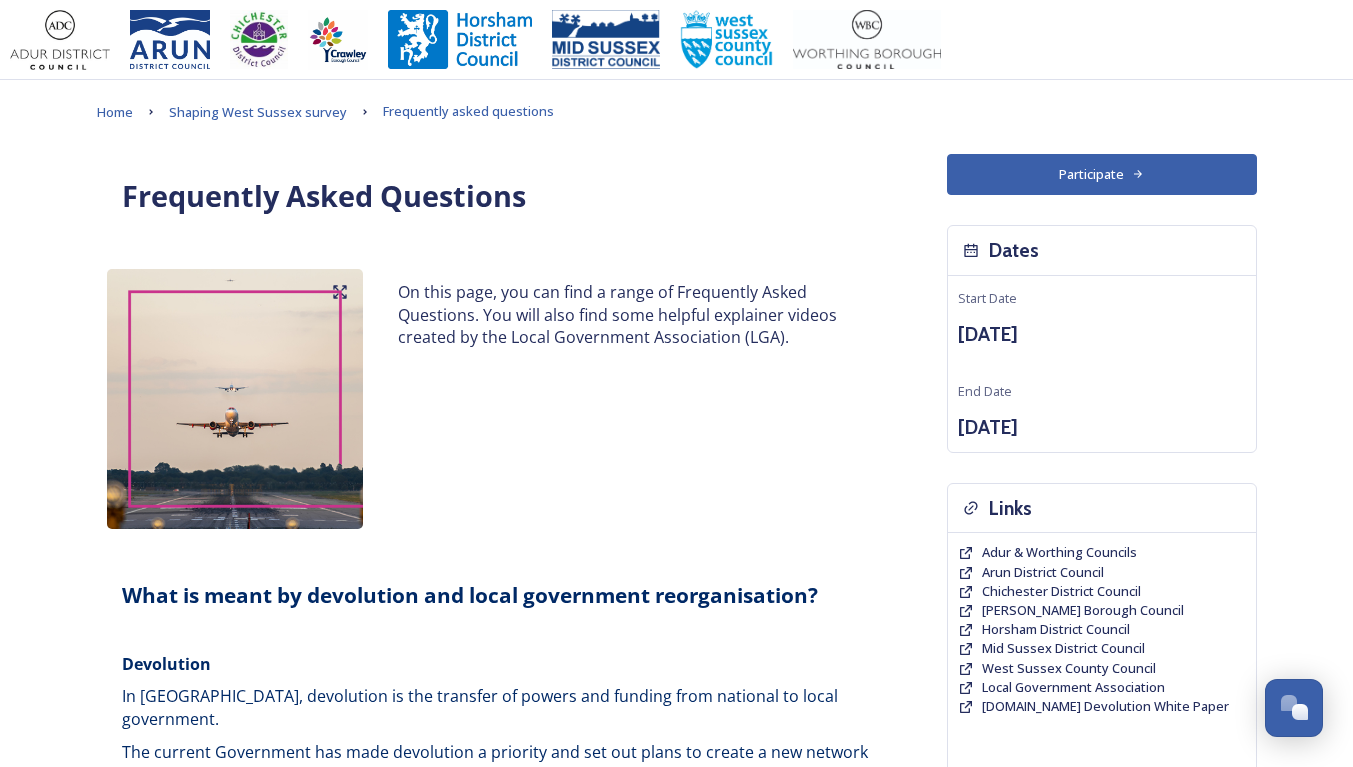 click on "Start Date [DATE] End Date [DATE]" at bounding box center [1102, 364] 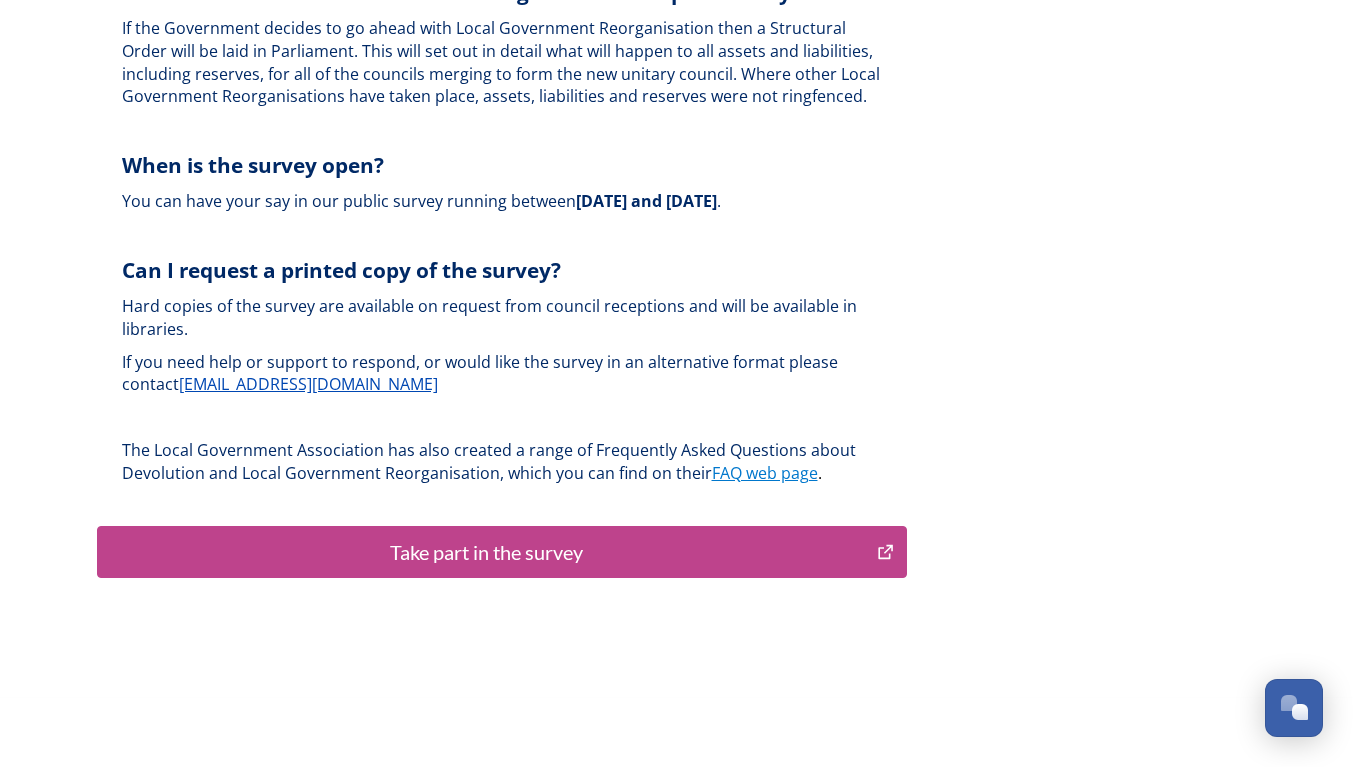 click on "Take part in the survey" at bounding box center (487, 552) 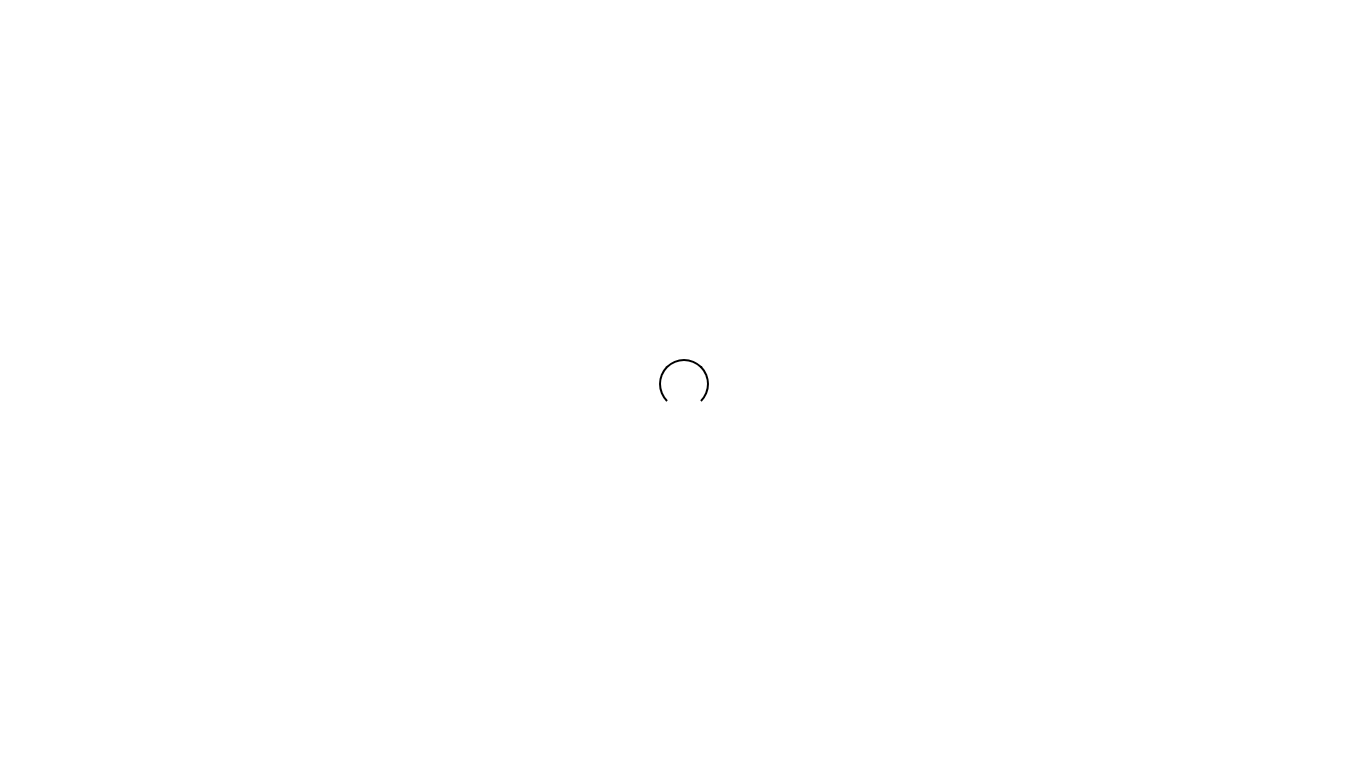 scroll, scrollTop: 0, scrollLeft: 0, axis: both 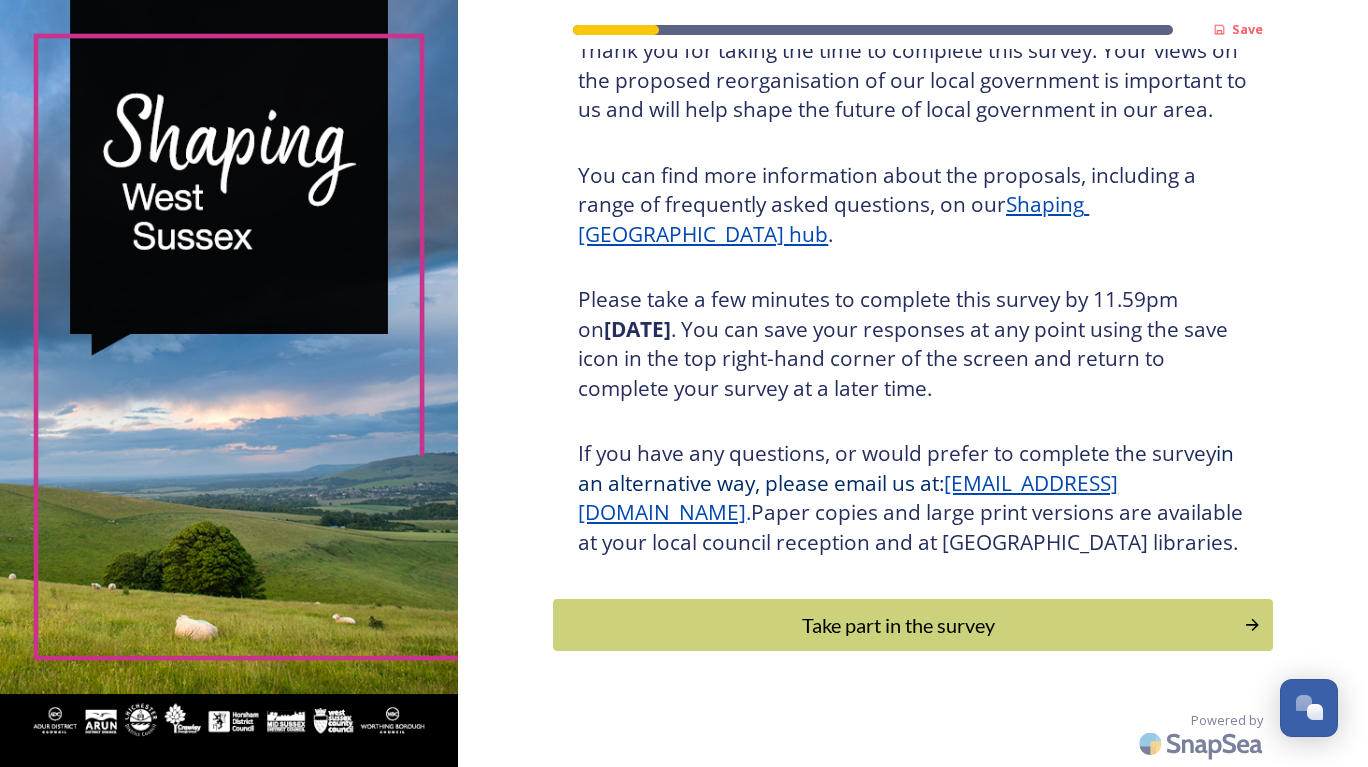 click on "Take part in the survey" at bounding box center [898, 625] 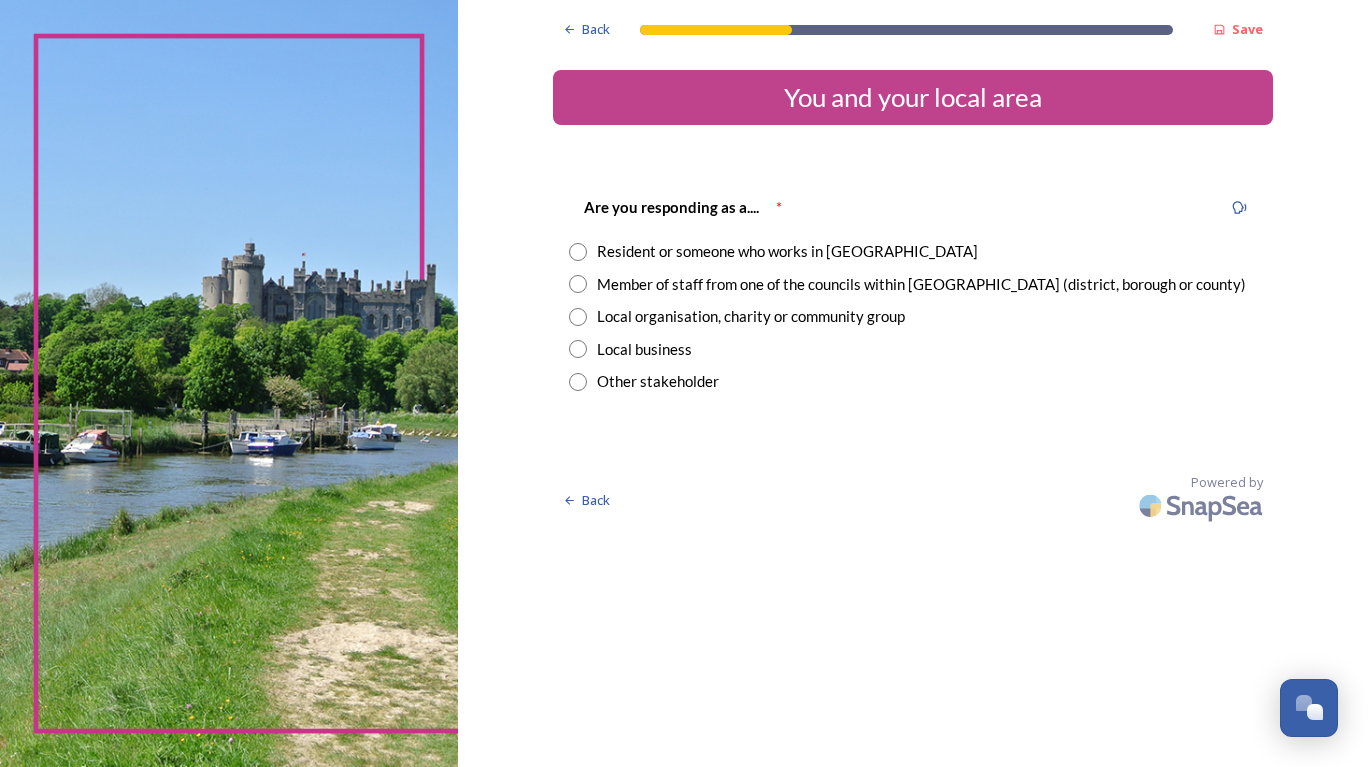 click on "Resident or someone who works in West Sussex" at bounding box center (787, 251) 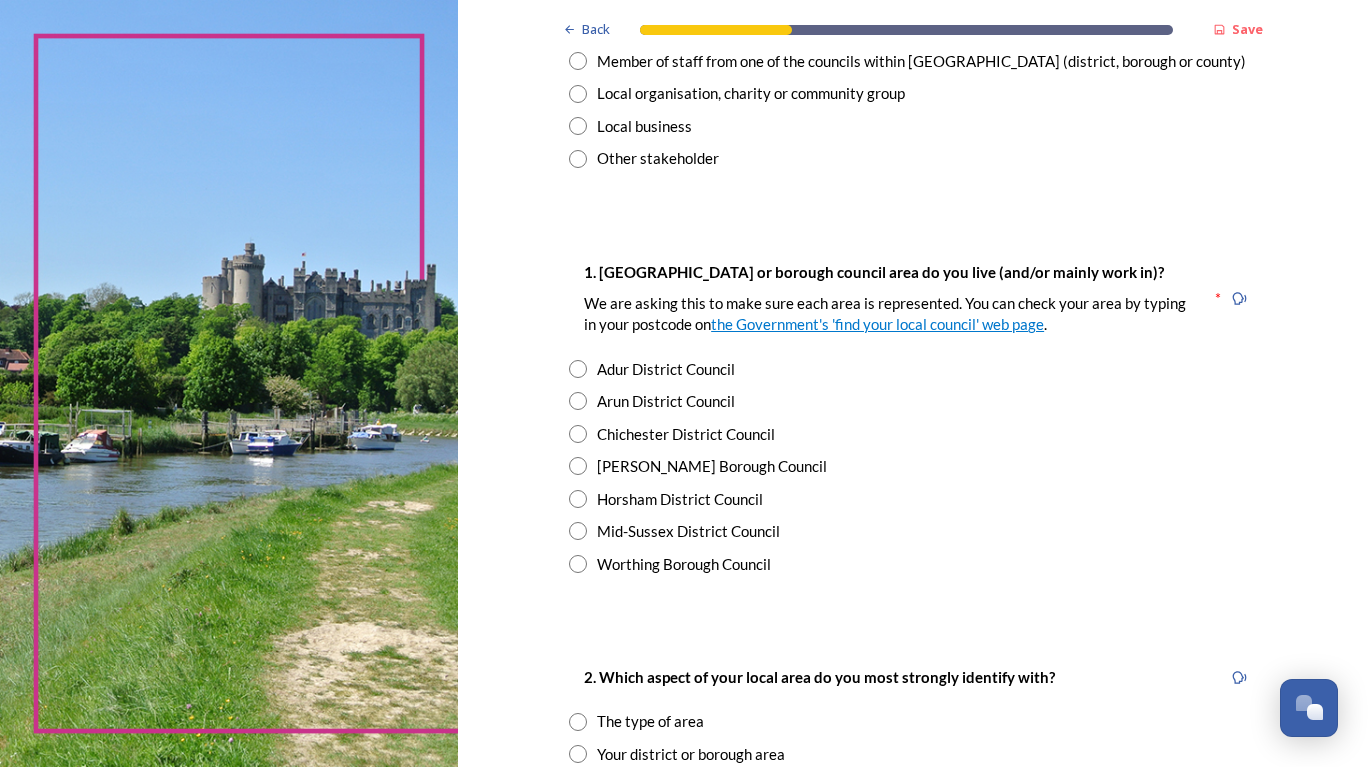 scroll, scrollTop: 220, scrollLeft: 0, axis: vertical 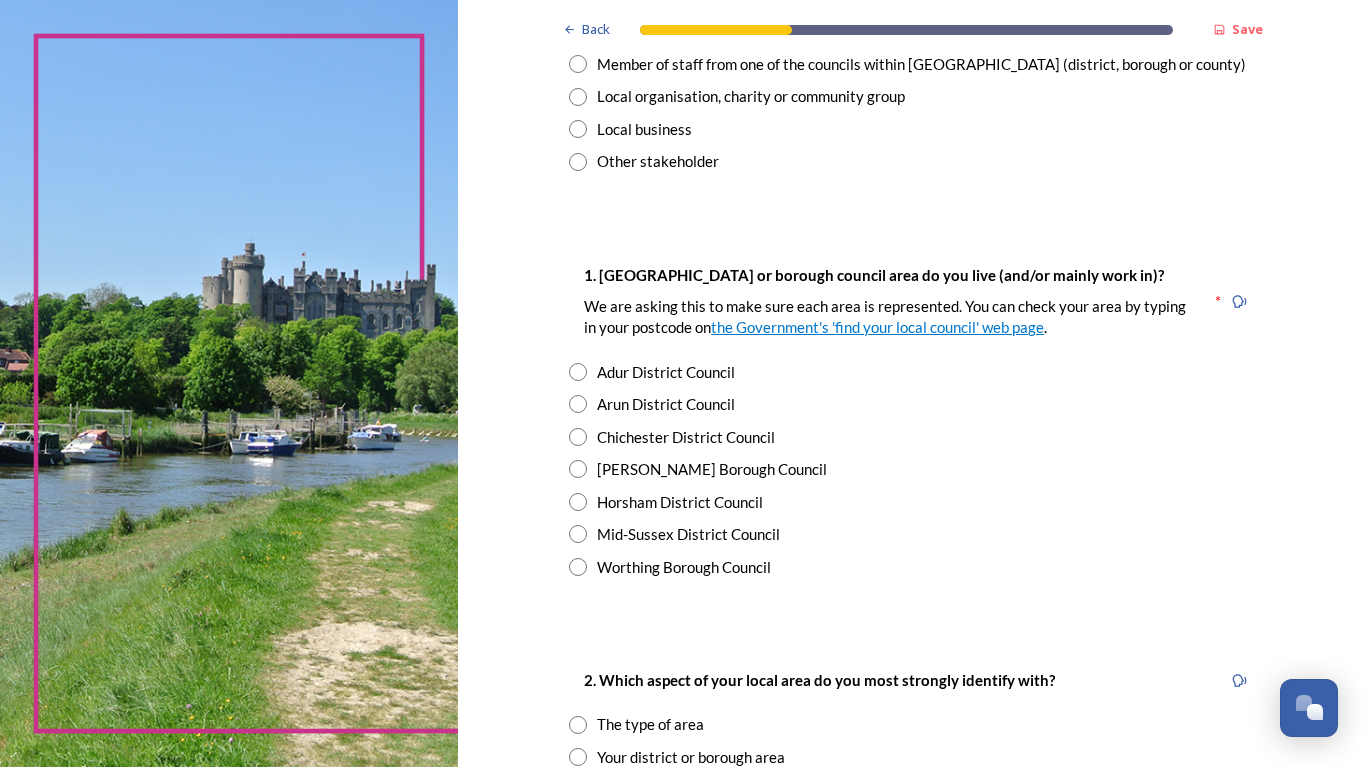 click at bounding box center (578, 437) 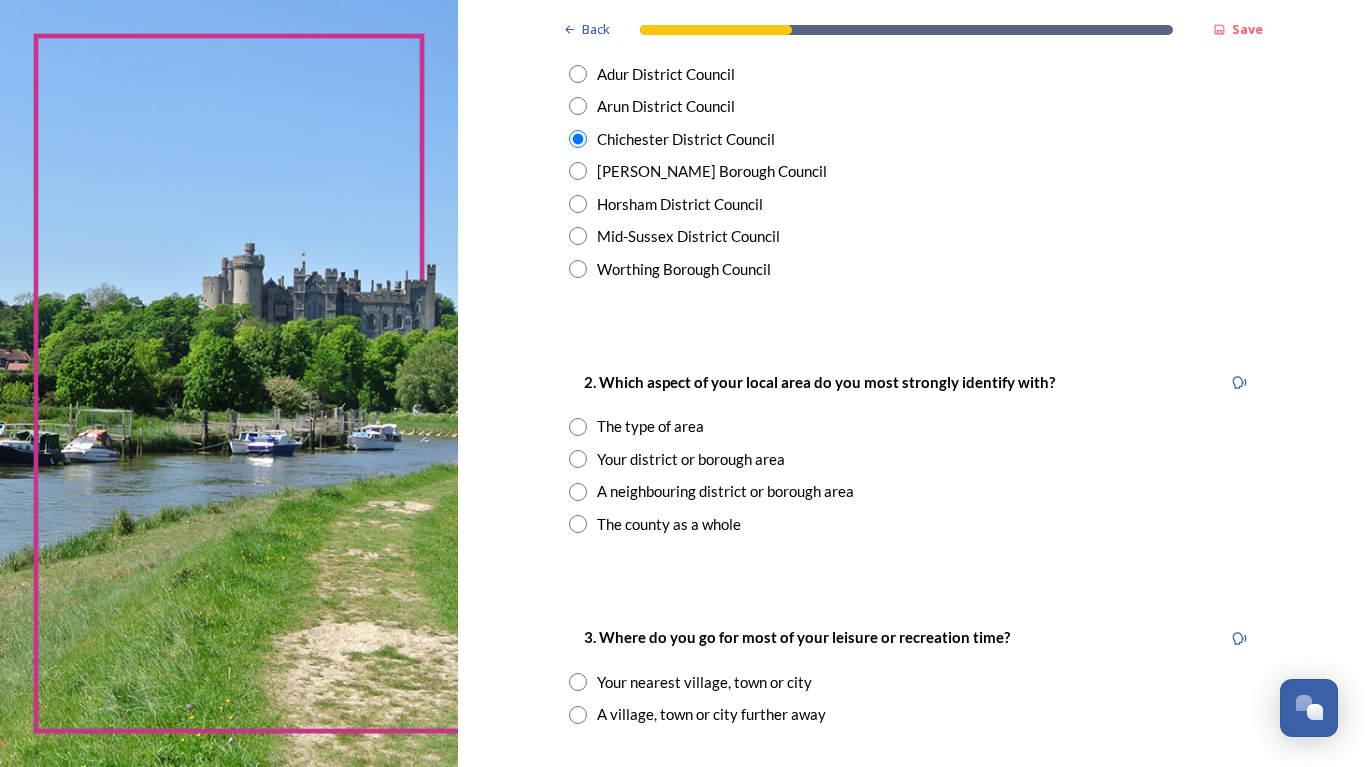 scroll, scrollTop: 518, scrollLeft: 0, axis: vertical 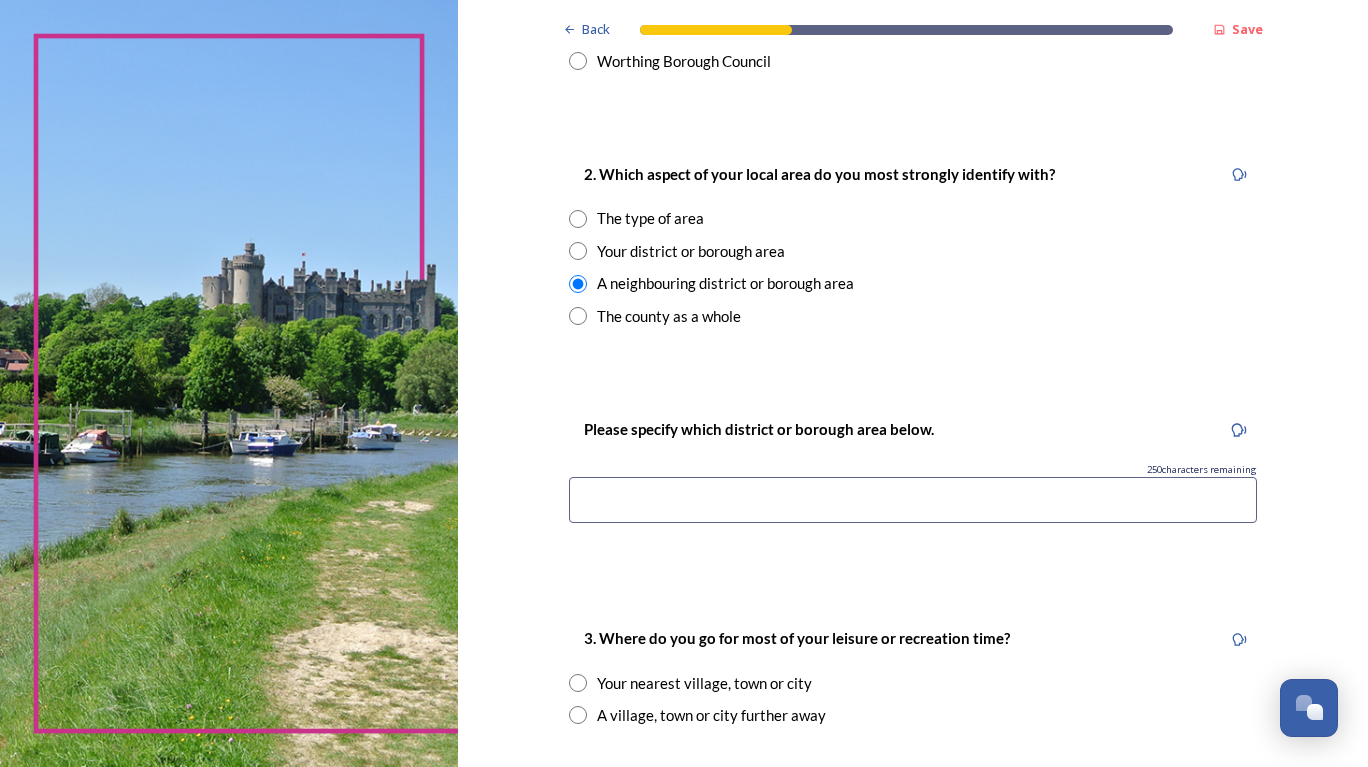 click at bounding box center [913, 500] 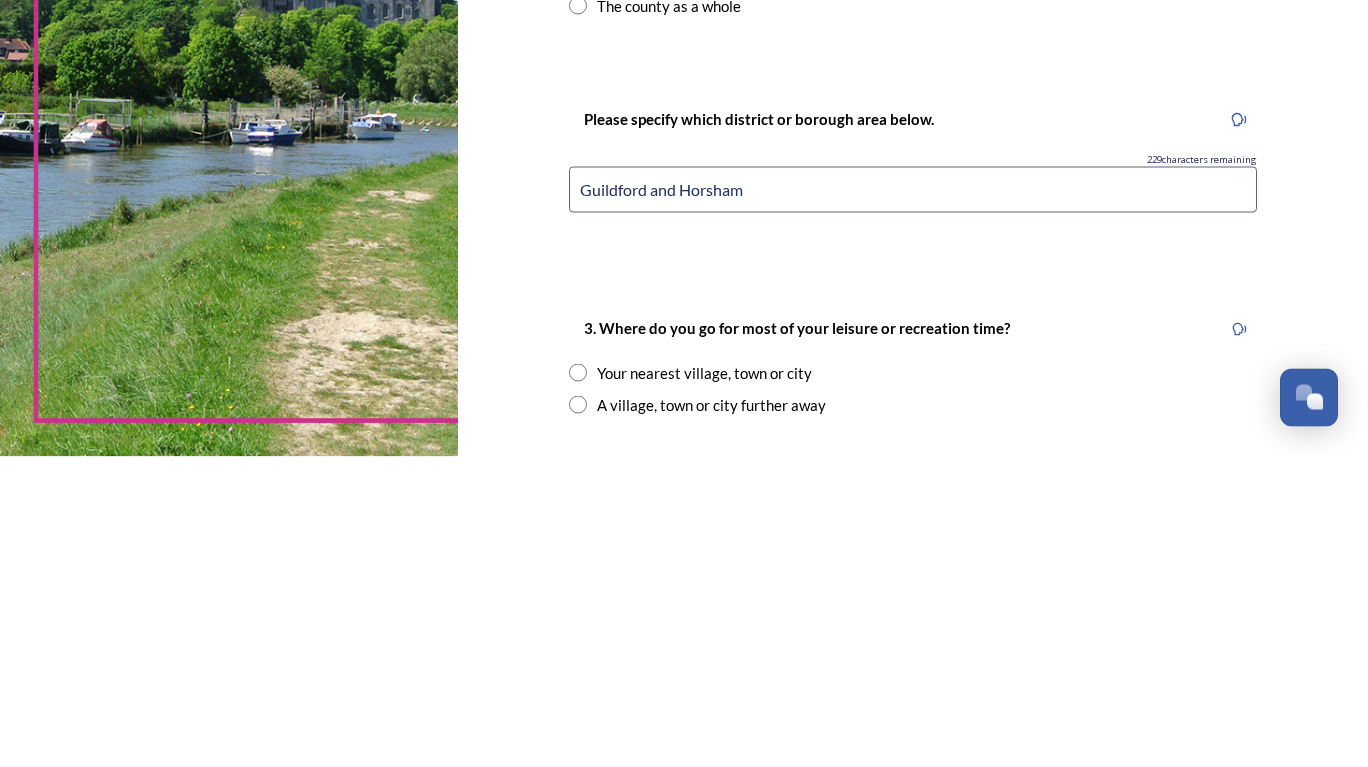 type on "Guildford and Horsham" 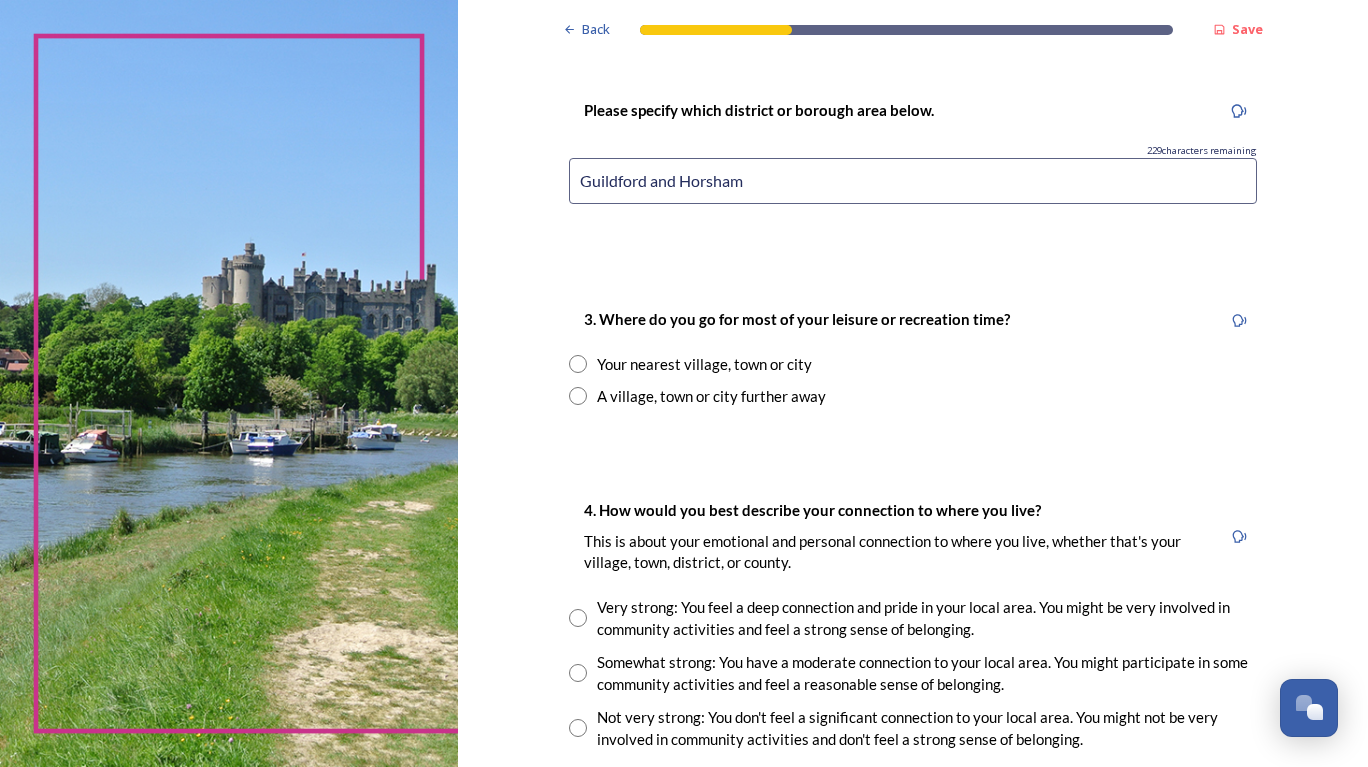 scroll, scrollTop: 1044, scrollLeft: 0, axis: vertical 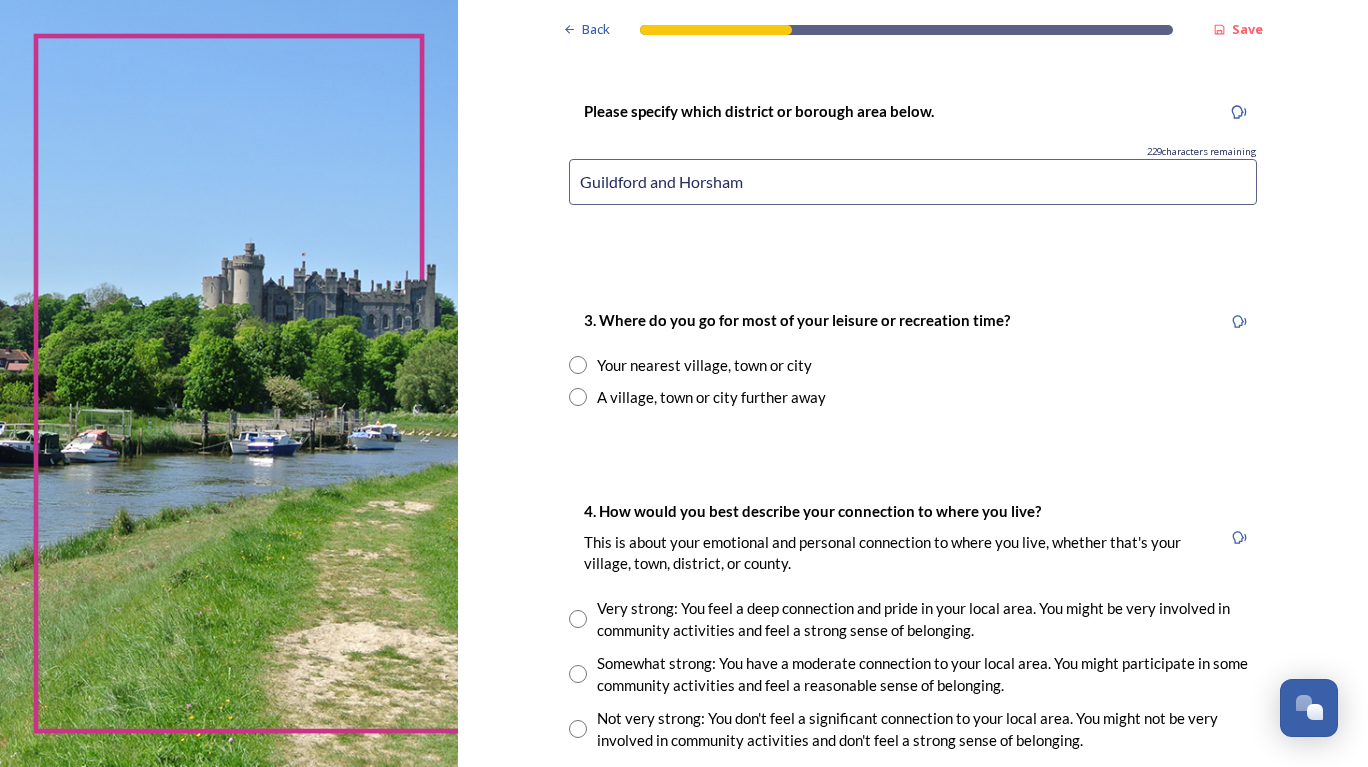 click at bounding box center (578, 365) 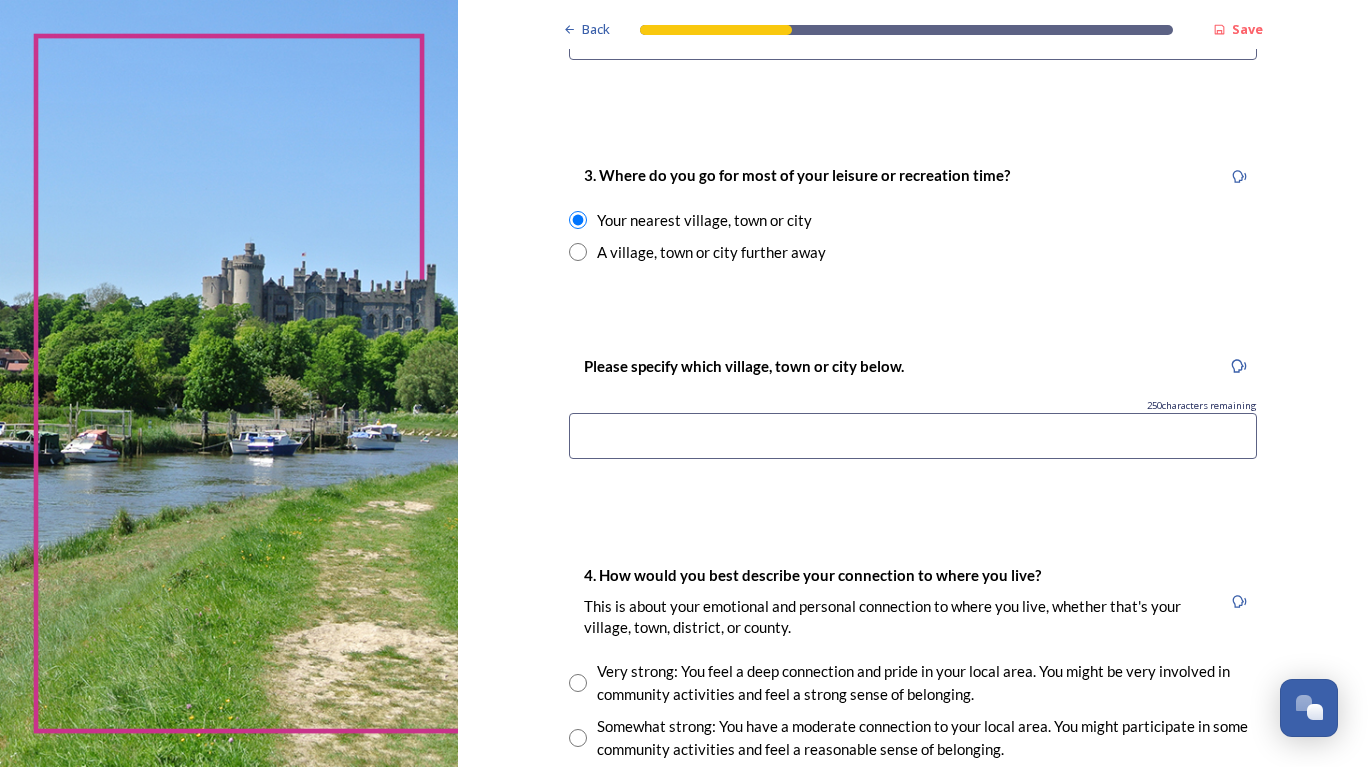 scroll, scrollTop: 1191, scrollLeft: 0, axis: vertical 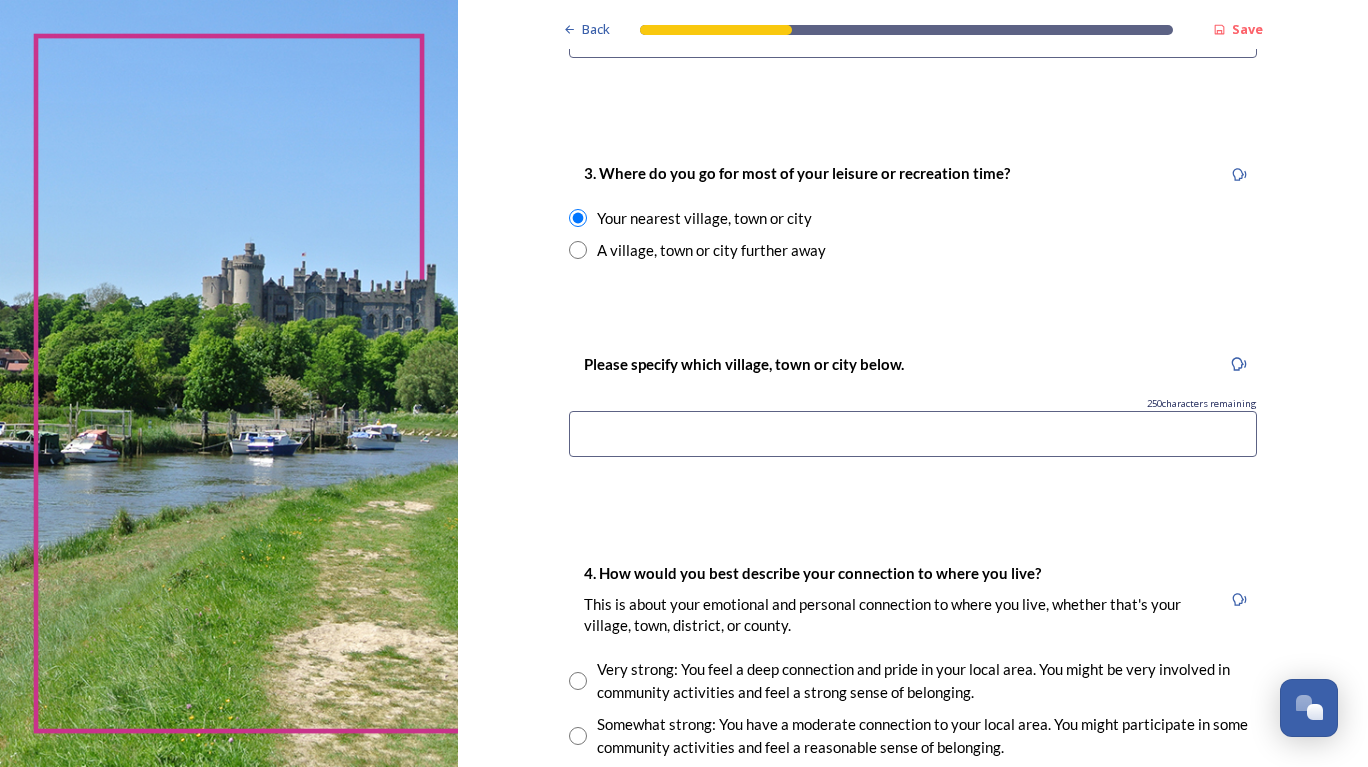 click at bounding box center (913, 434) 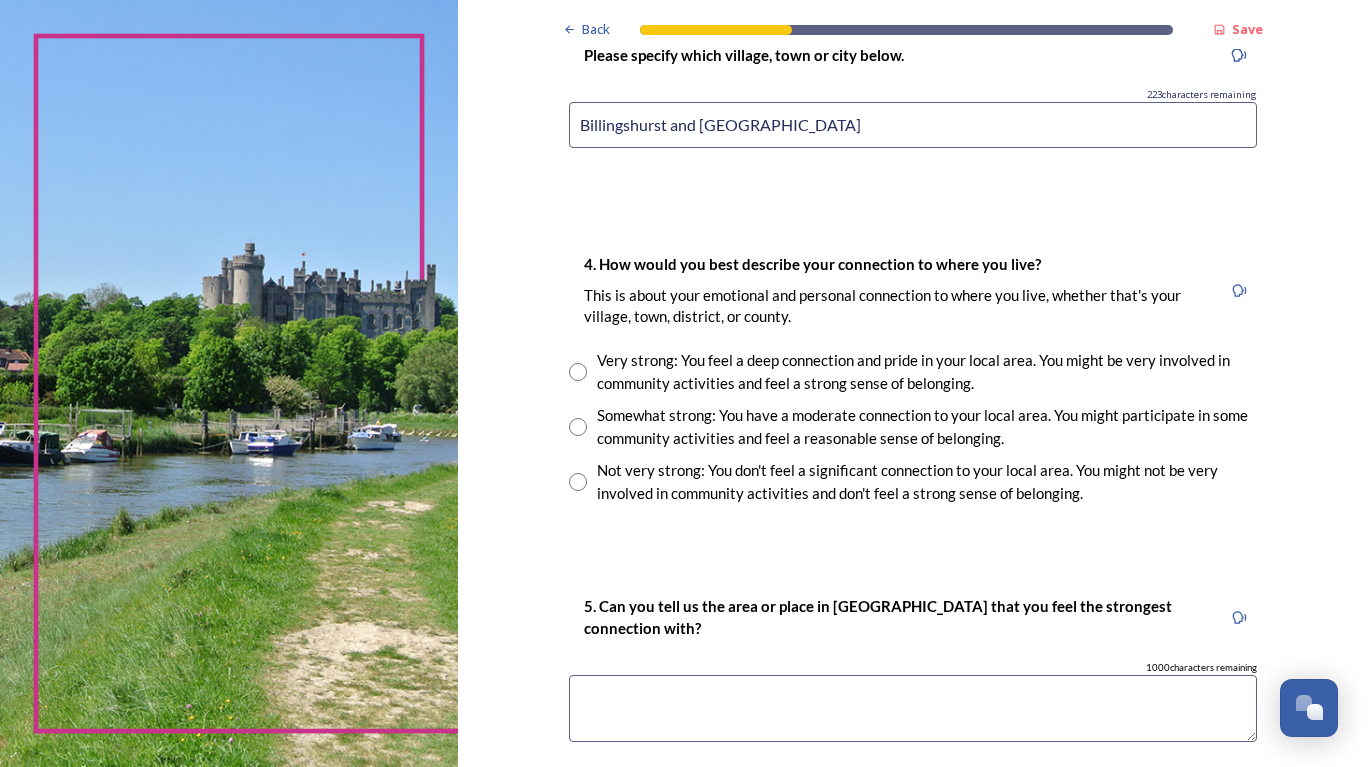 scroll, scrollTop: 1500, scrollLeft: 0, axis: vertical 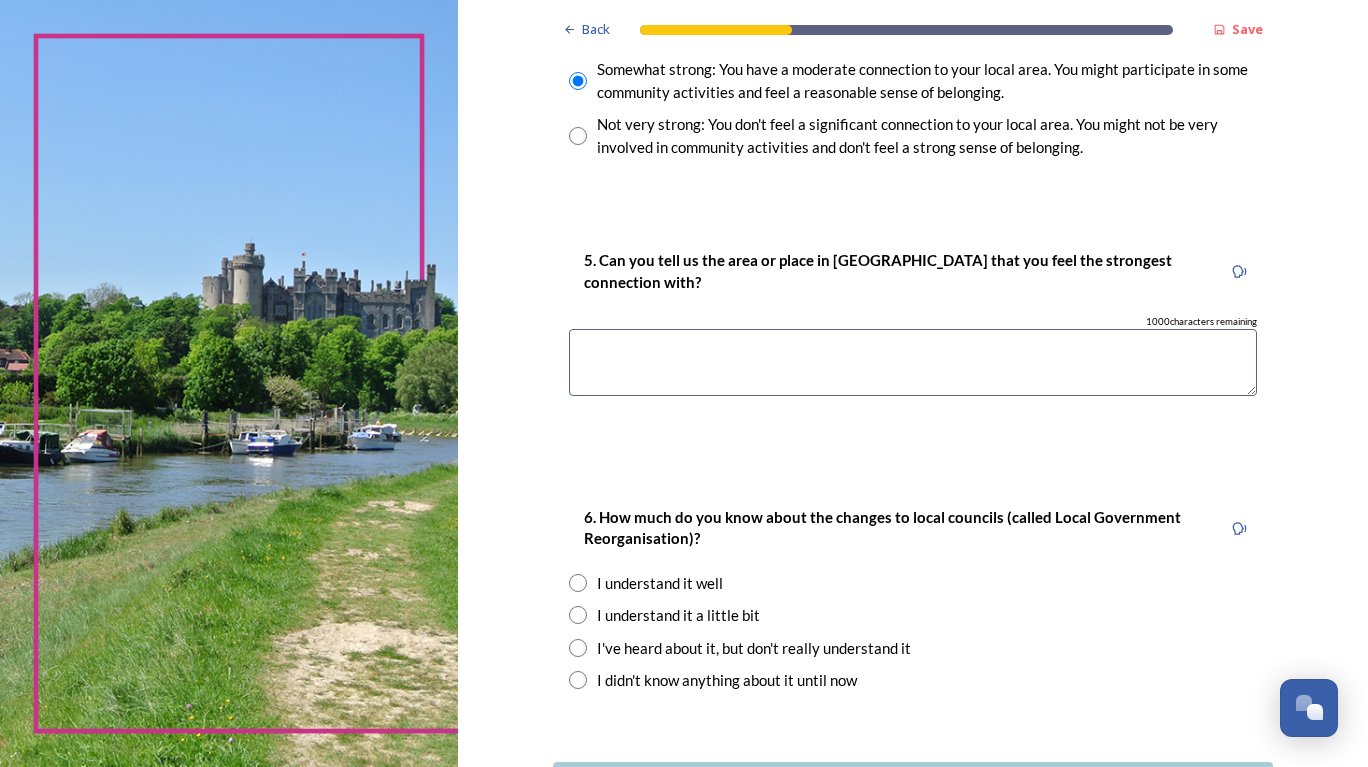 click at bounding box center [913, 362] 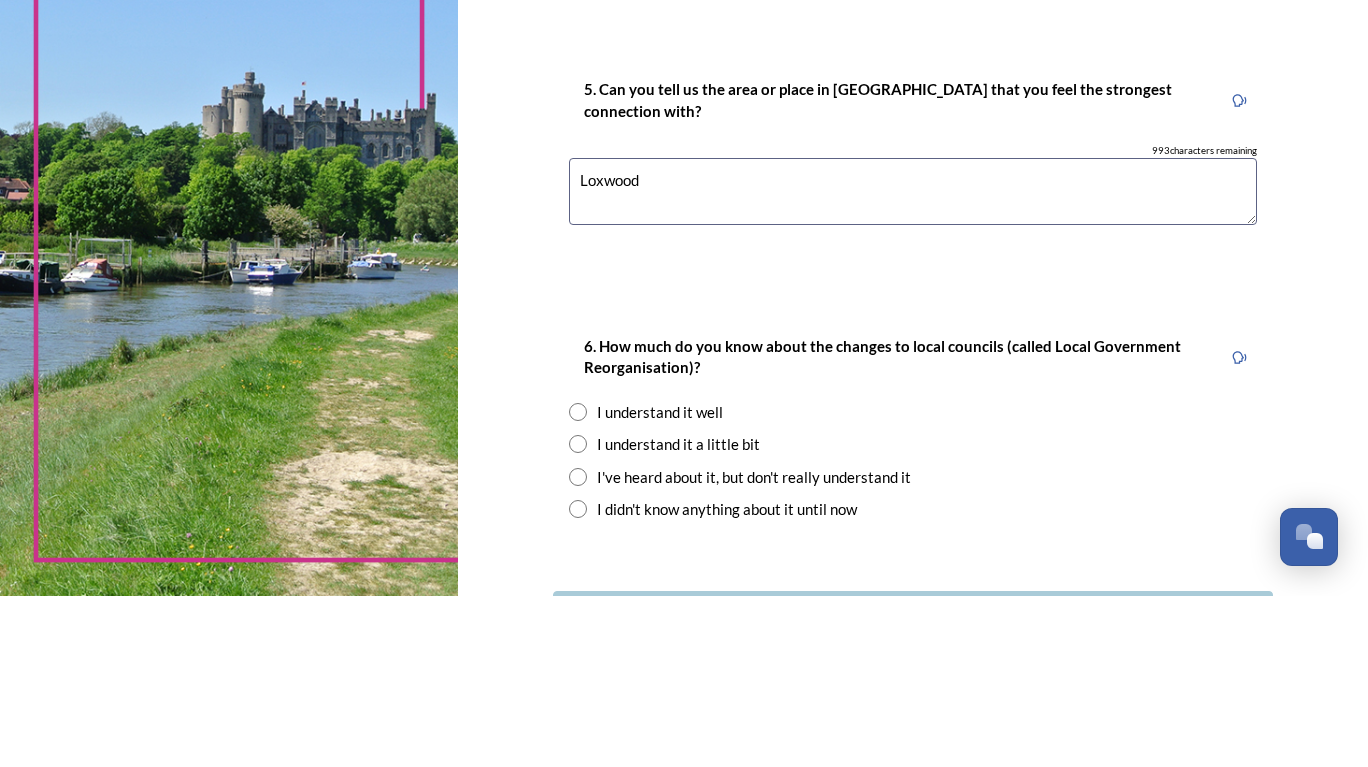 type on "Loxwood" 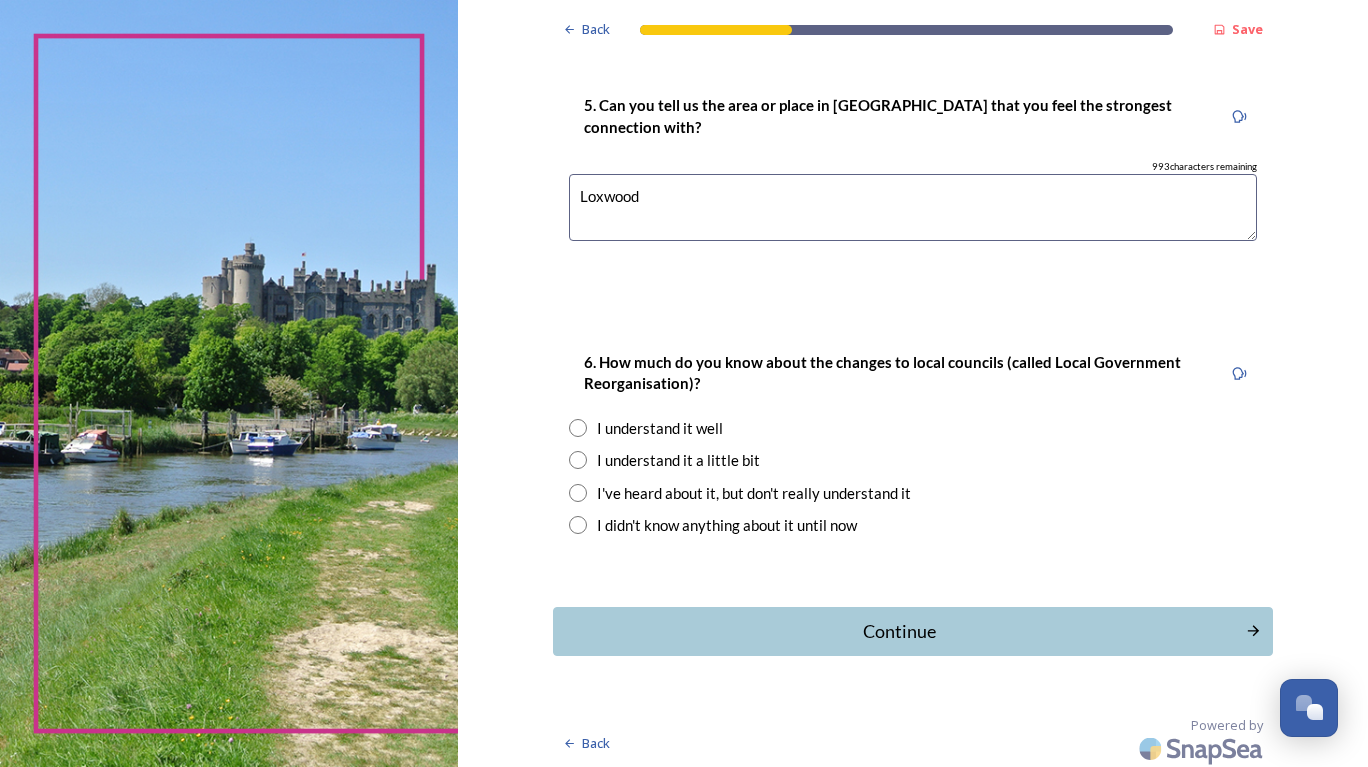 scroll, scrollTop: 1999, scrollLeft: 0, axis: vertical 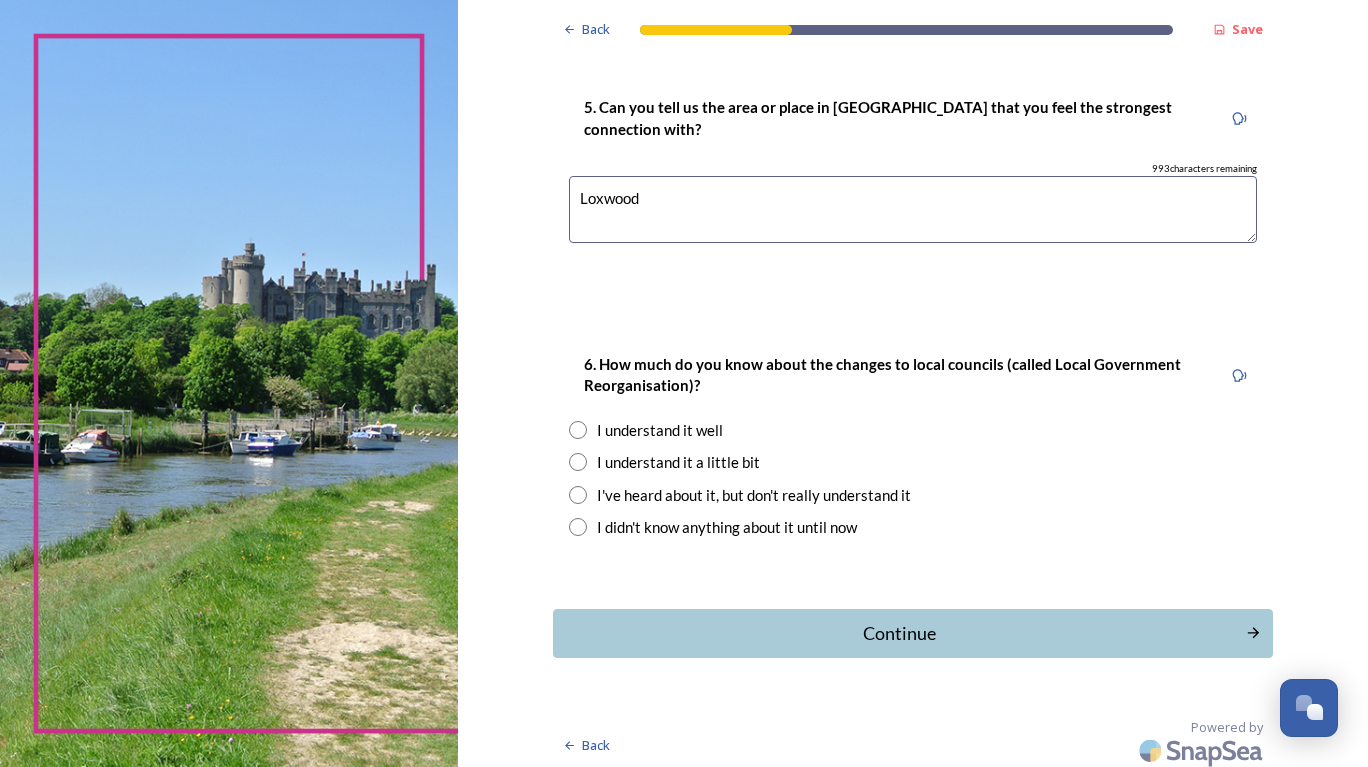 click at bounding box center (578, 430) 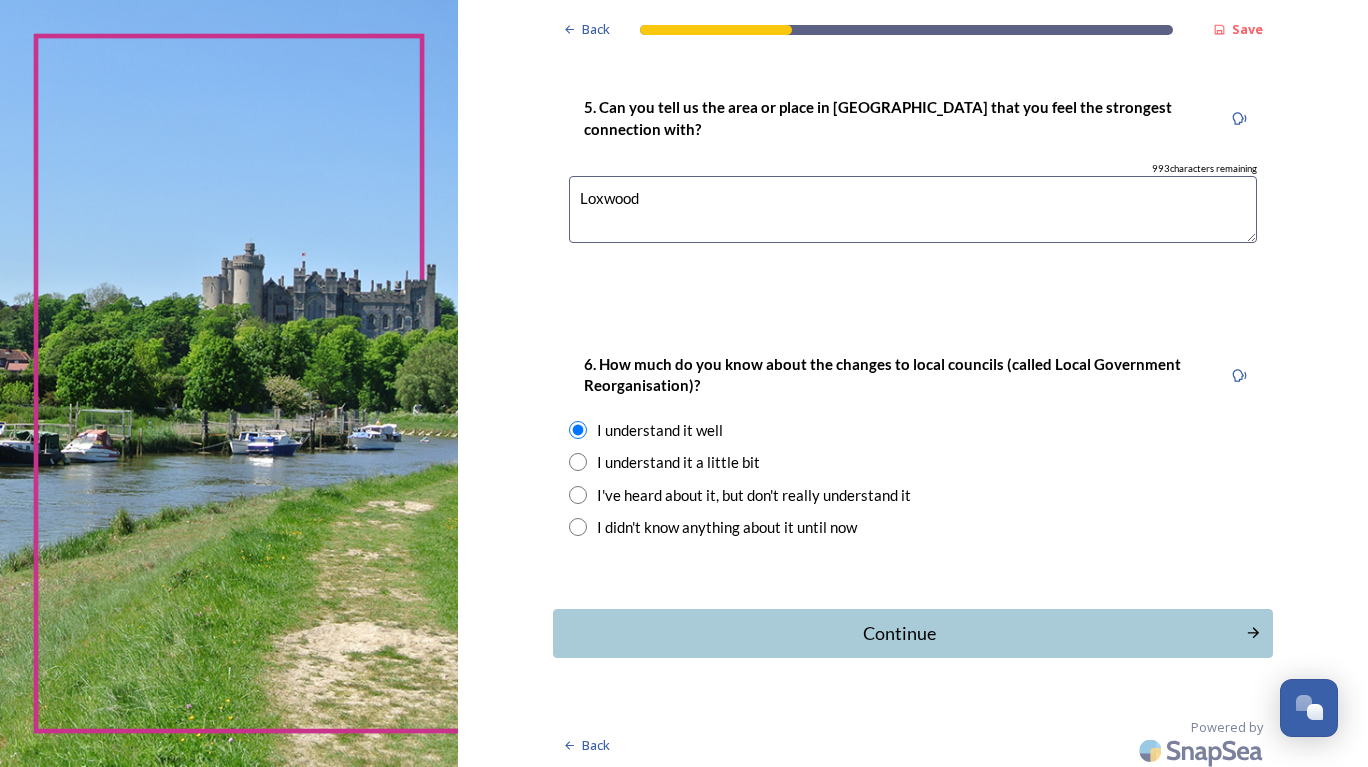 click on "Continue" at bounding box center [899, 633] 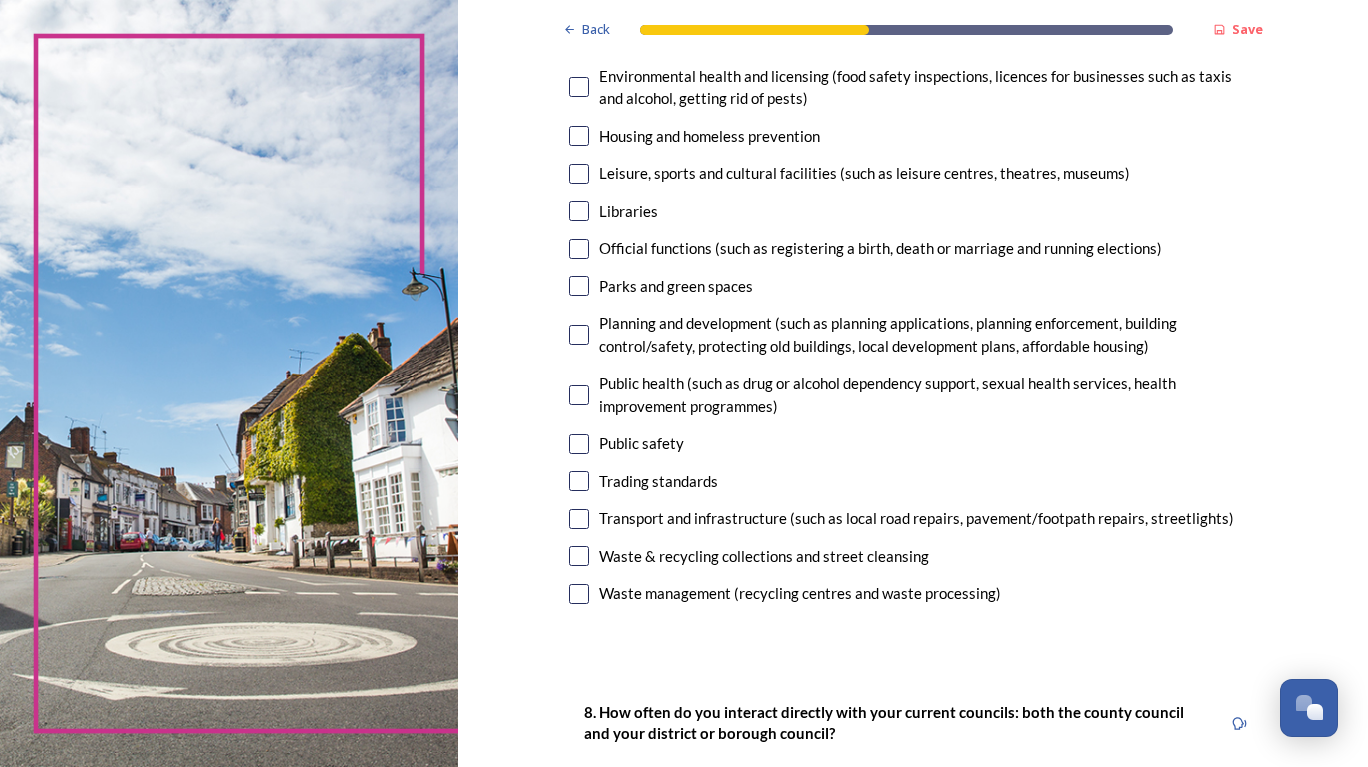 scroll, scrollTop: 490, scrollLeft: 0, axis: vertical 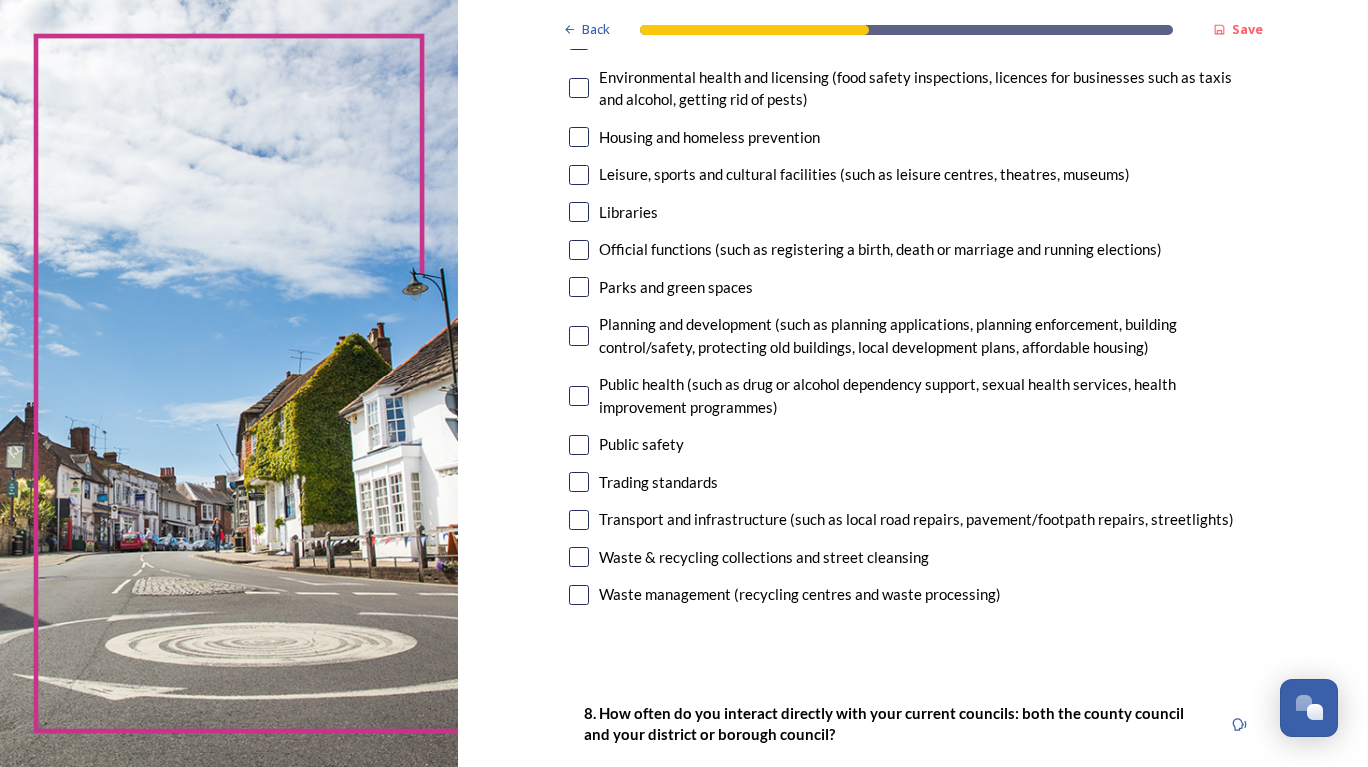 click at bounding box center [579, 520] 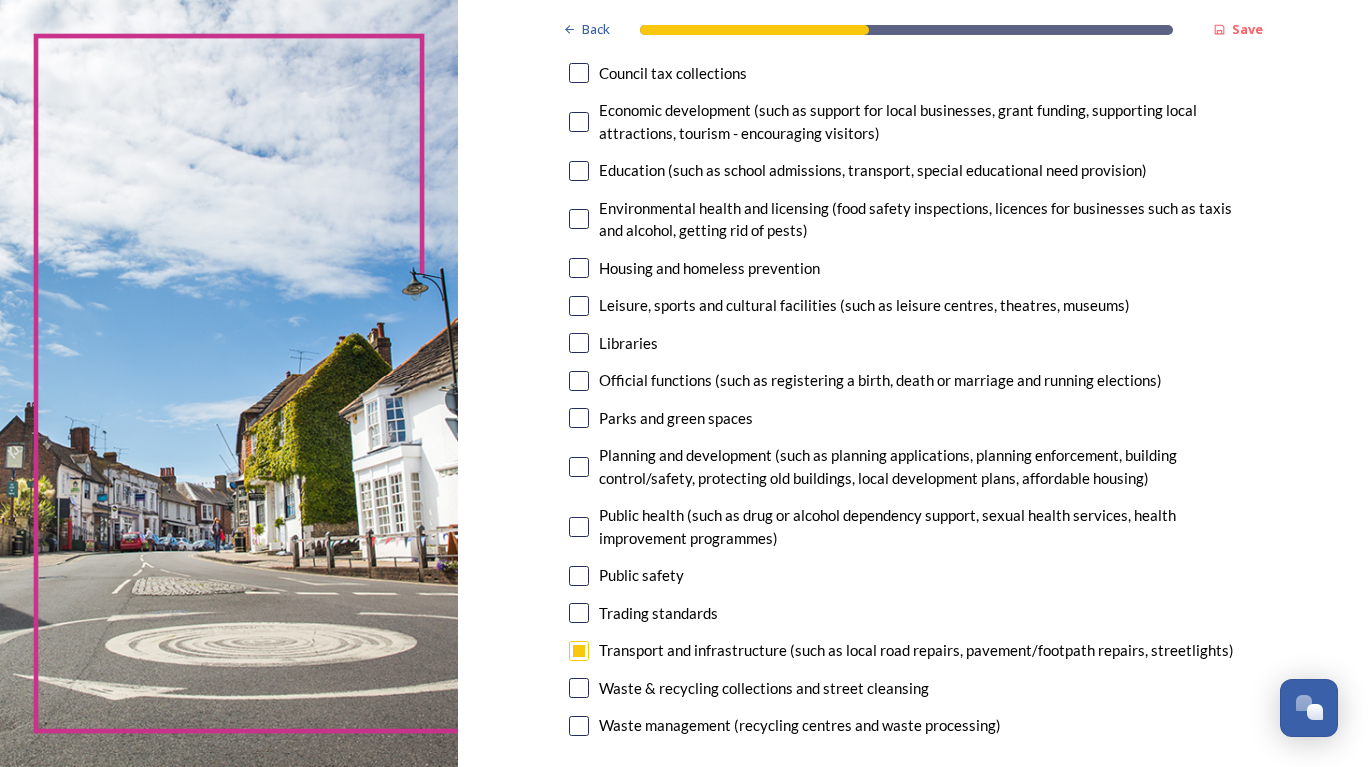 scroll, scrollTop: 360, scrollLeft: 0, axis: vertical 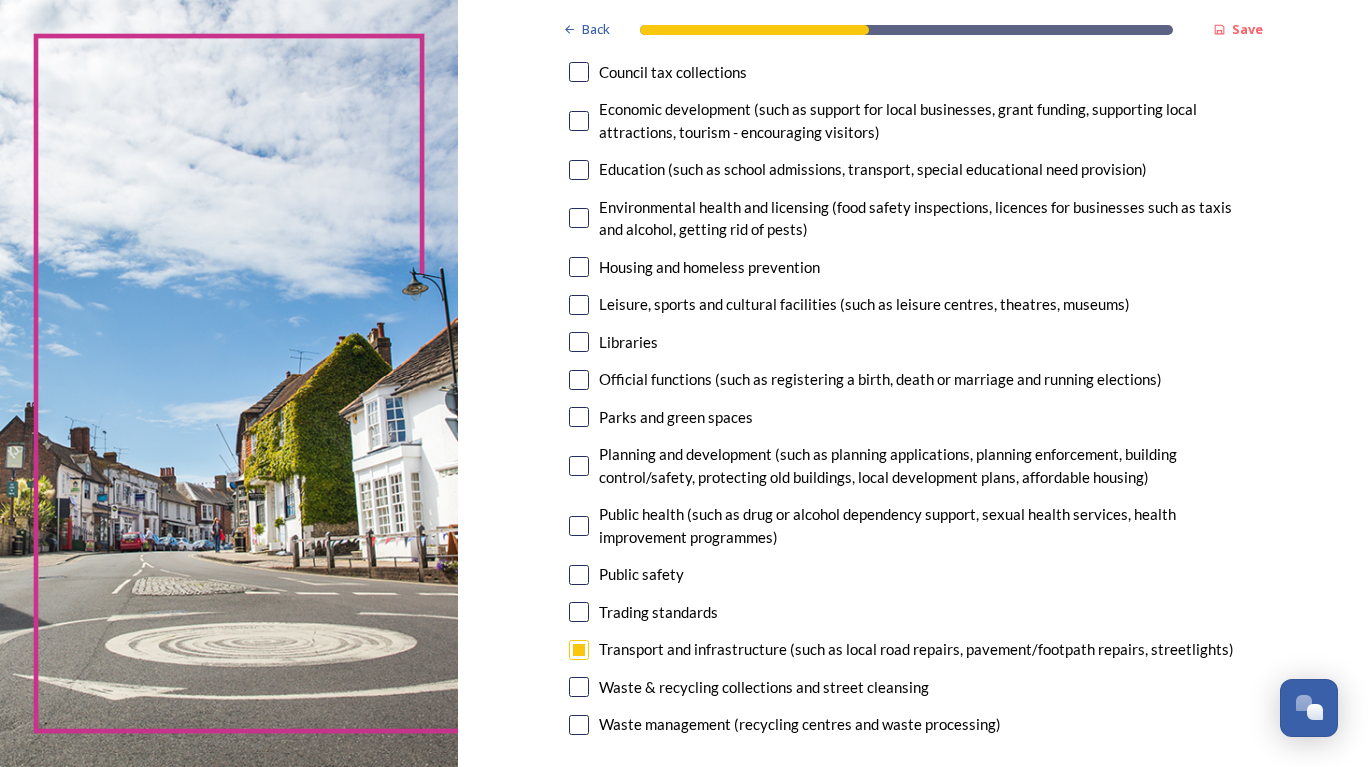 click at bounding box center [579, 466] 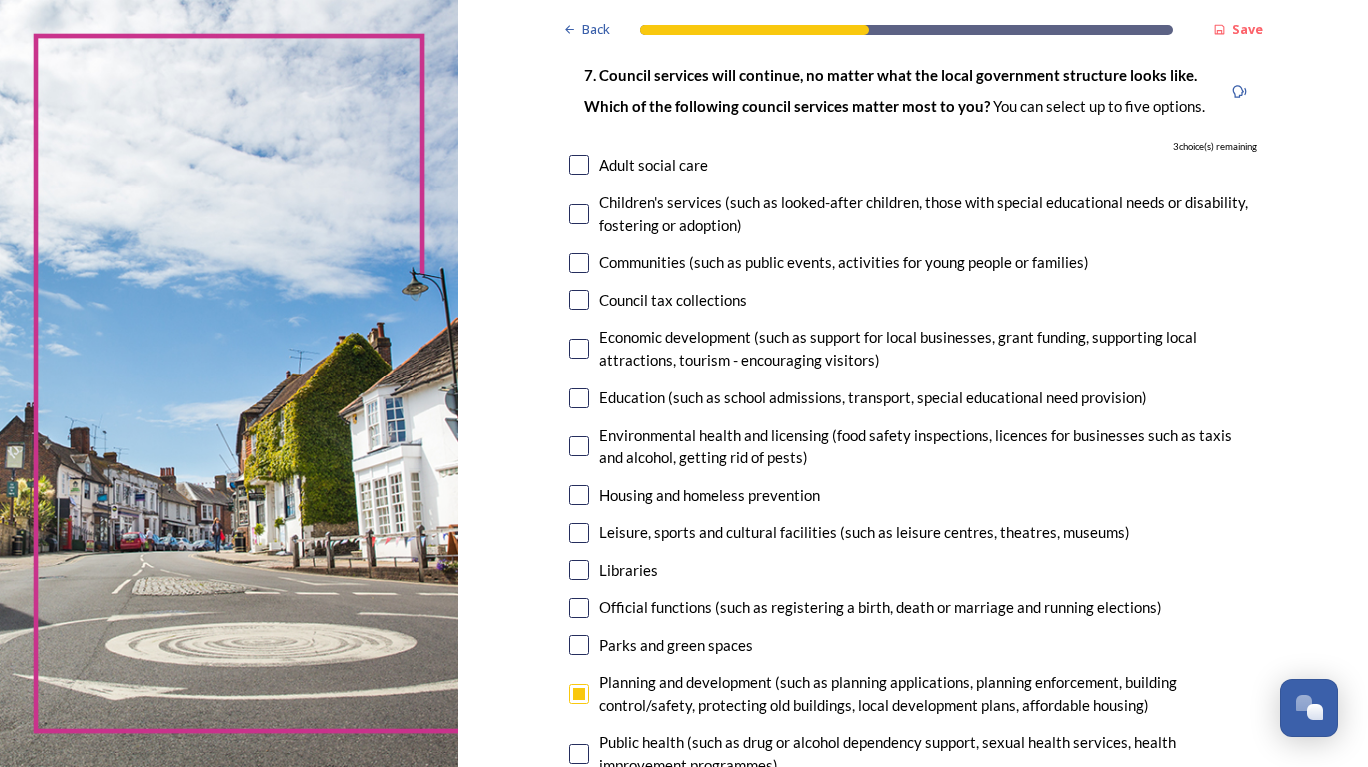 scroll, scrollTop: 134, scrollLeft: 0, axis: vertical 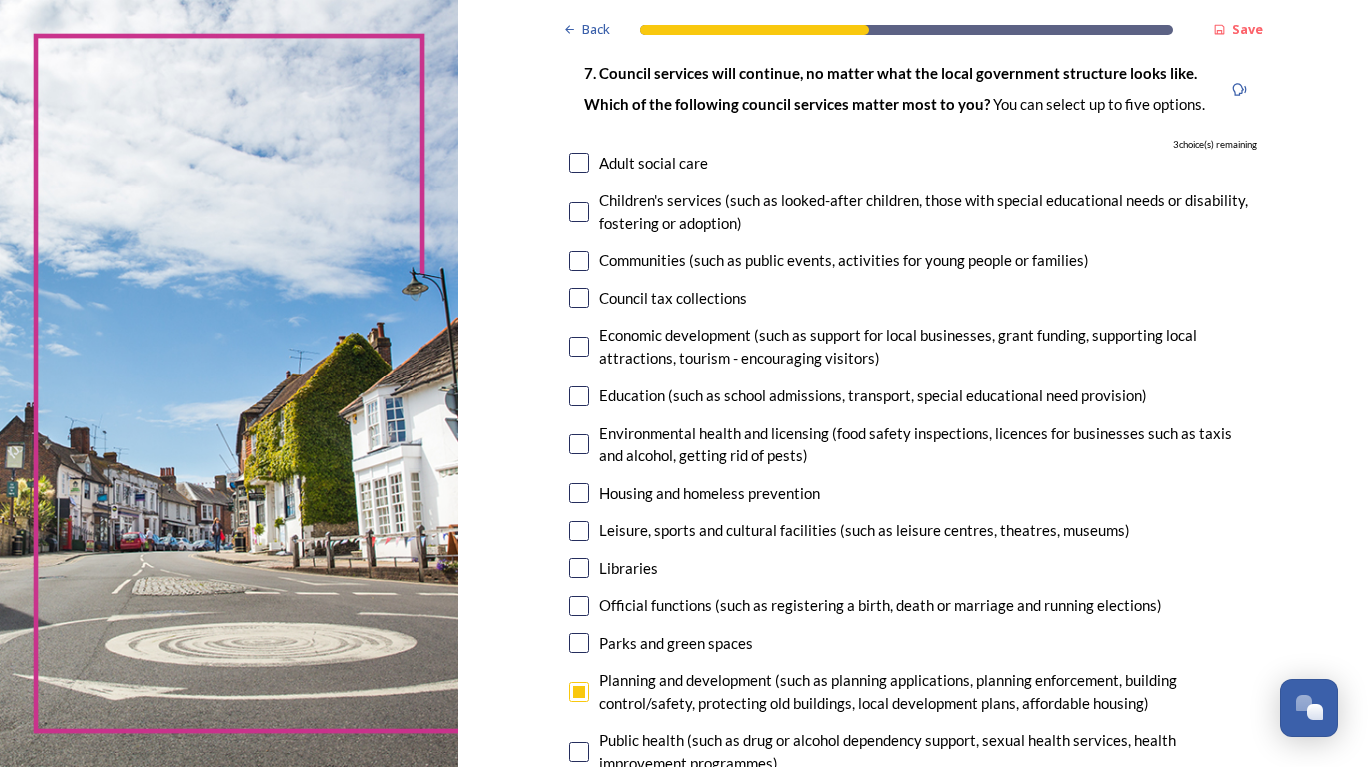 click at bounding box center (579, 347) 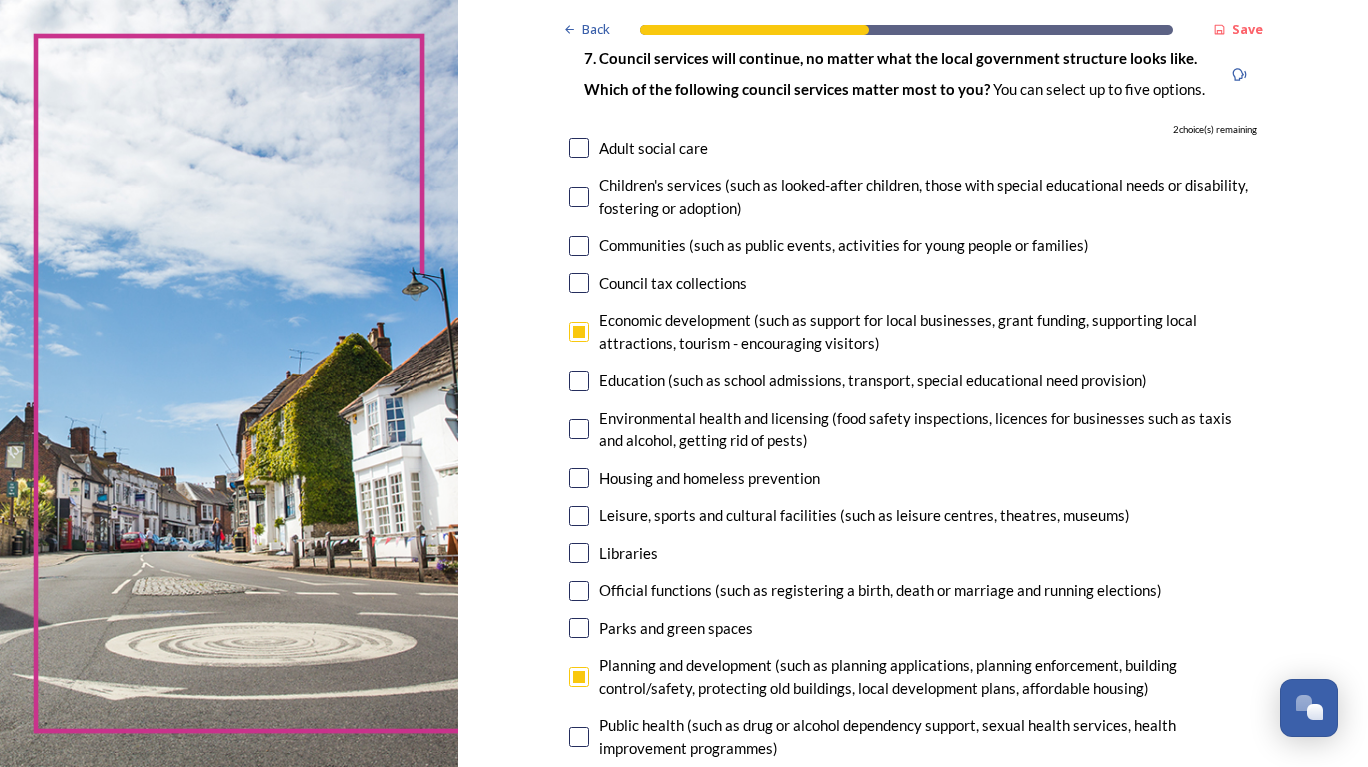 scroll, scrollTop: 151, scrollLeft: 0, axis: vertical 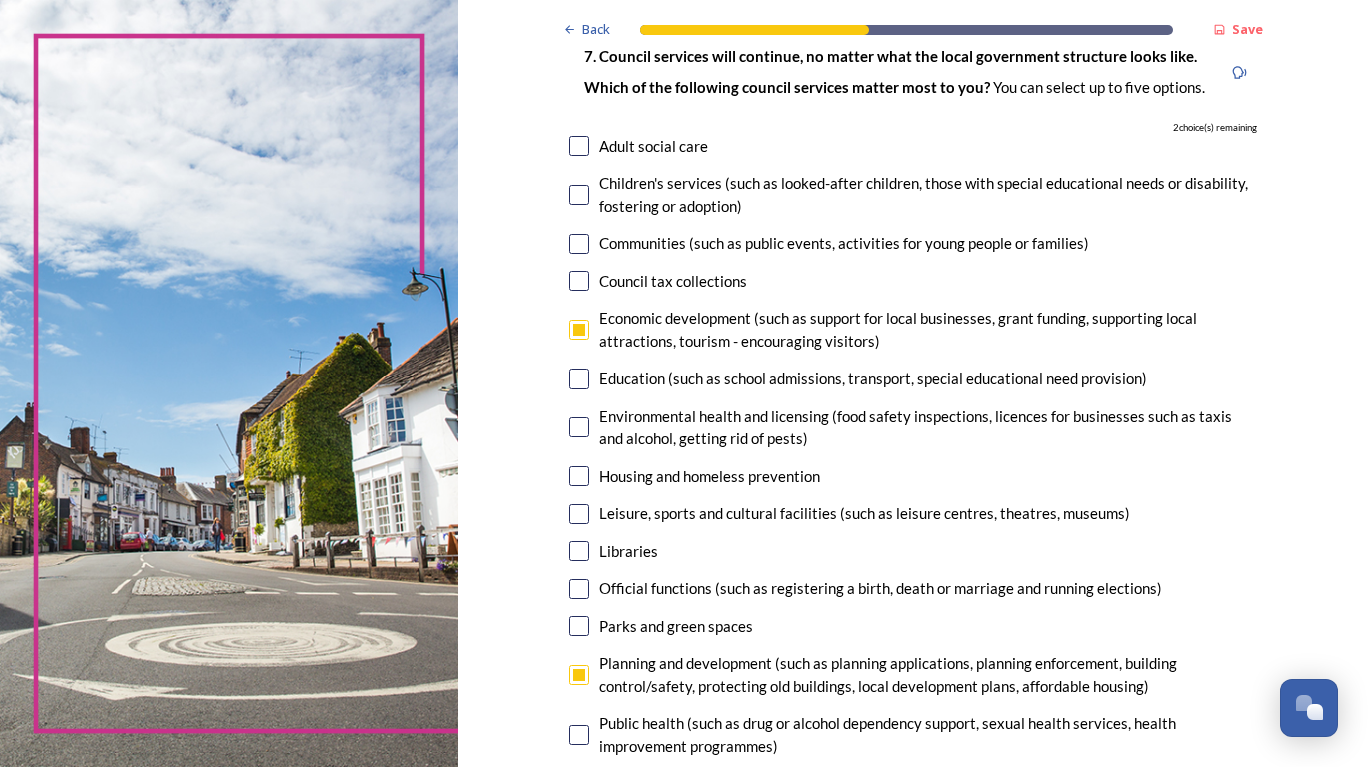 click at bounding box center (579, 146) 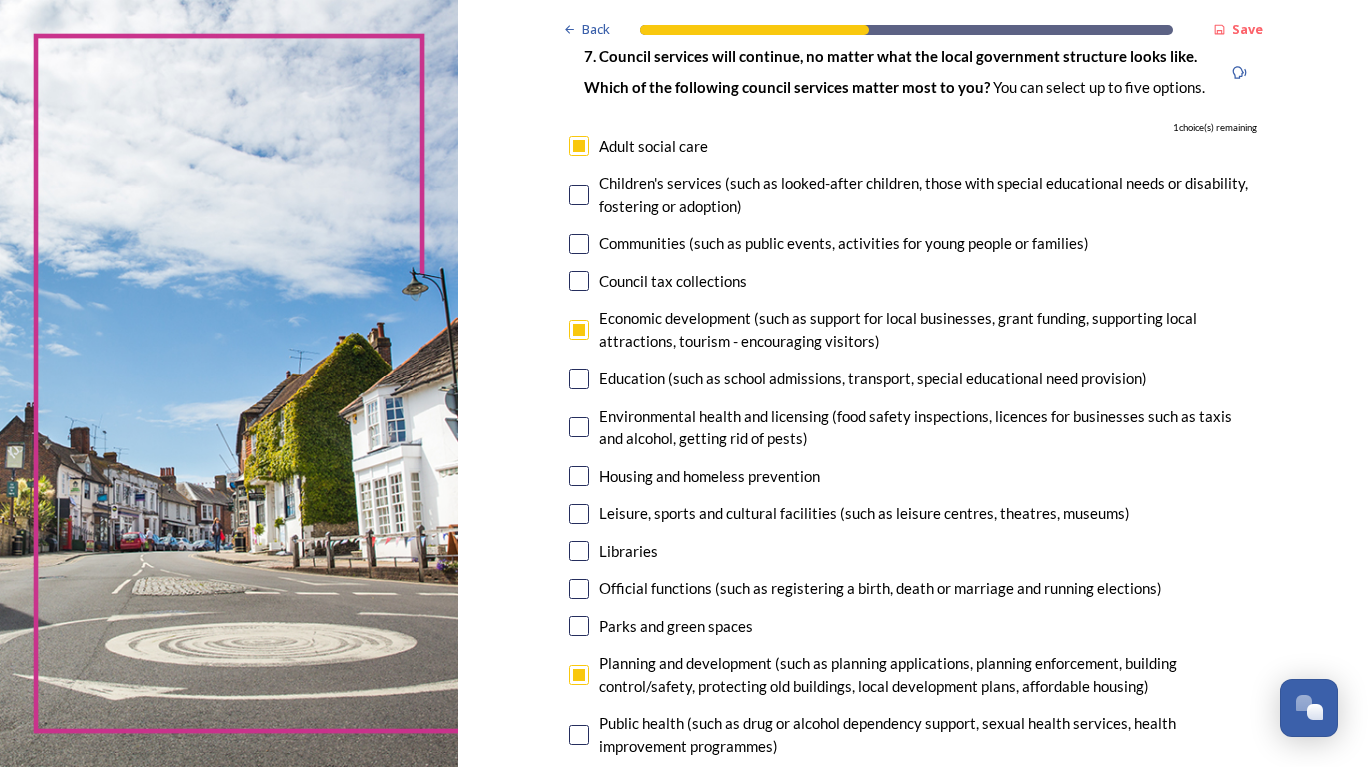 click at bounding box center (579, 146) 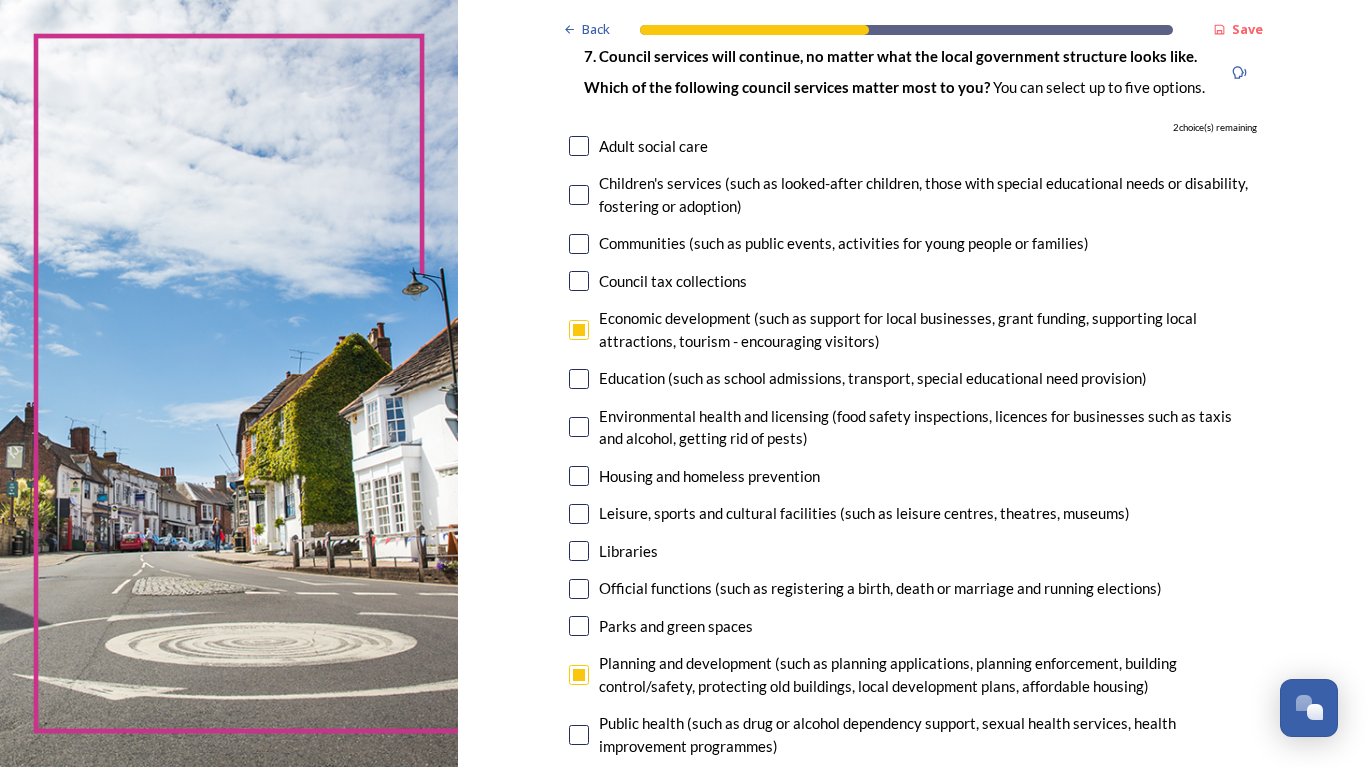 click at bounding box center (579, 146) 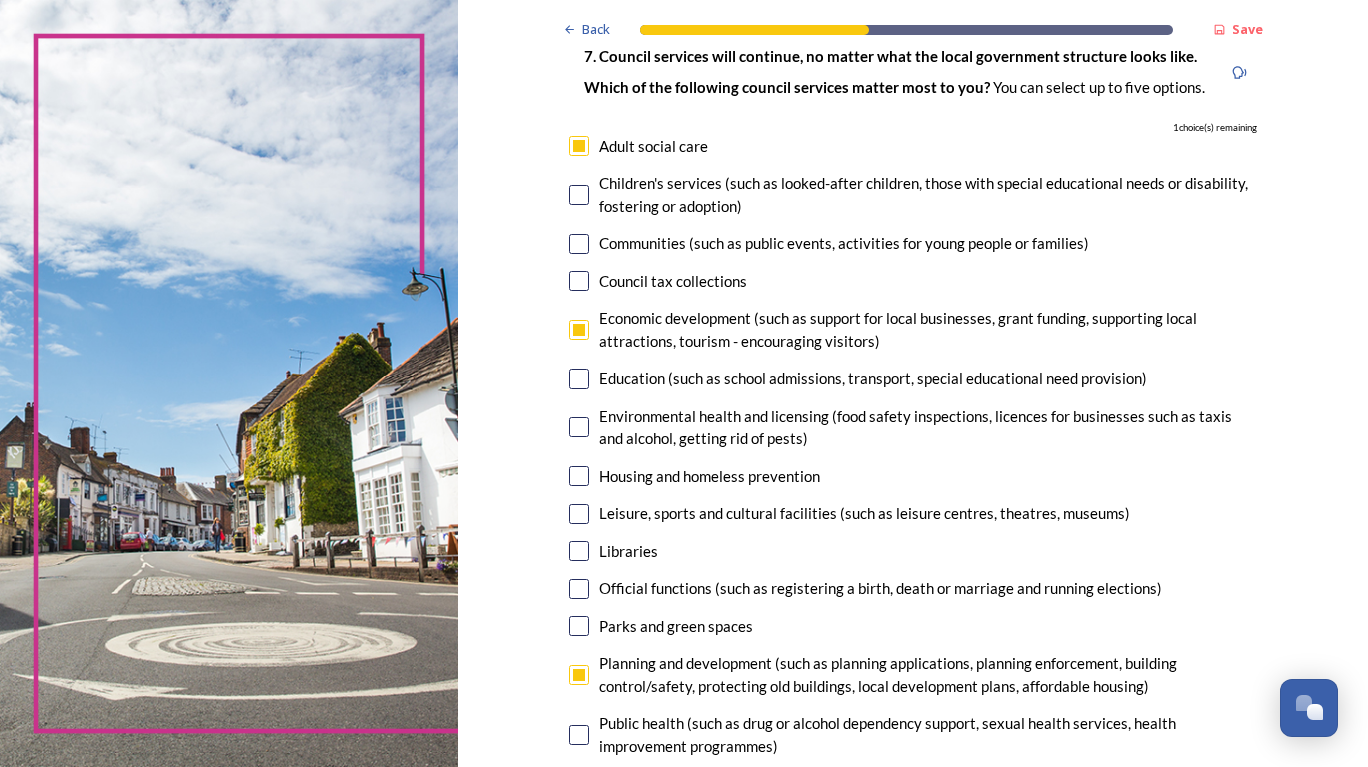 click at bounding box center [579, 146] 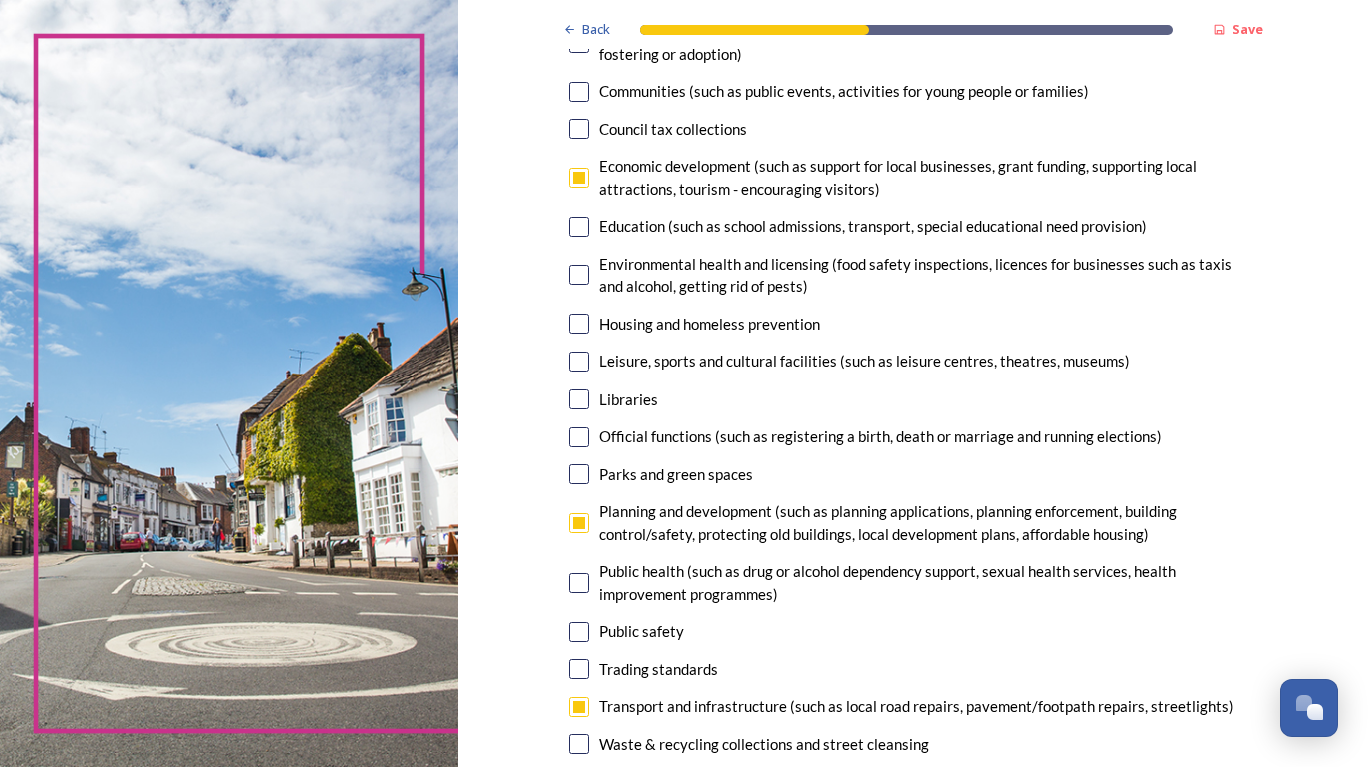 scroll, scrollTop: 317, scrollLeft: 0, axis: vertical 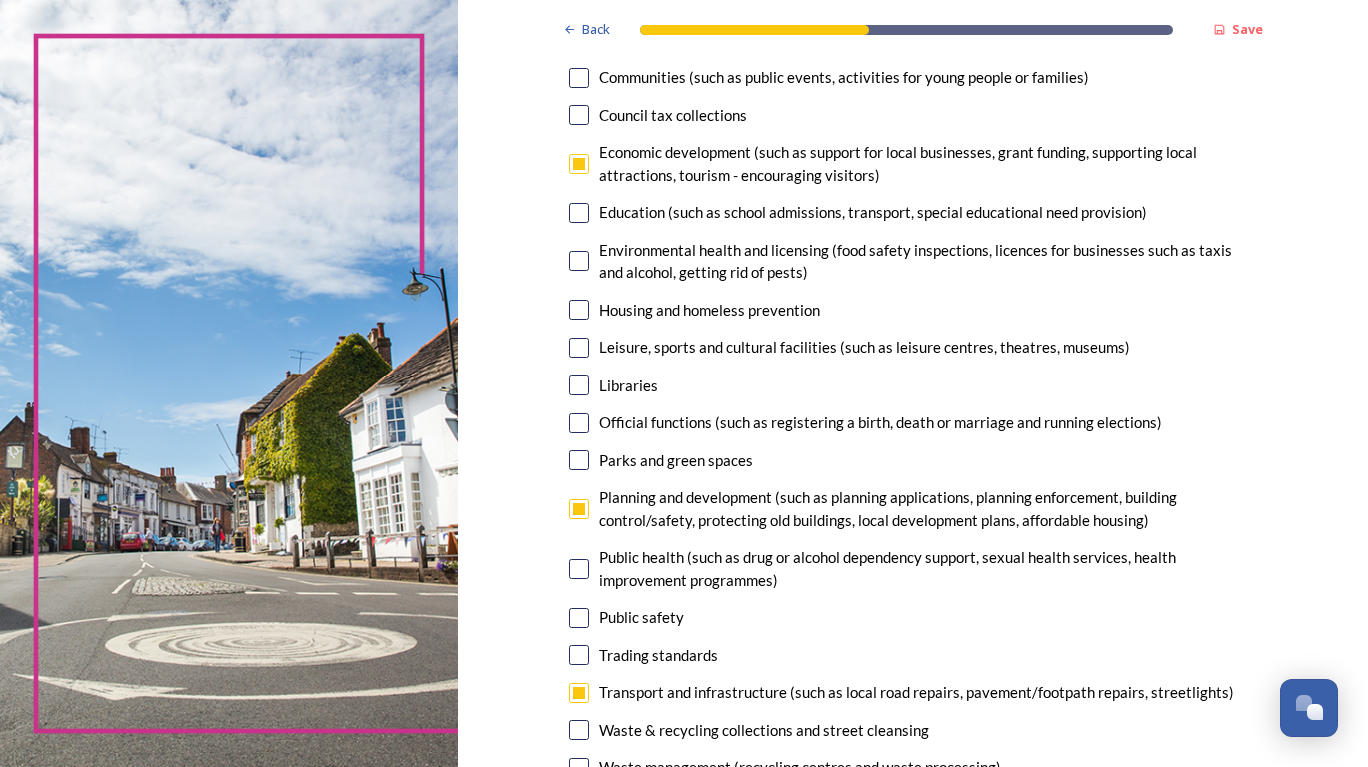 click at bounding box center (579, 310) 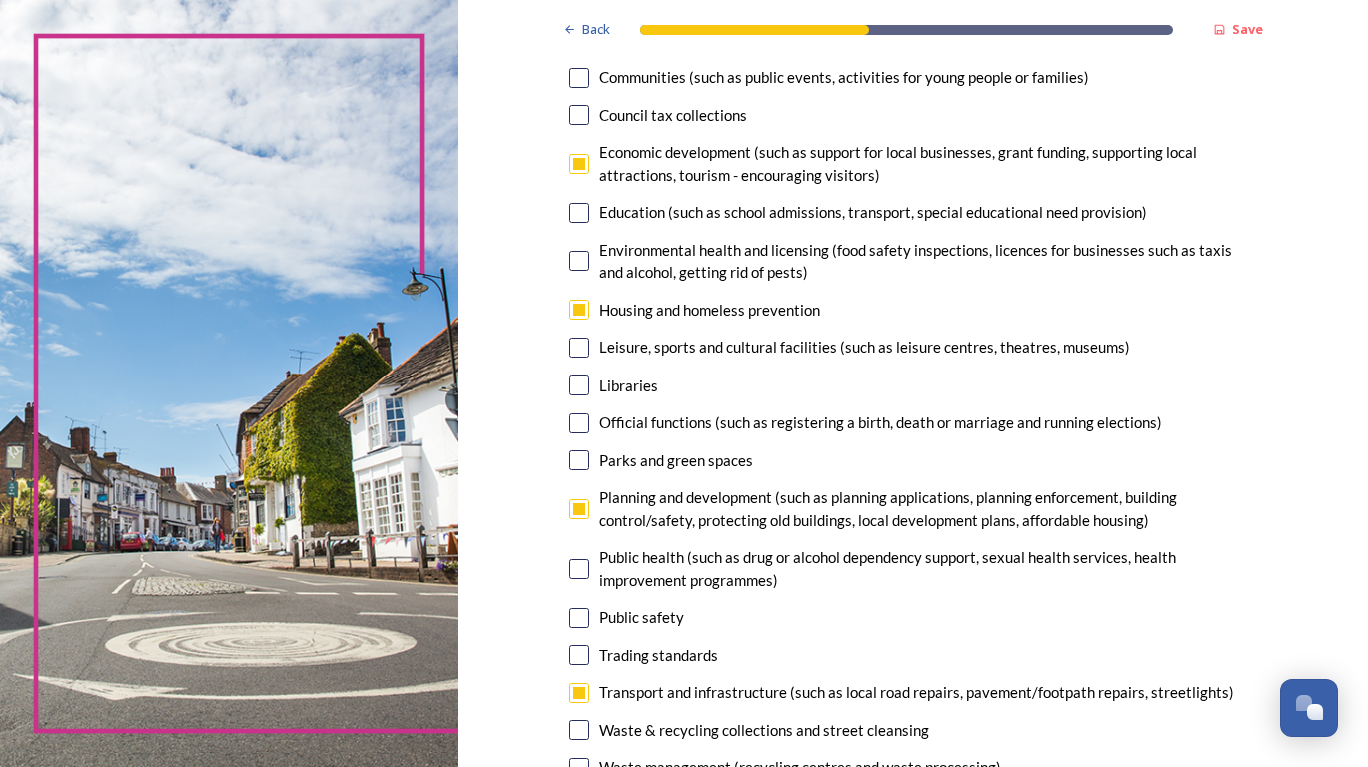 click at bounding box center [579, 348] 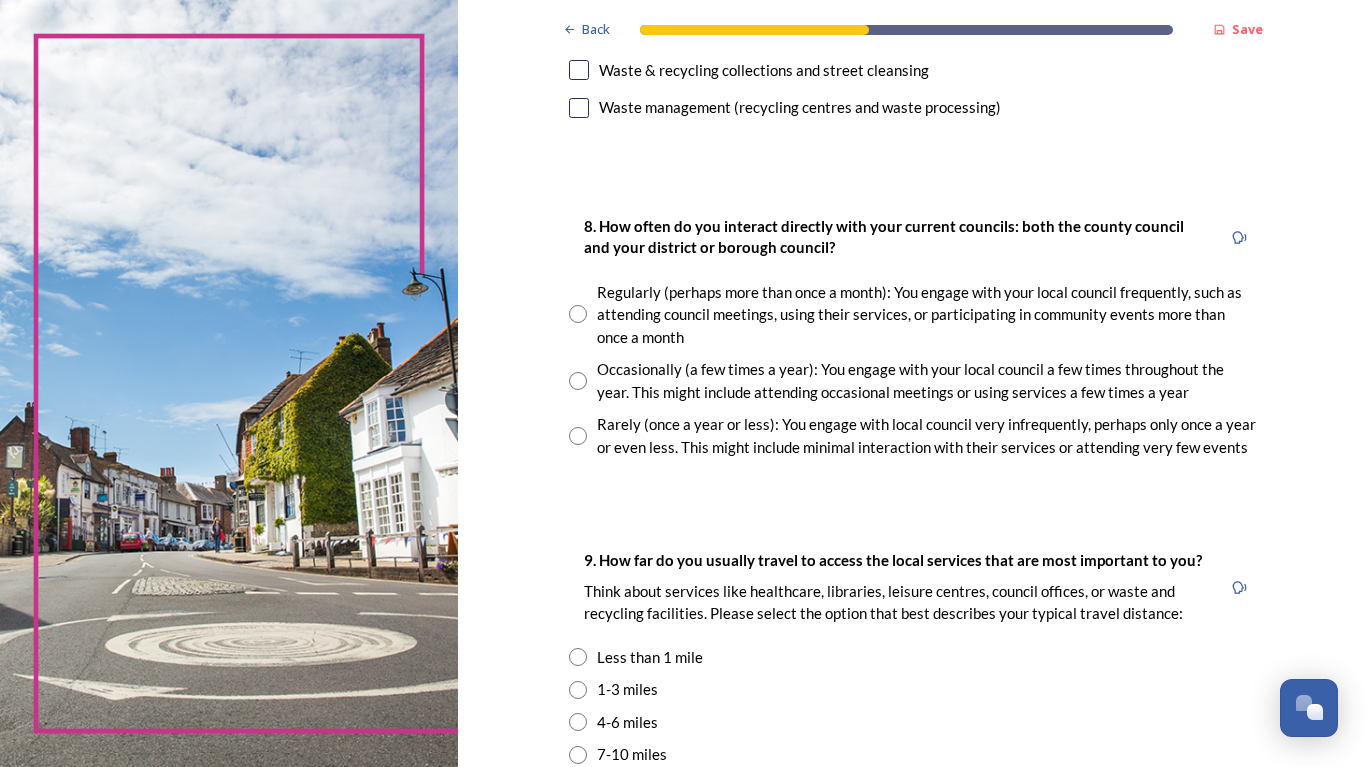 scroll, scrollTop: 978, scrollLeft: 0, axis: vertical 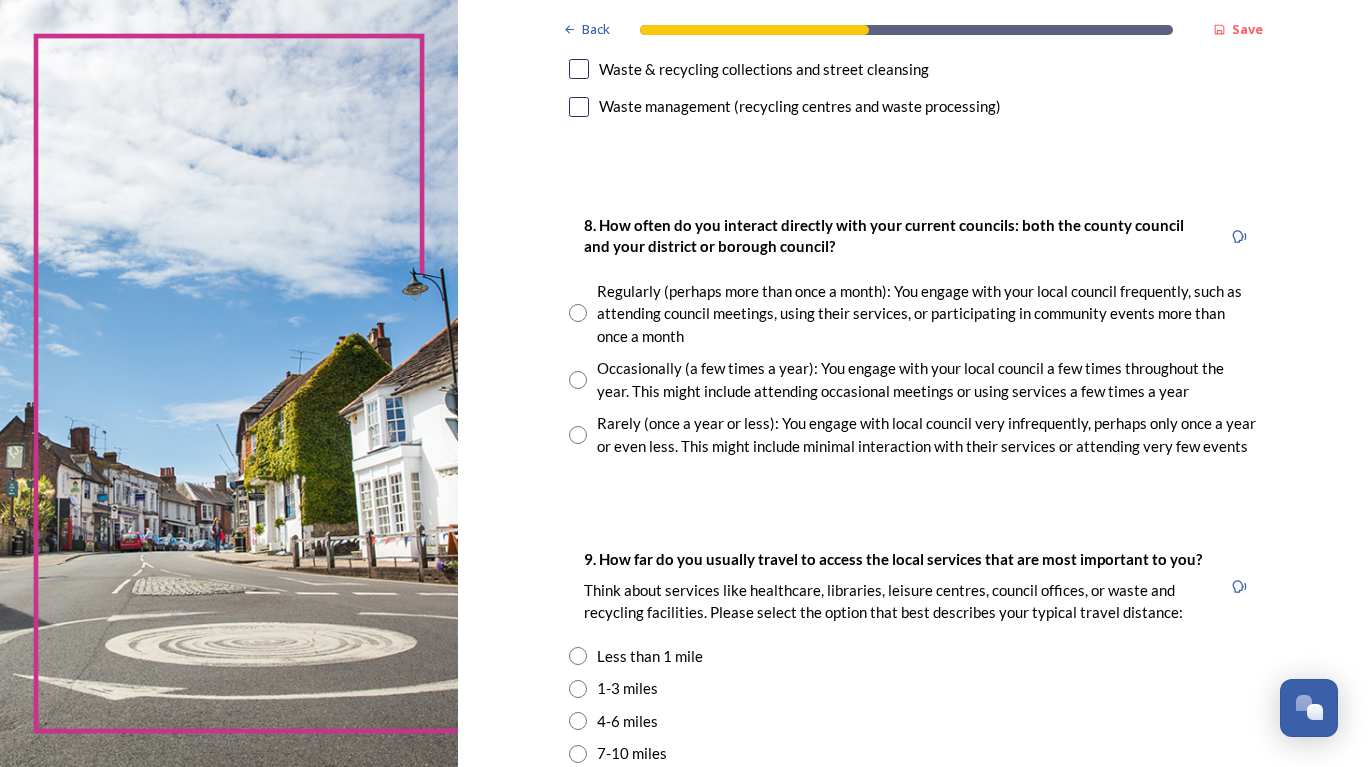 click at bounding box center [578, 380] 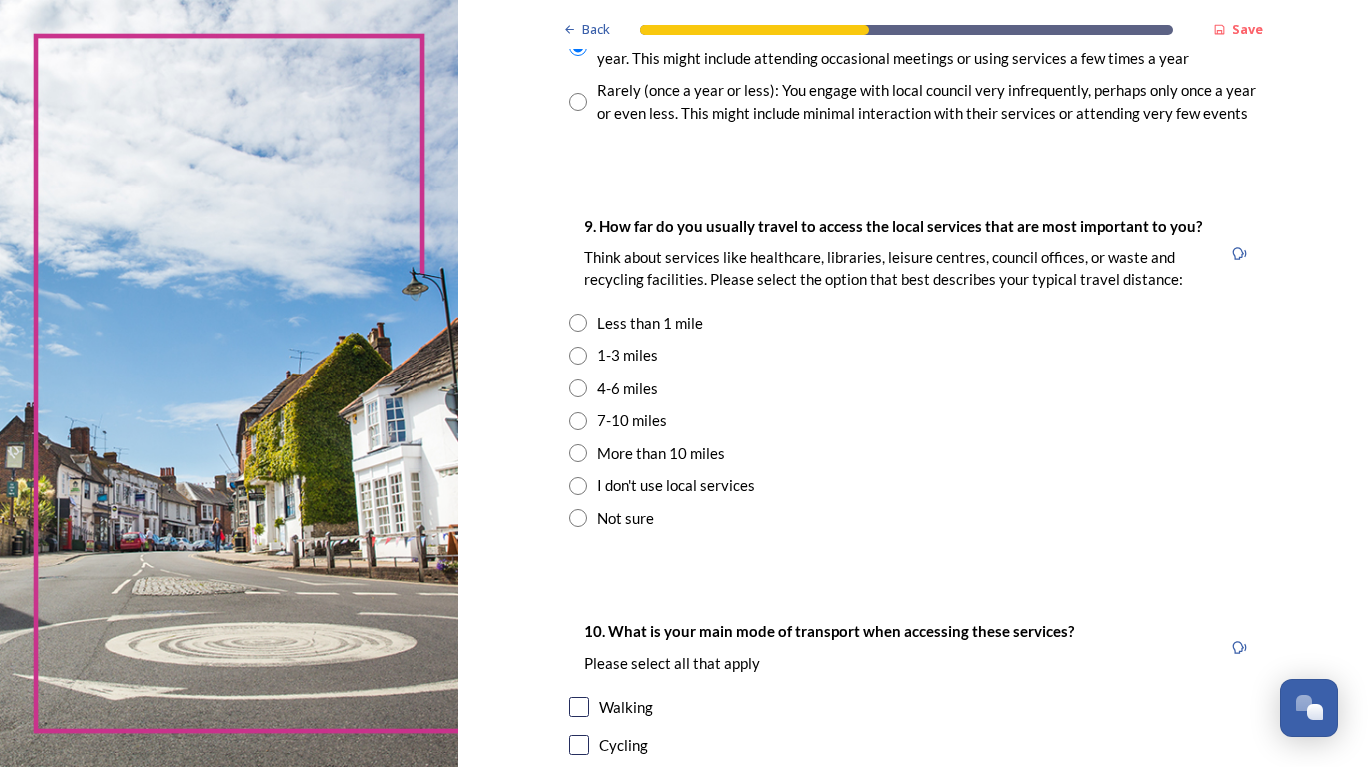 scroll, scrollTop: 1323, scrollLeft: 0, axis: vertical 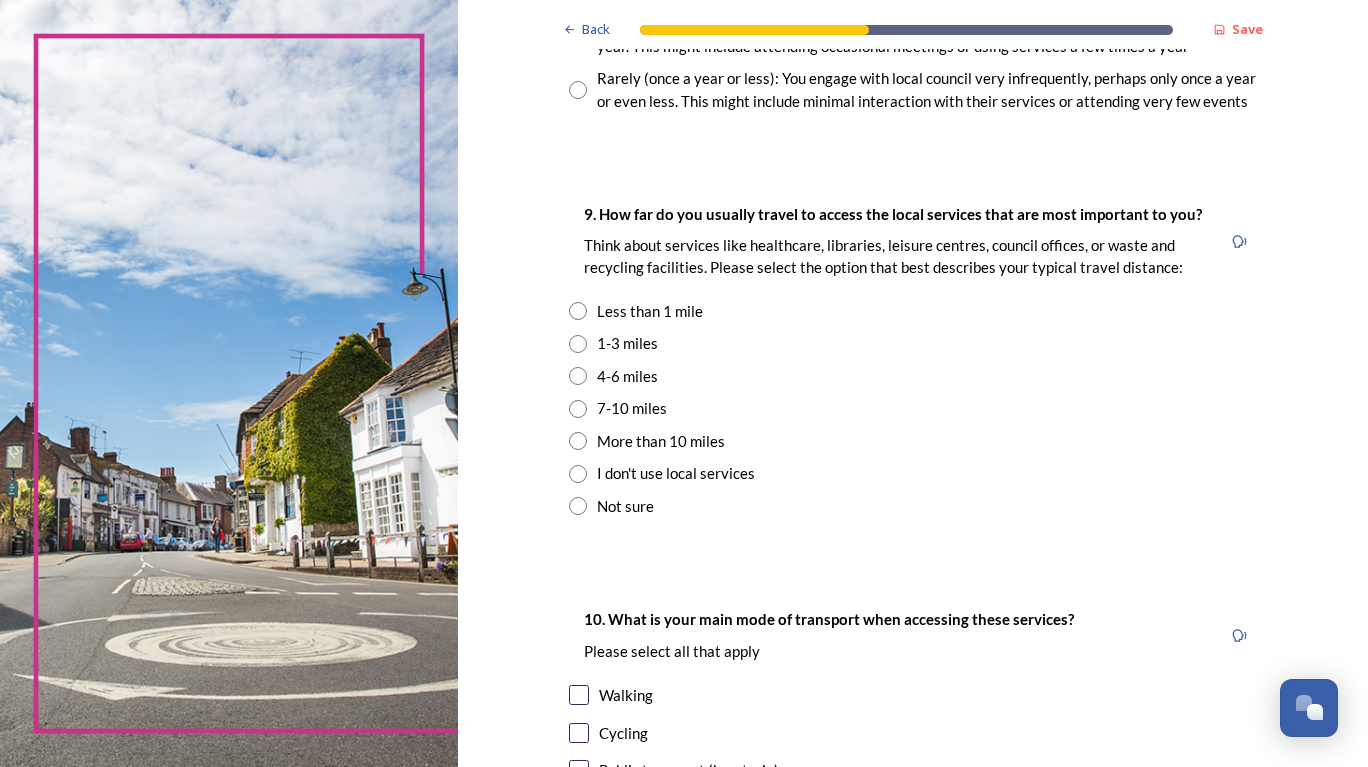 click at bounding box center (578, 474) 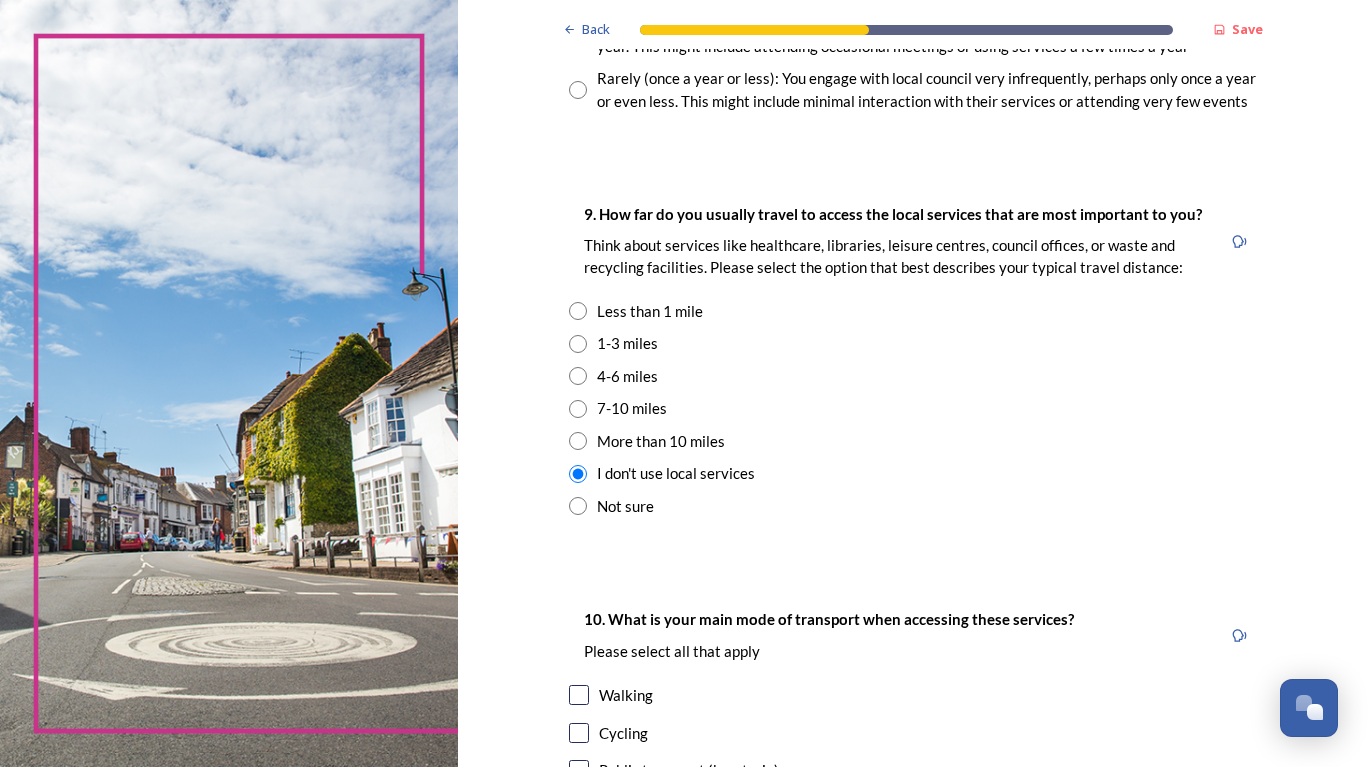 click at bounding box center [578, 441] 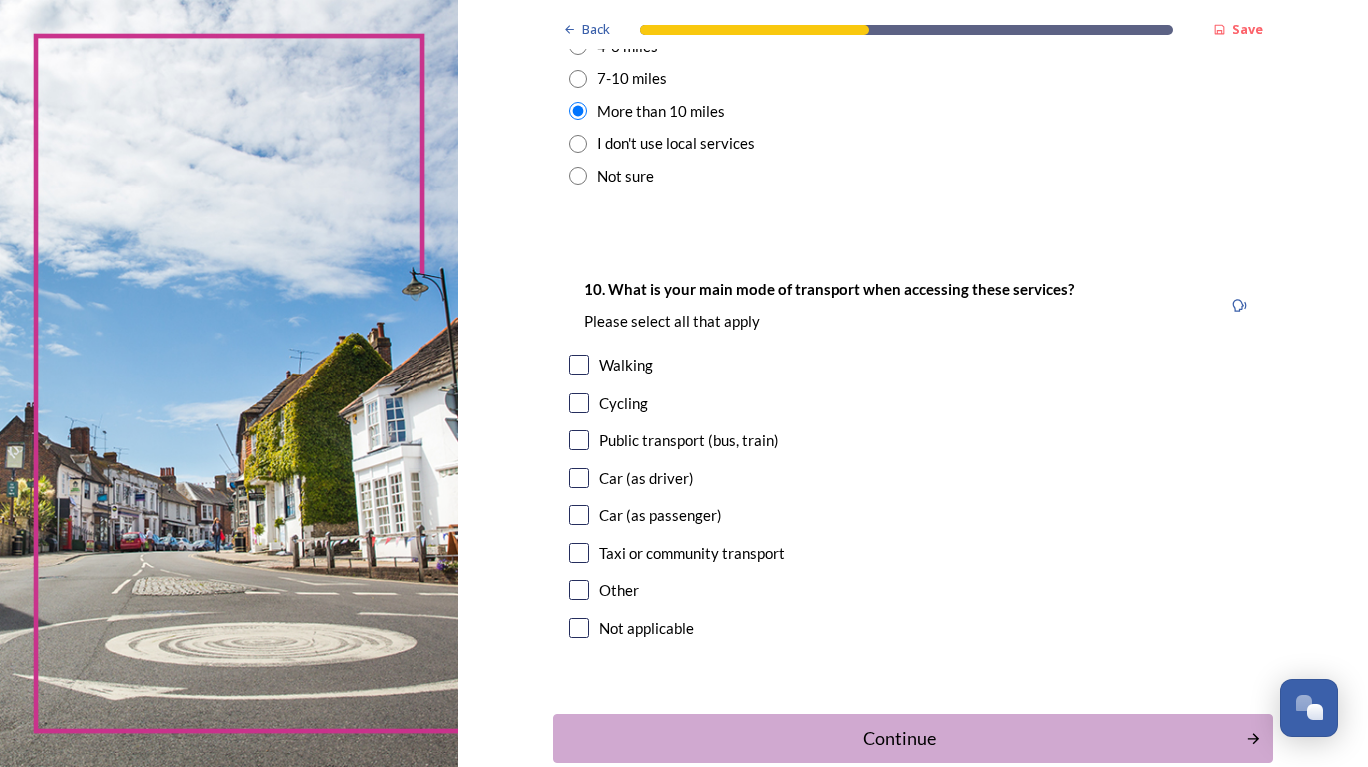 scroll, scrollTop: 1656, scrollLeft: 0, axis: vertical 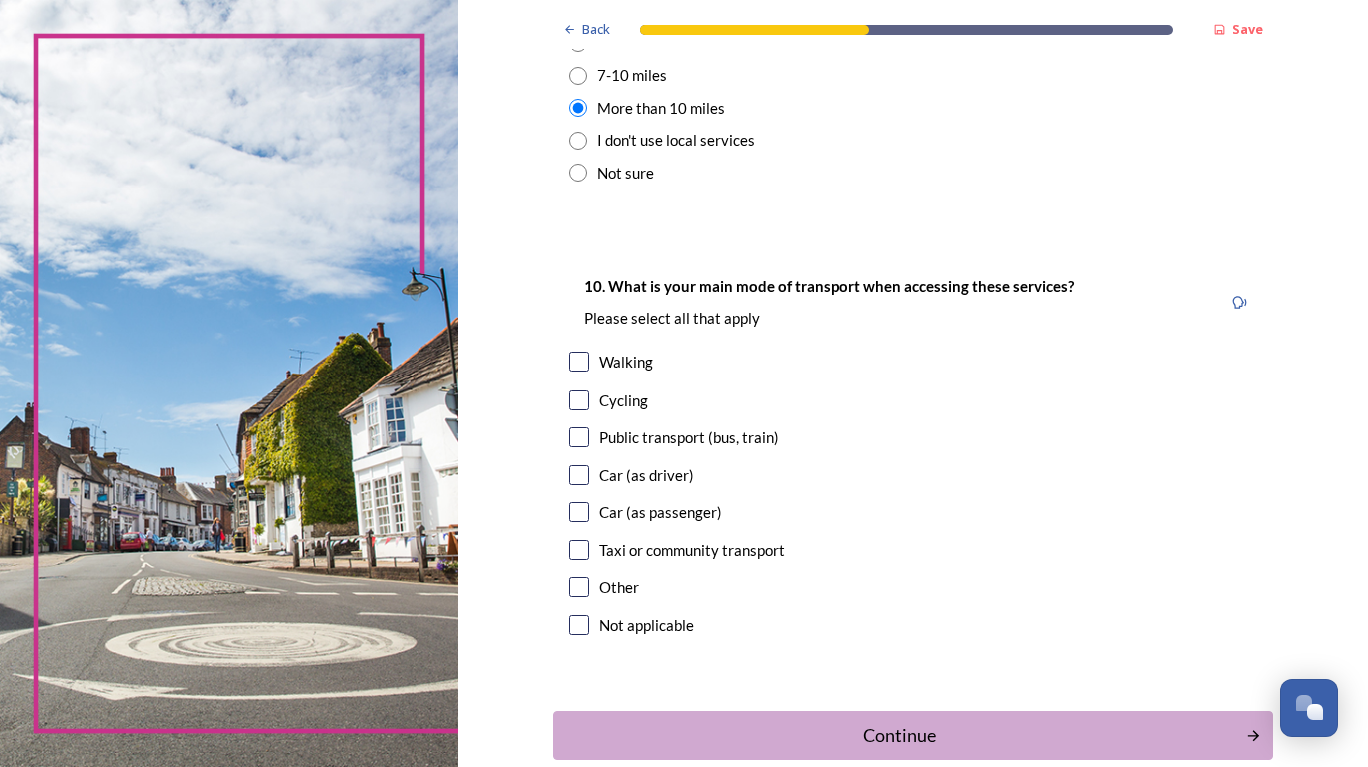 click at bounding box center (579, 512) 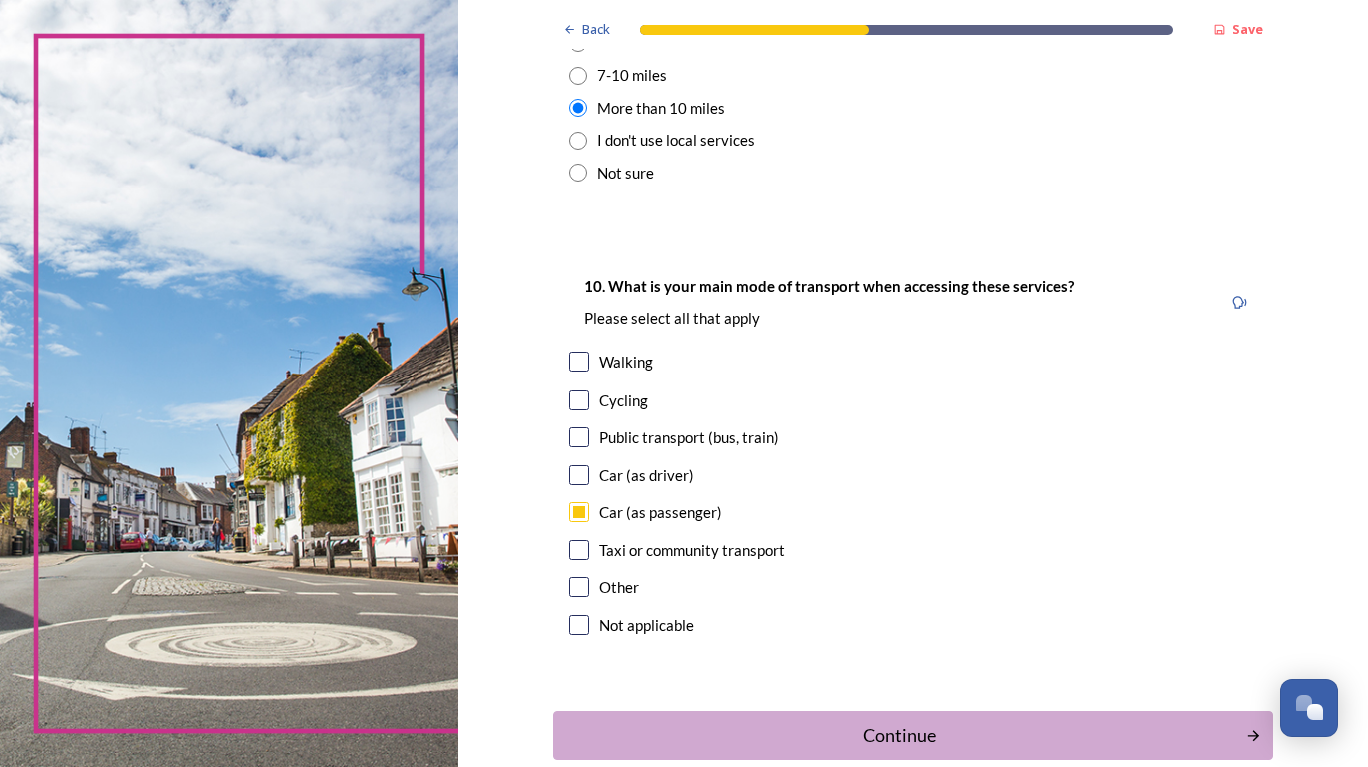 click at bounding box center (579, 550) 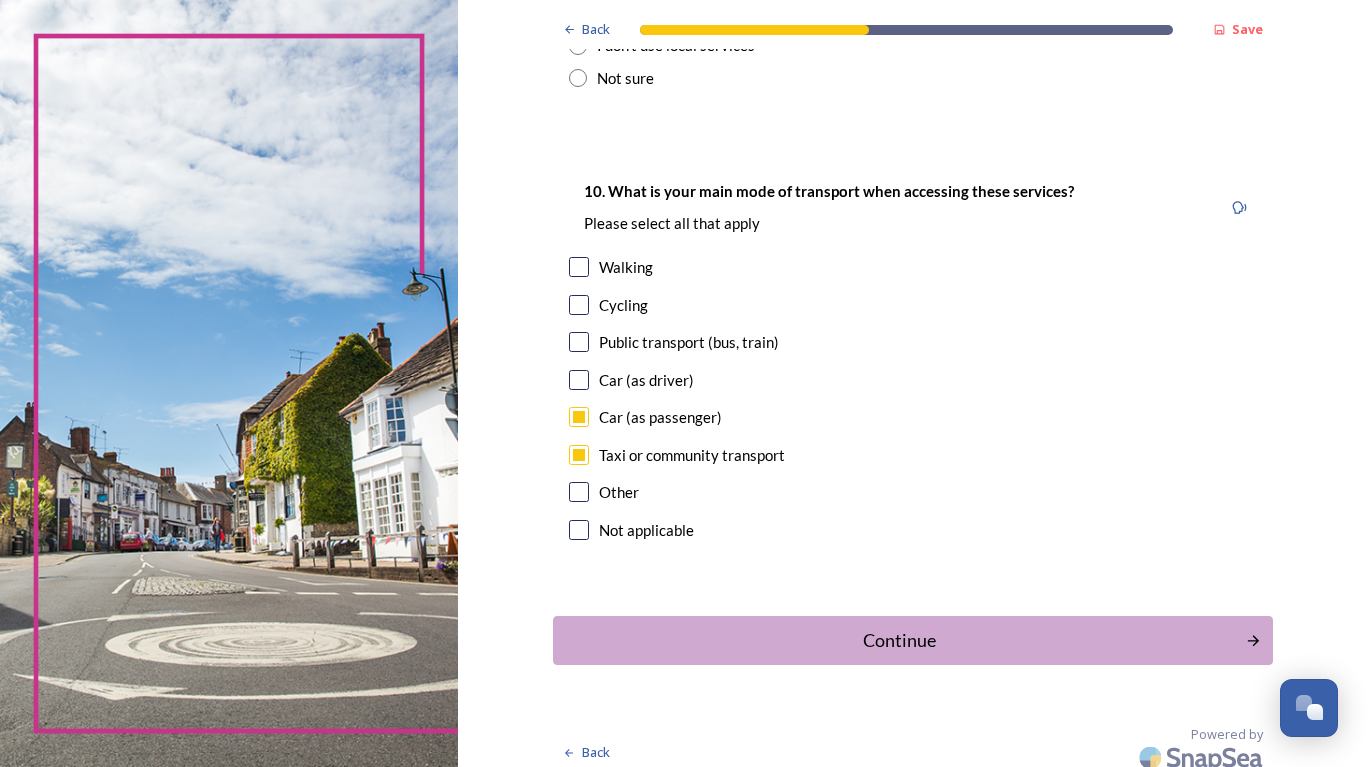scroll, scrollTop: 1749, scrollLeft: 0, axis: vertical 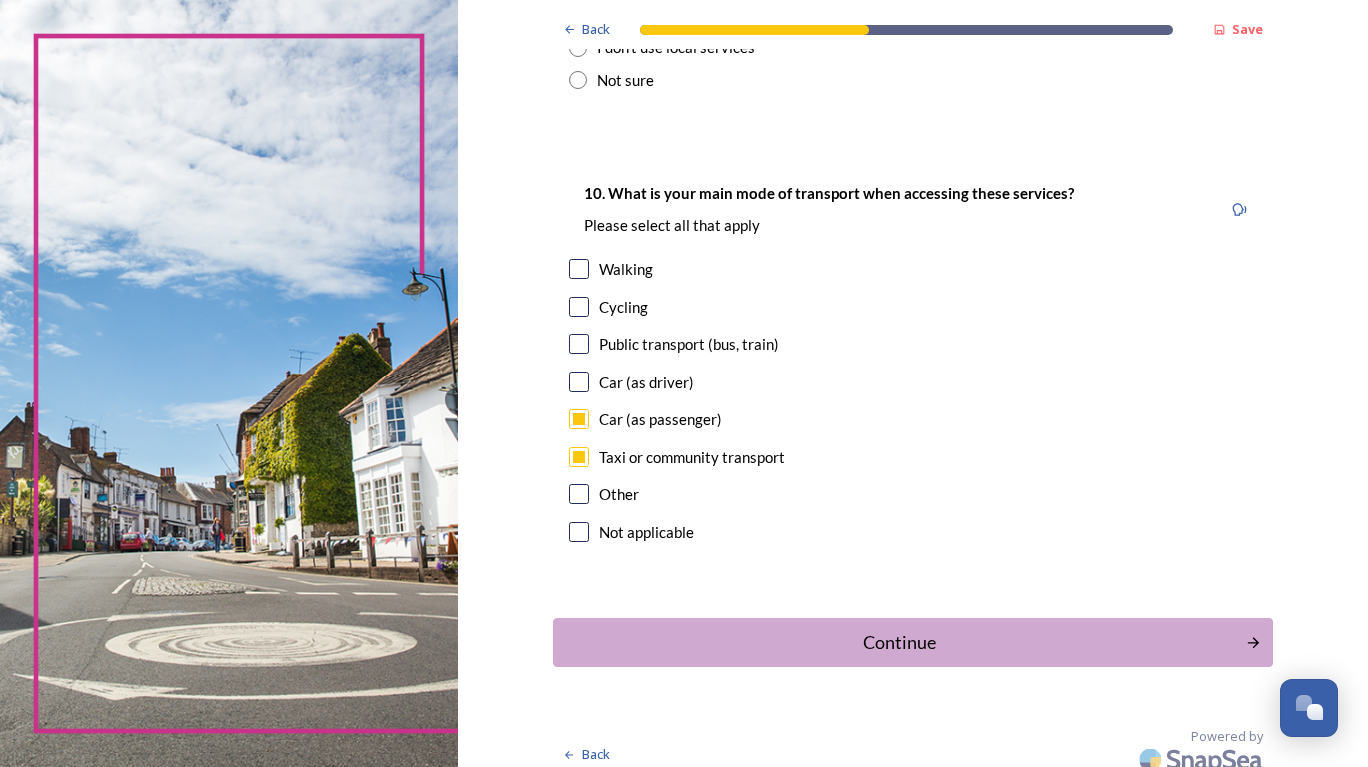 click on "Continue" at bounding box center [899, 642] 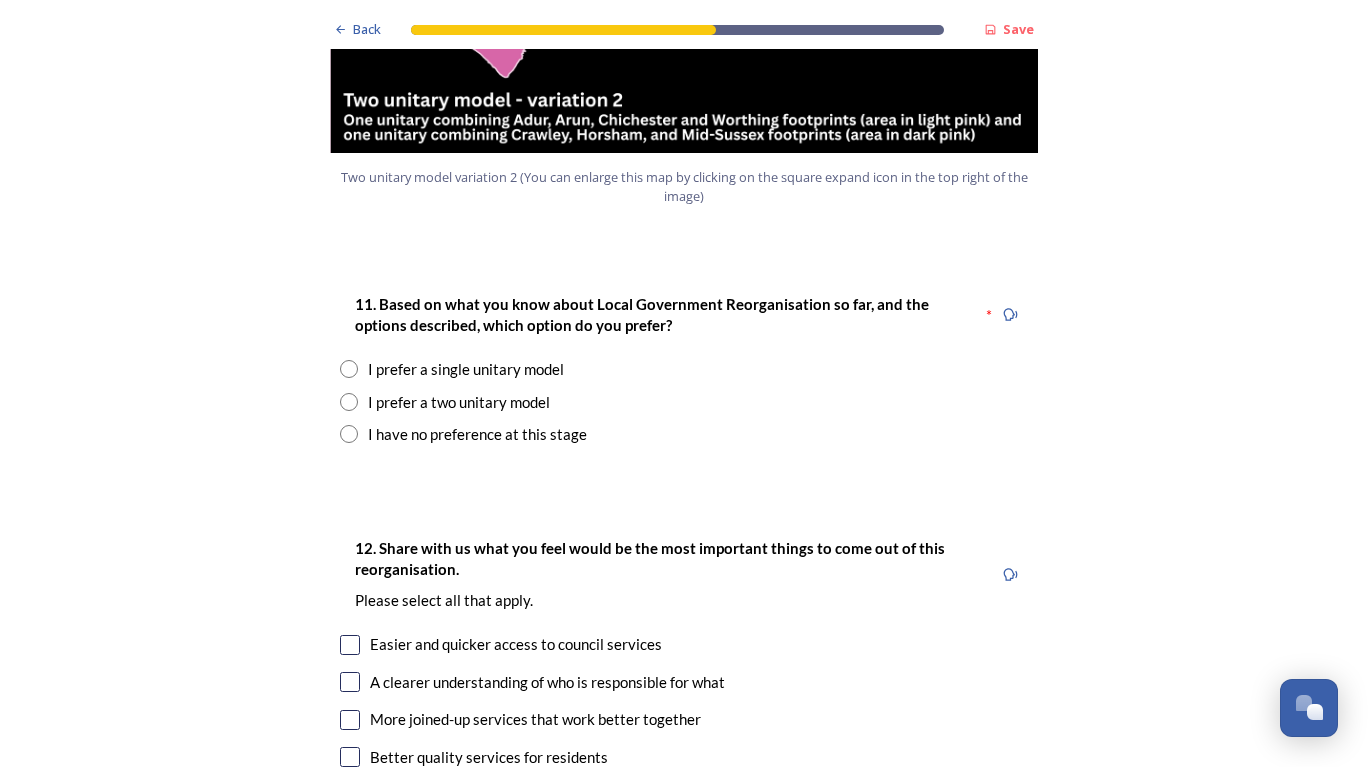 scroll, scrollTop: 2502, scrollLeft: 0, axis: vertical 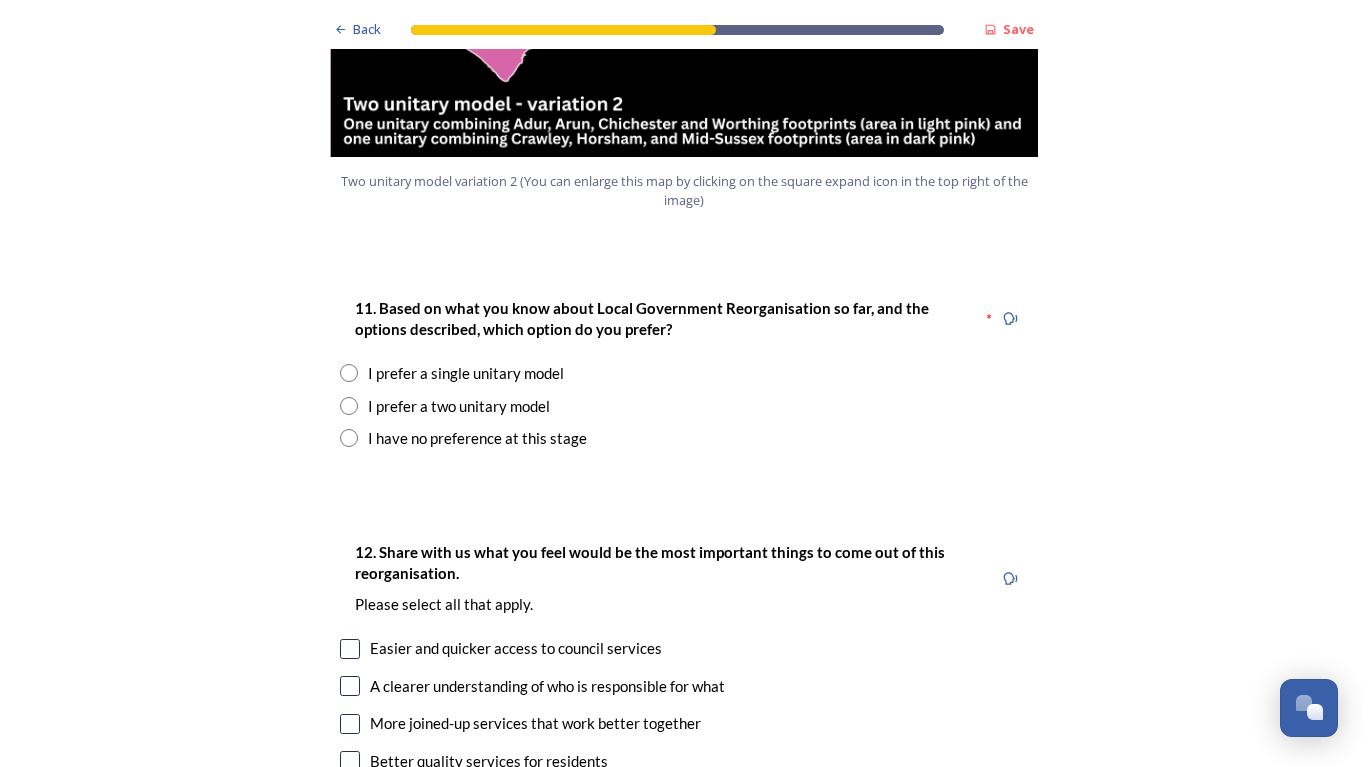 click at bounding box center [349, 438] 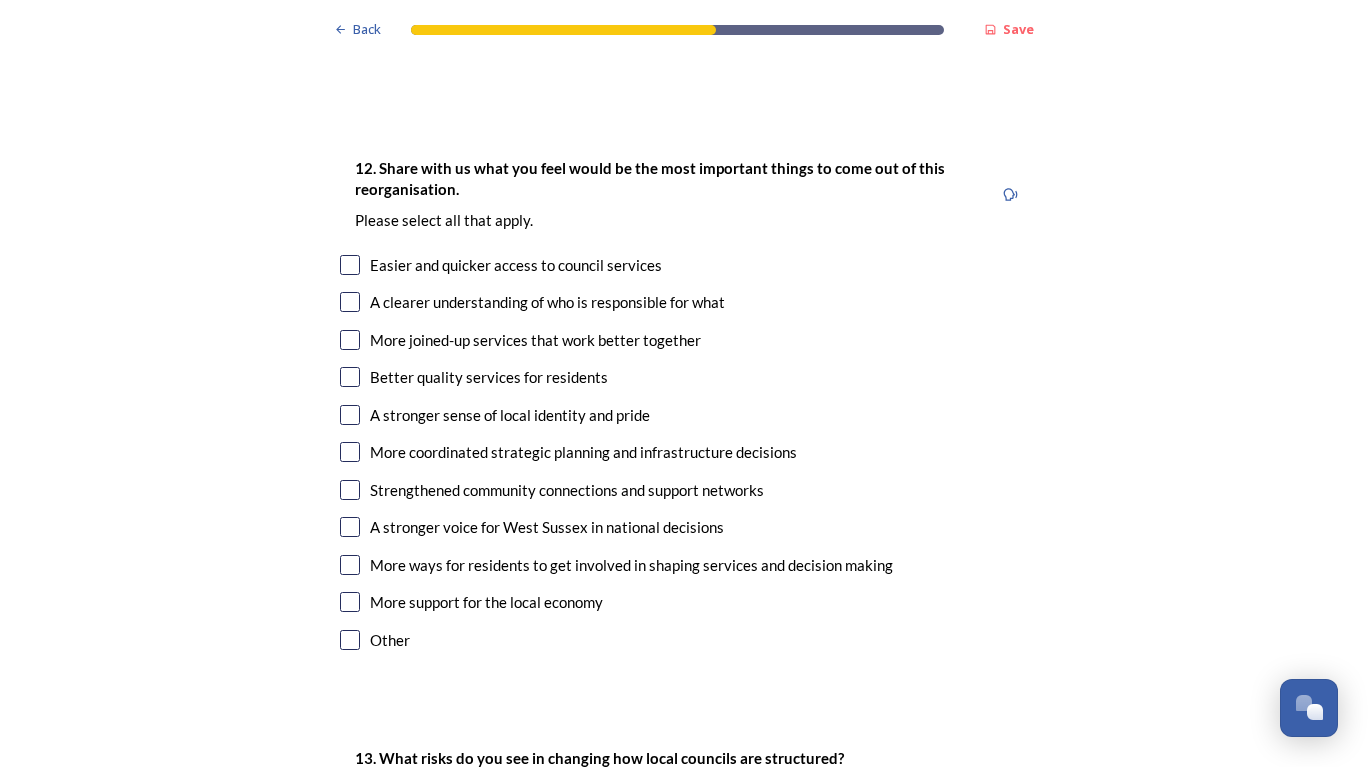 scroll, scrollTop: 3317, scrollLeft: 0, axis: vertical 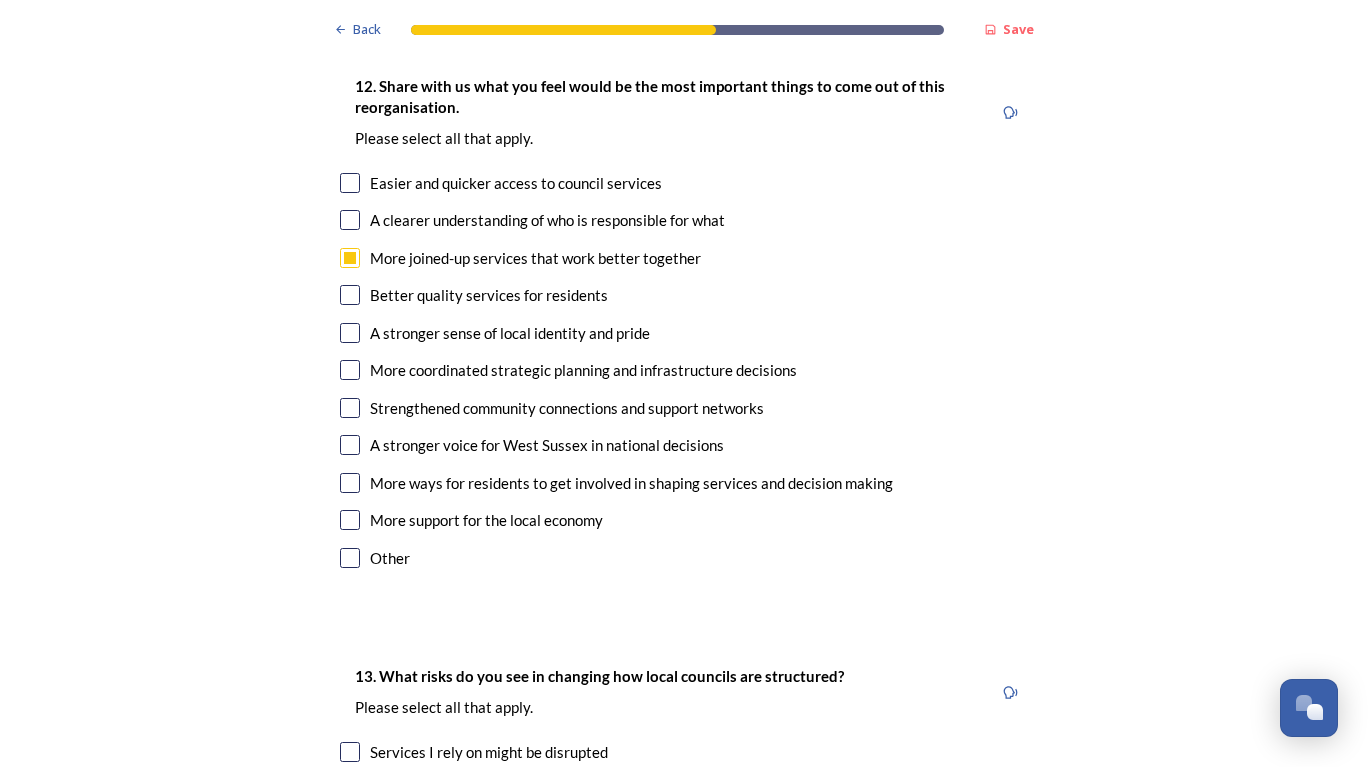 click at bounding box center [350, 295] 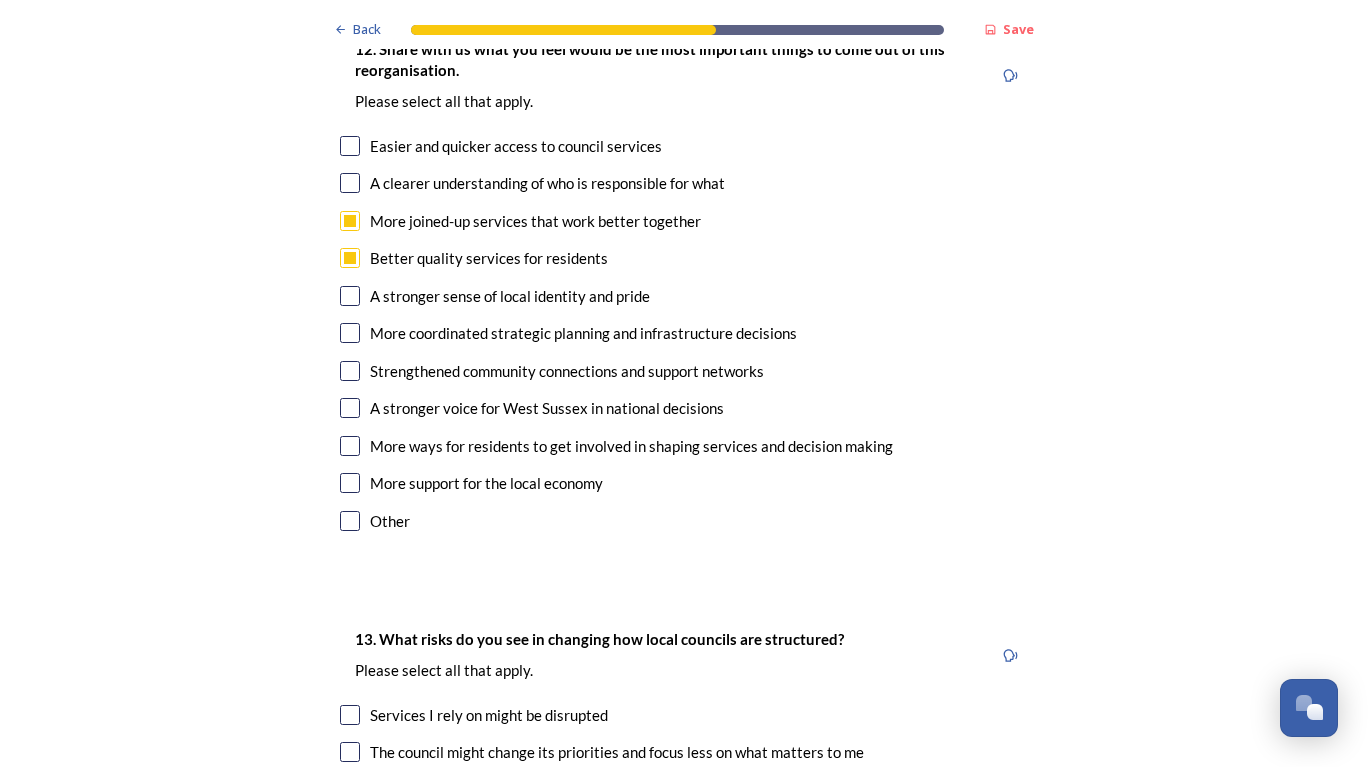 scroll, scrollTop: 3437, scrollLeft: 0, axis: vertical 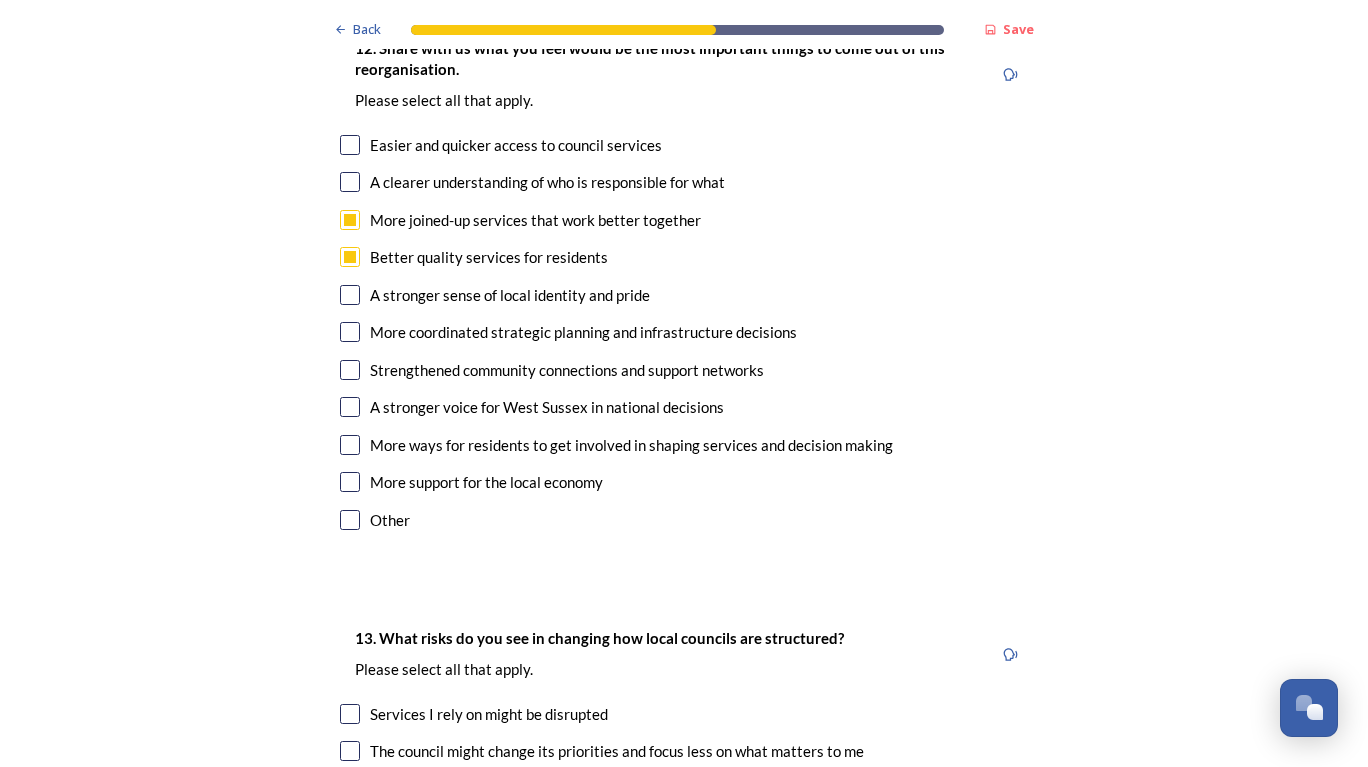 click at bounding box center [350, 332] 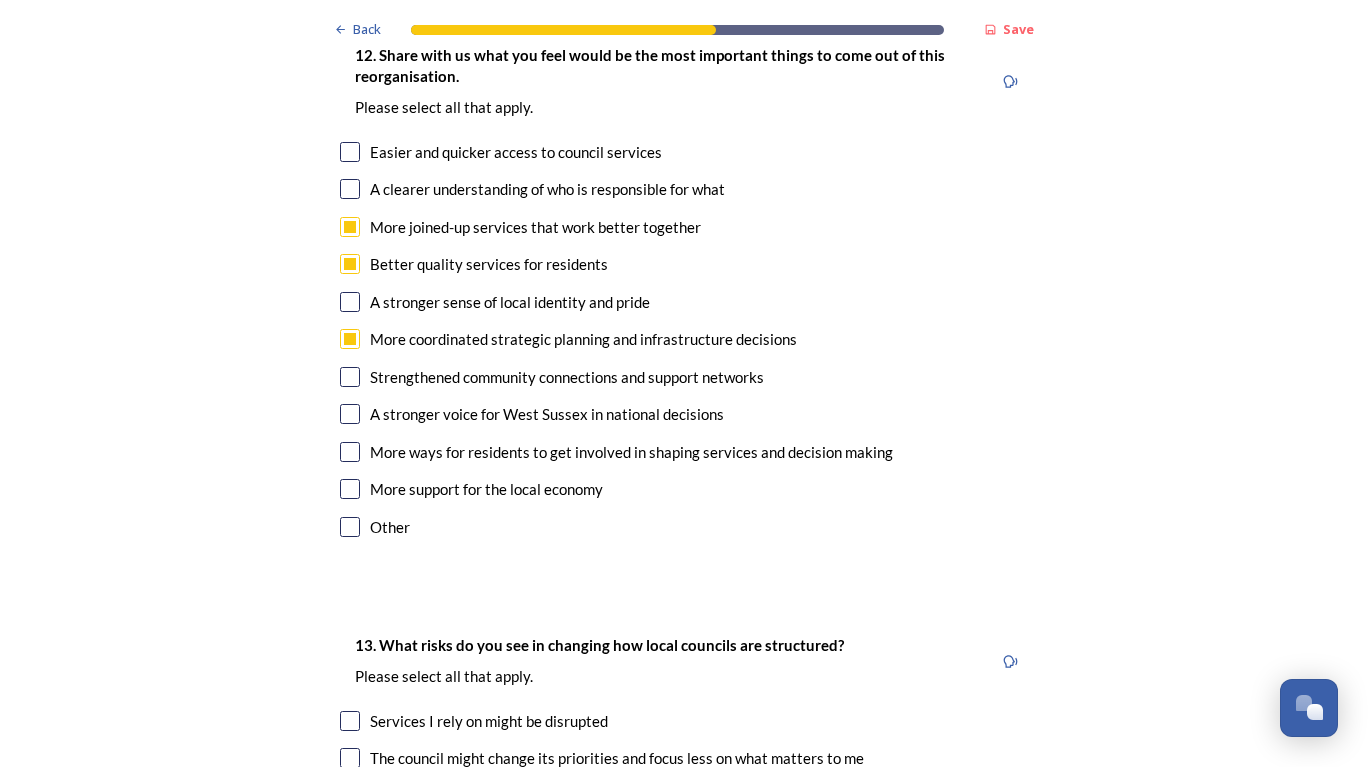 scroll, scrollTop: 3426, scrollLeft: 0, axis: vertical 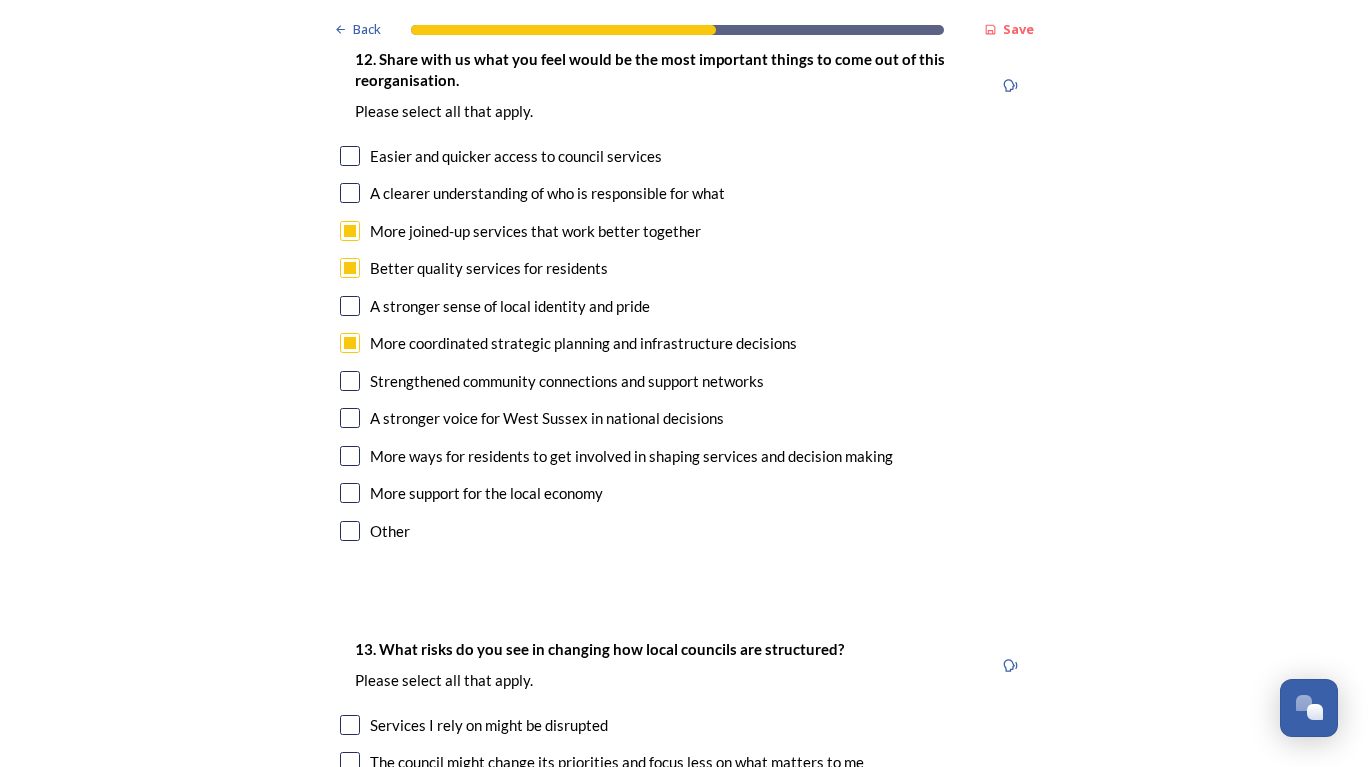 click at bounding box center [350, 493] 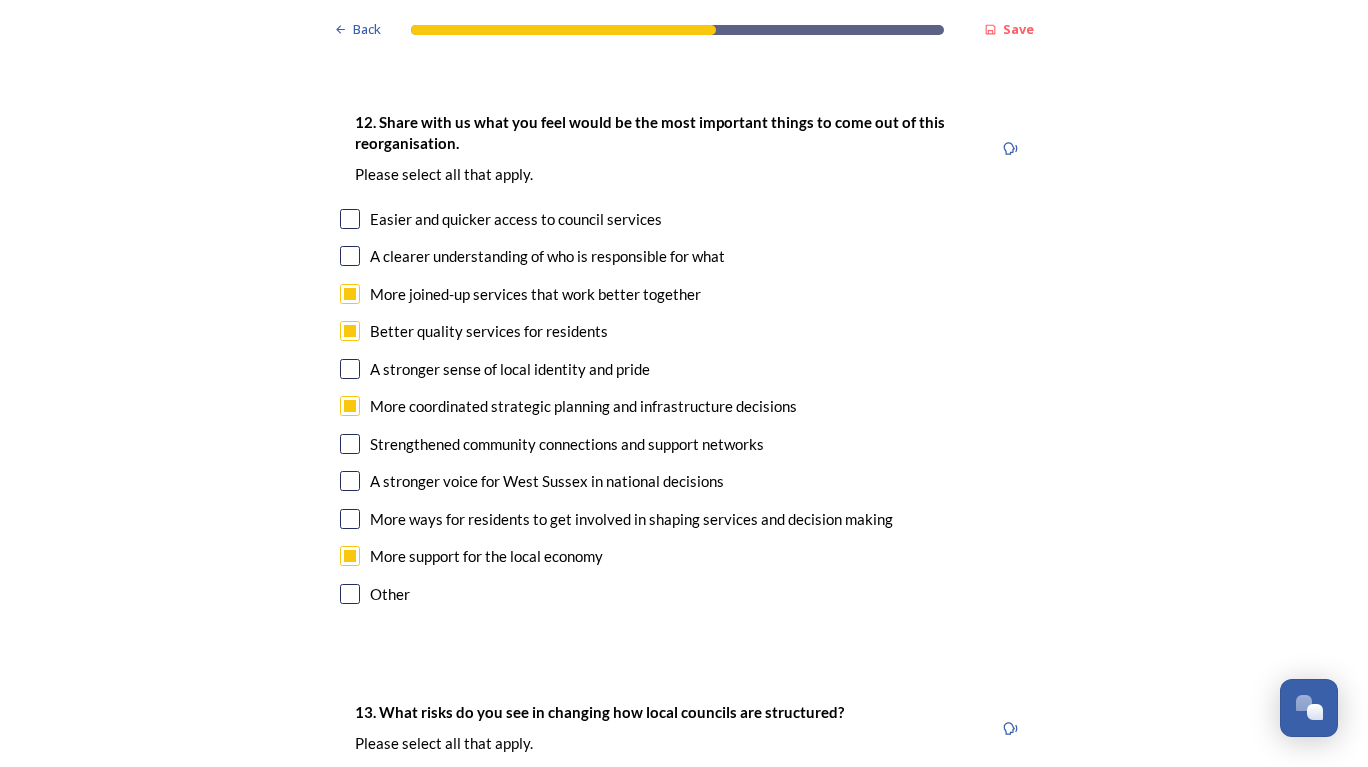 scroll, scrollTop: 3363, scrollLeft: 0, axis: vertical 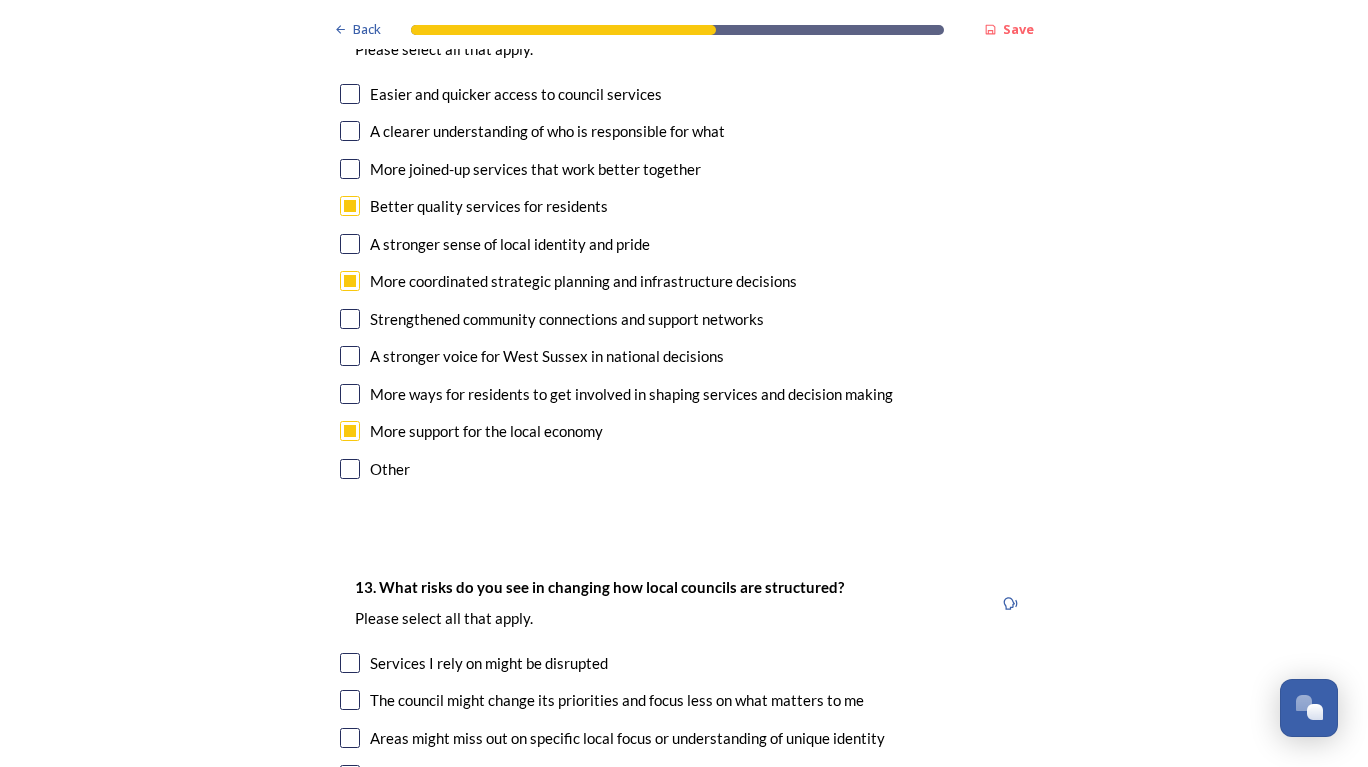 click at bounding box center [350, 206] 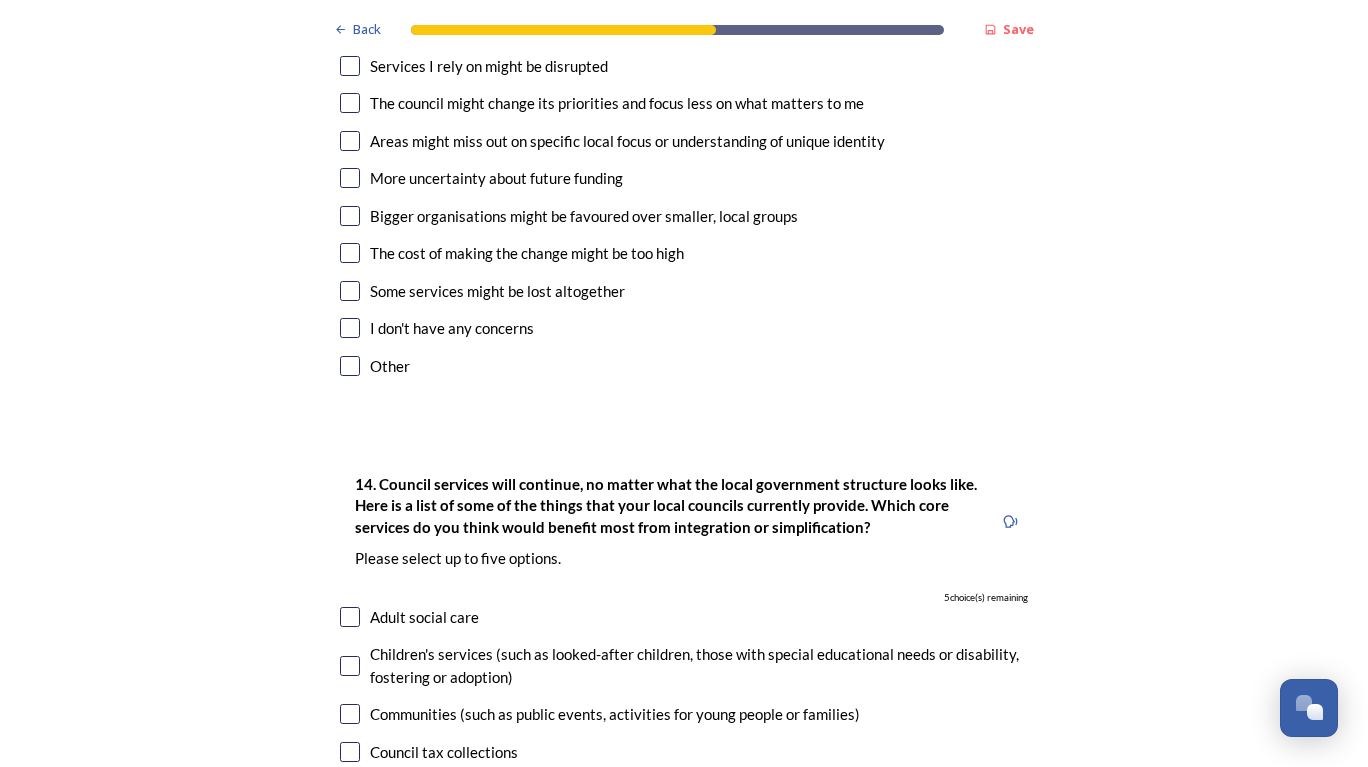 scroll, scrollTop: 4085, scrollLeft: 0, axis: vertical 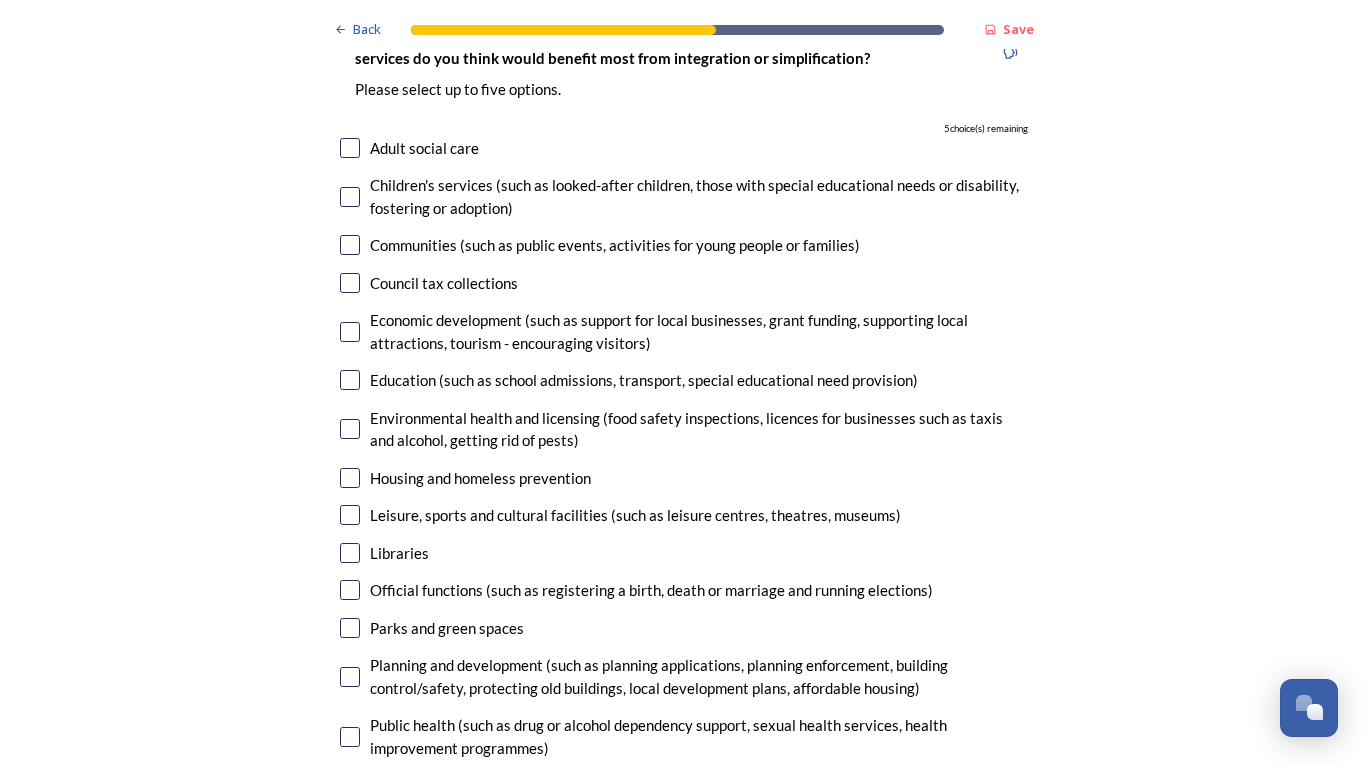 click at bounding box center [350, 332] 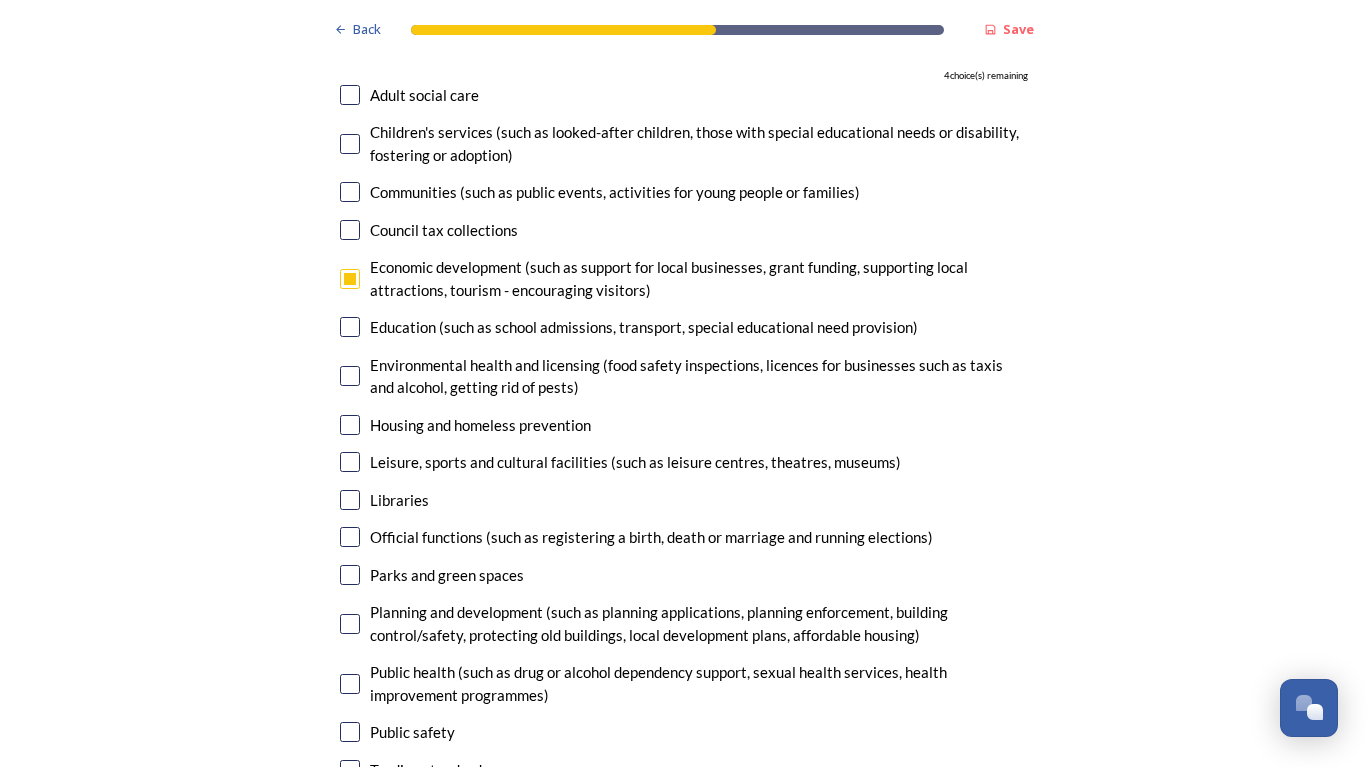 scroll, scrollTop: 4603, scrollLeft: 0, axis: vertical 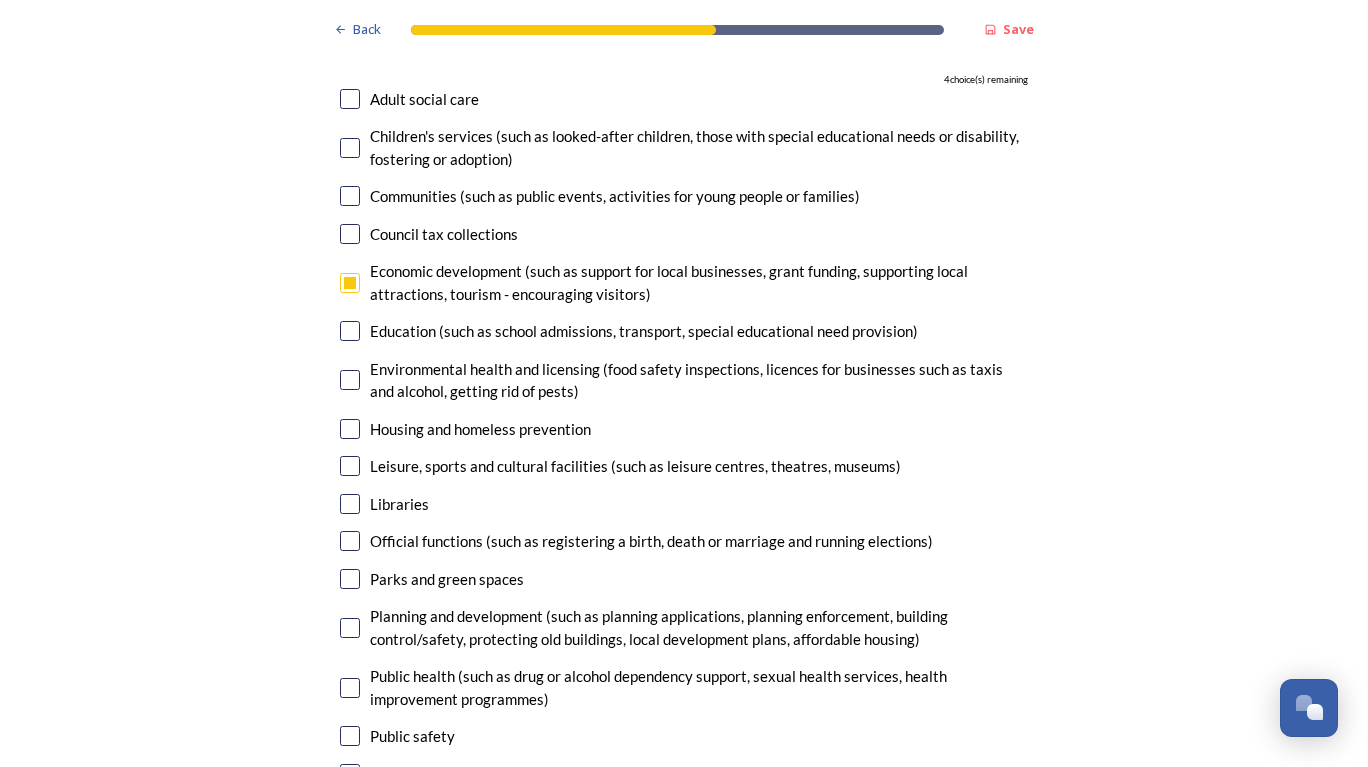 click at bounding box center (350, 429) 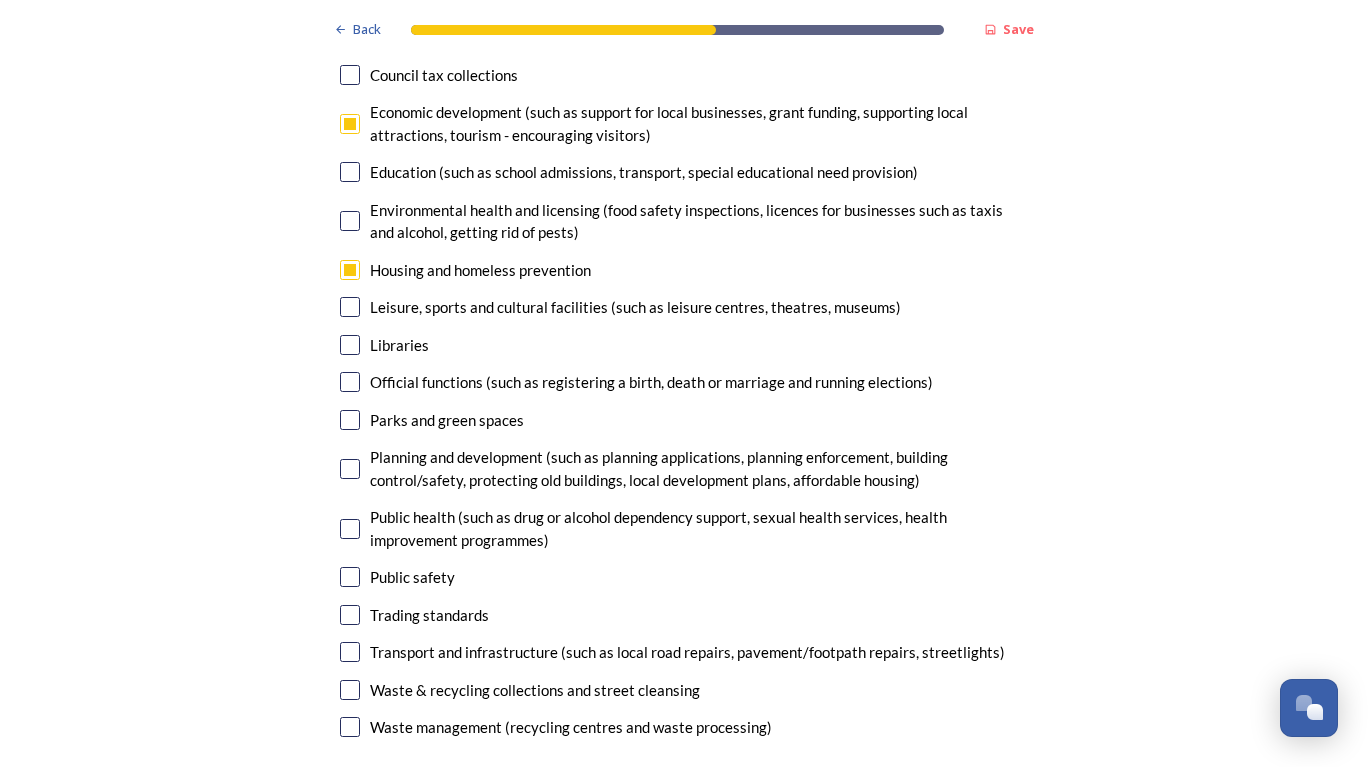 scroll, scrollTop: 4761, scrollLeft: 0, axis: vertical 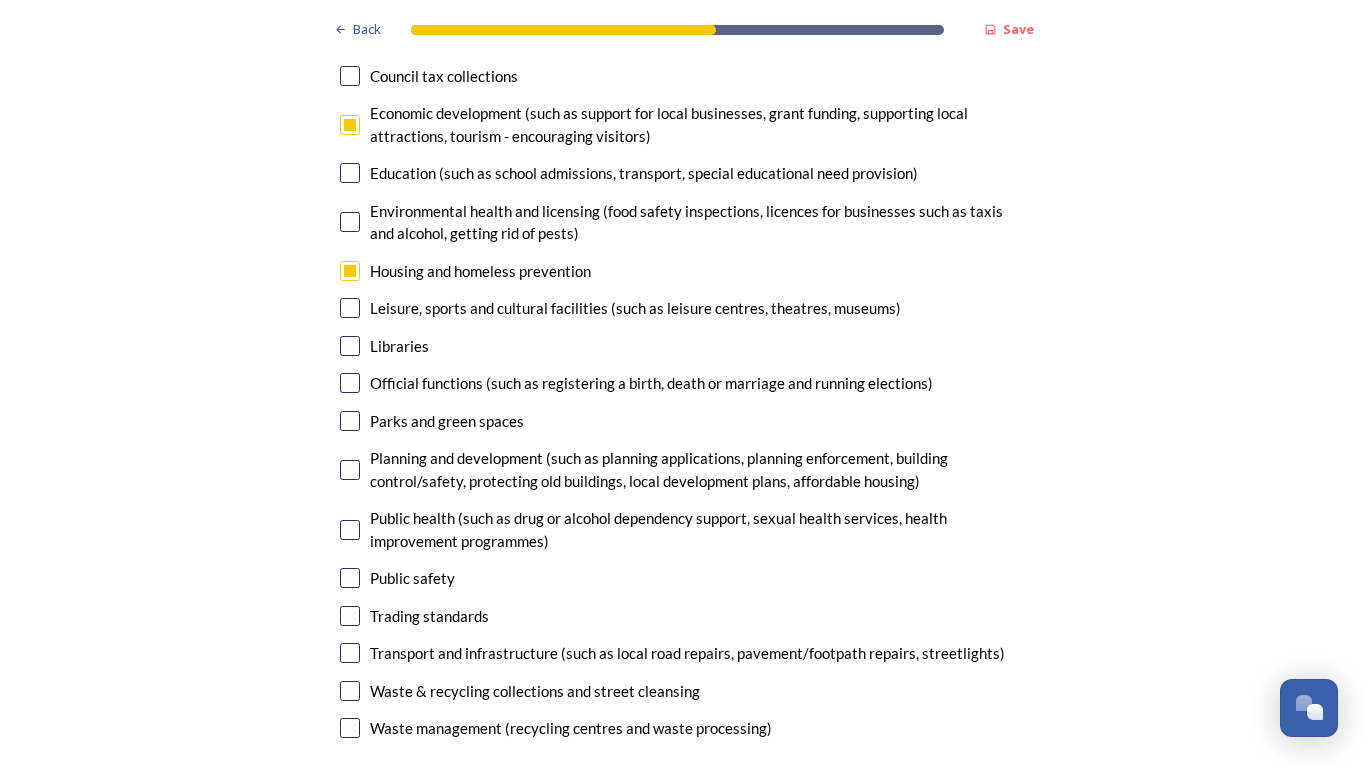 click at bounding box center [350, 470] 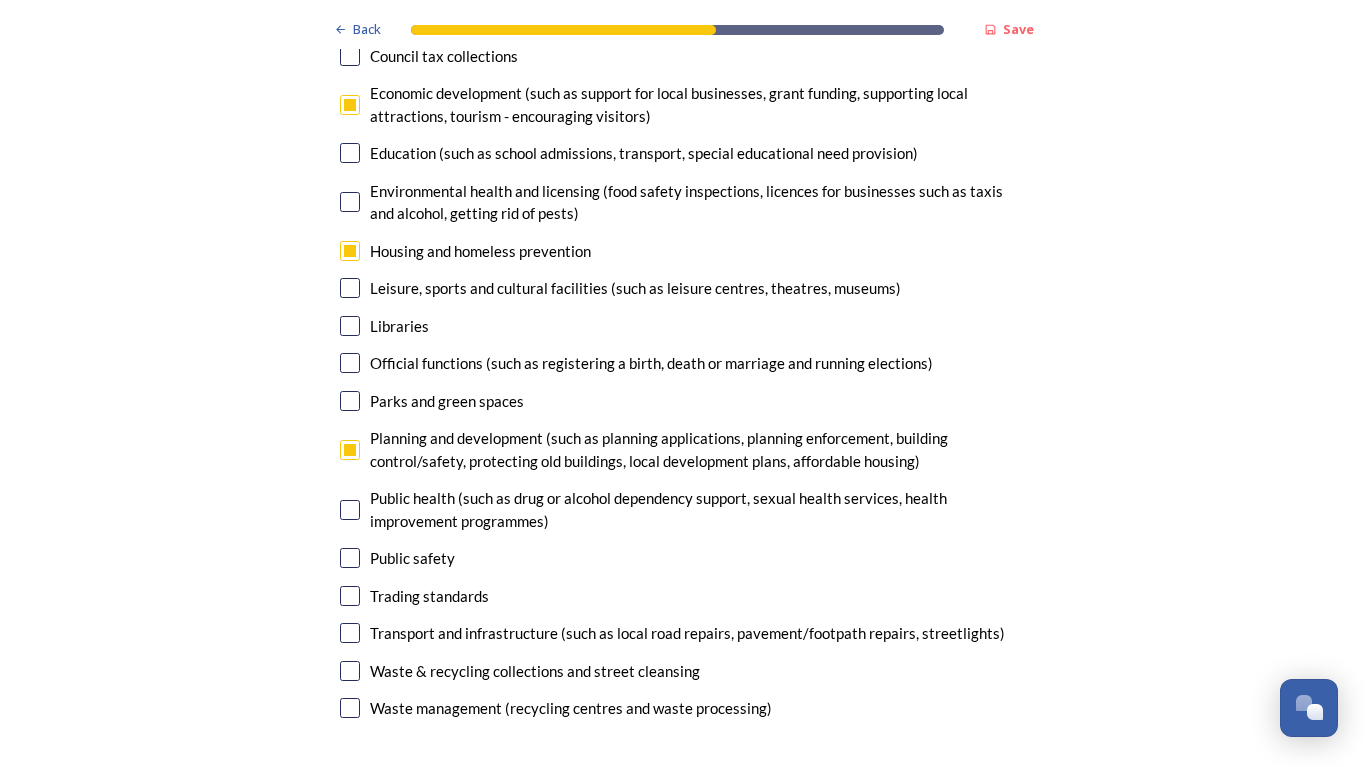 scroll, scrollTop: 4775, scrollLeft: 0, axis: vertical 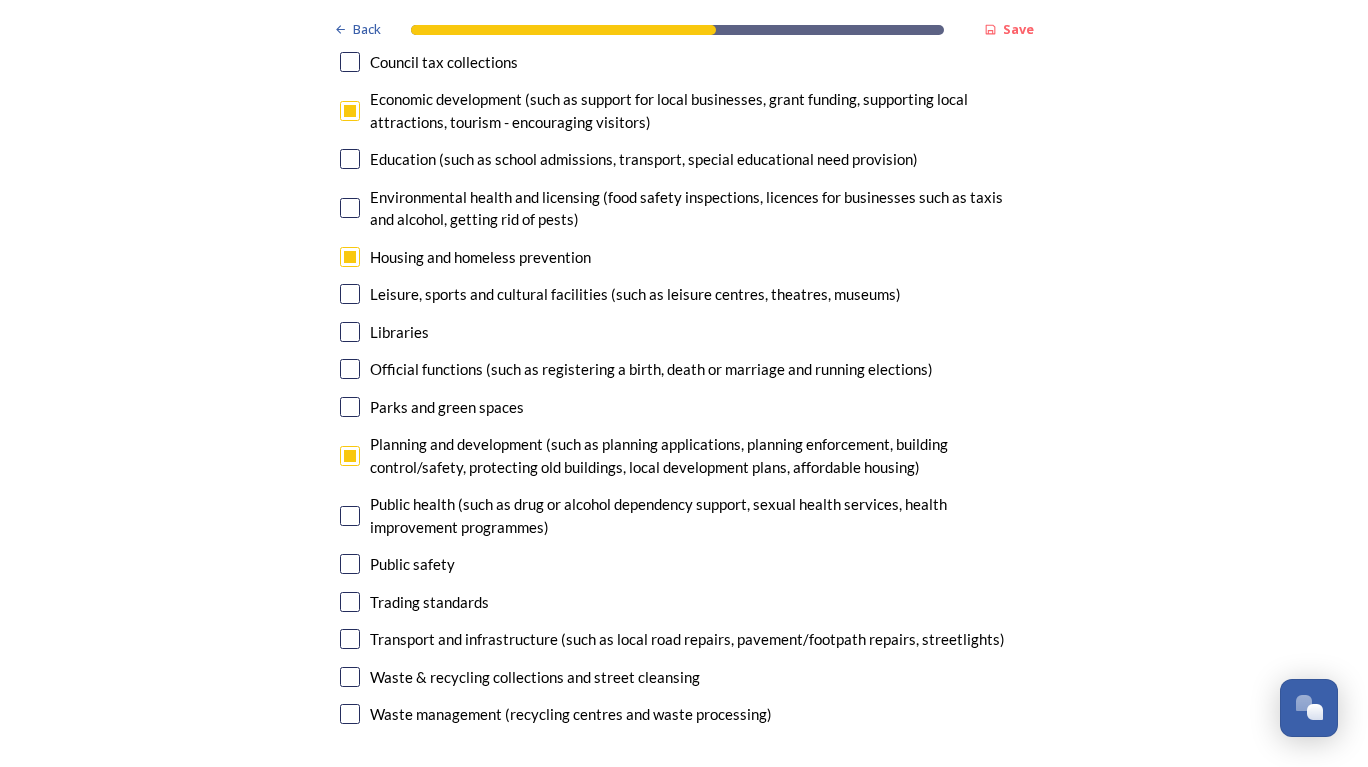 click at bounding box center [350, 516] 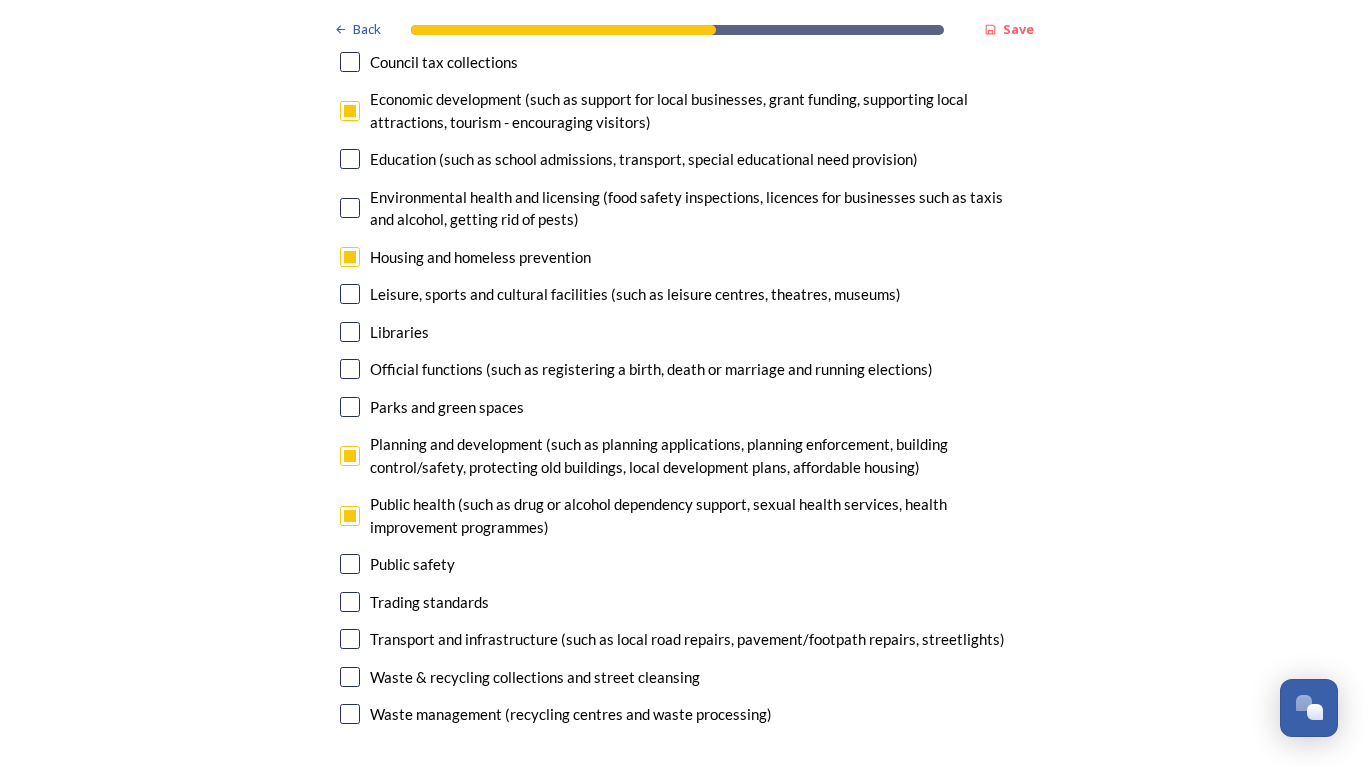 click at bounding box center [350, 639] 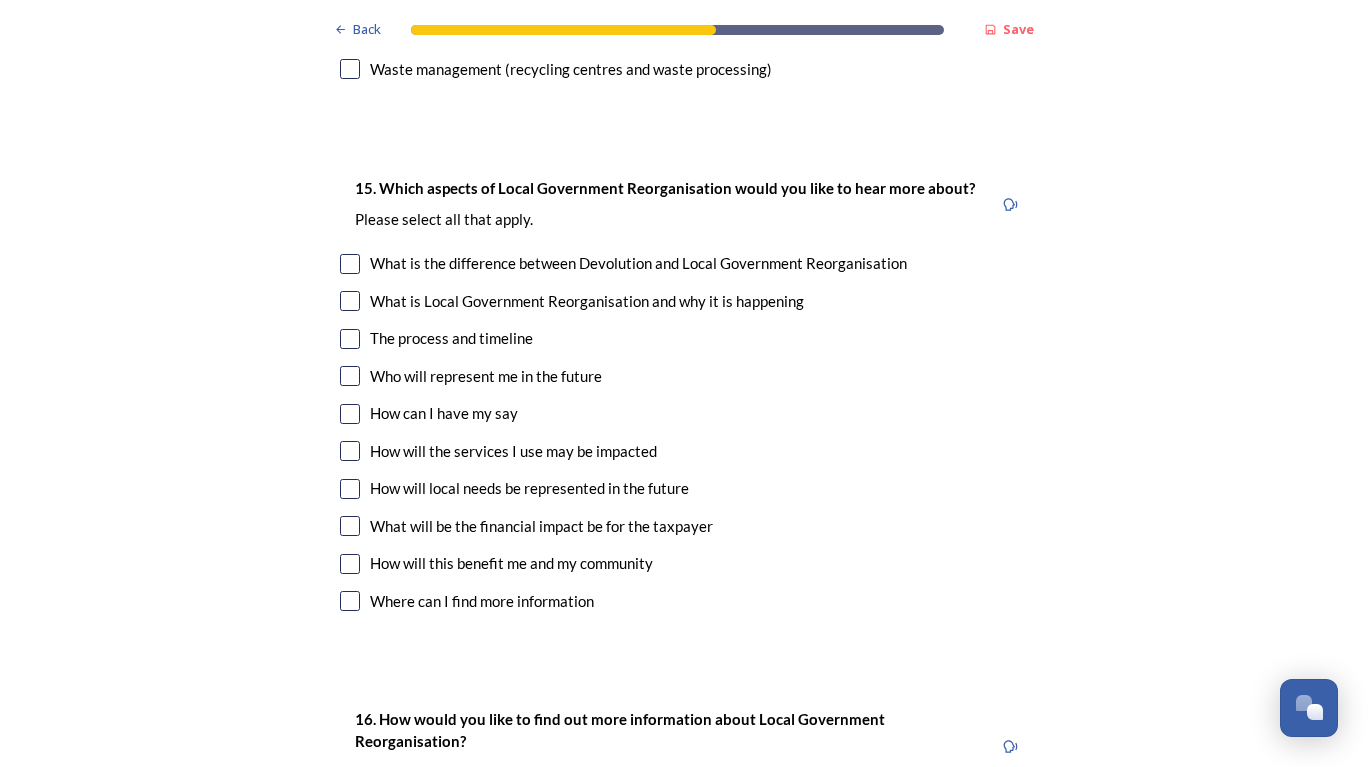scroll, scrollTop: 5419, scrollLeft: 0, axis: vertical 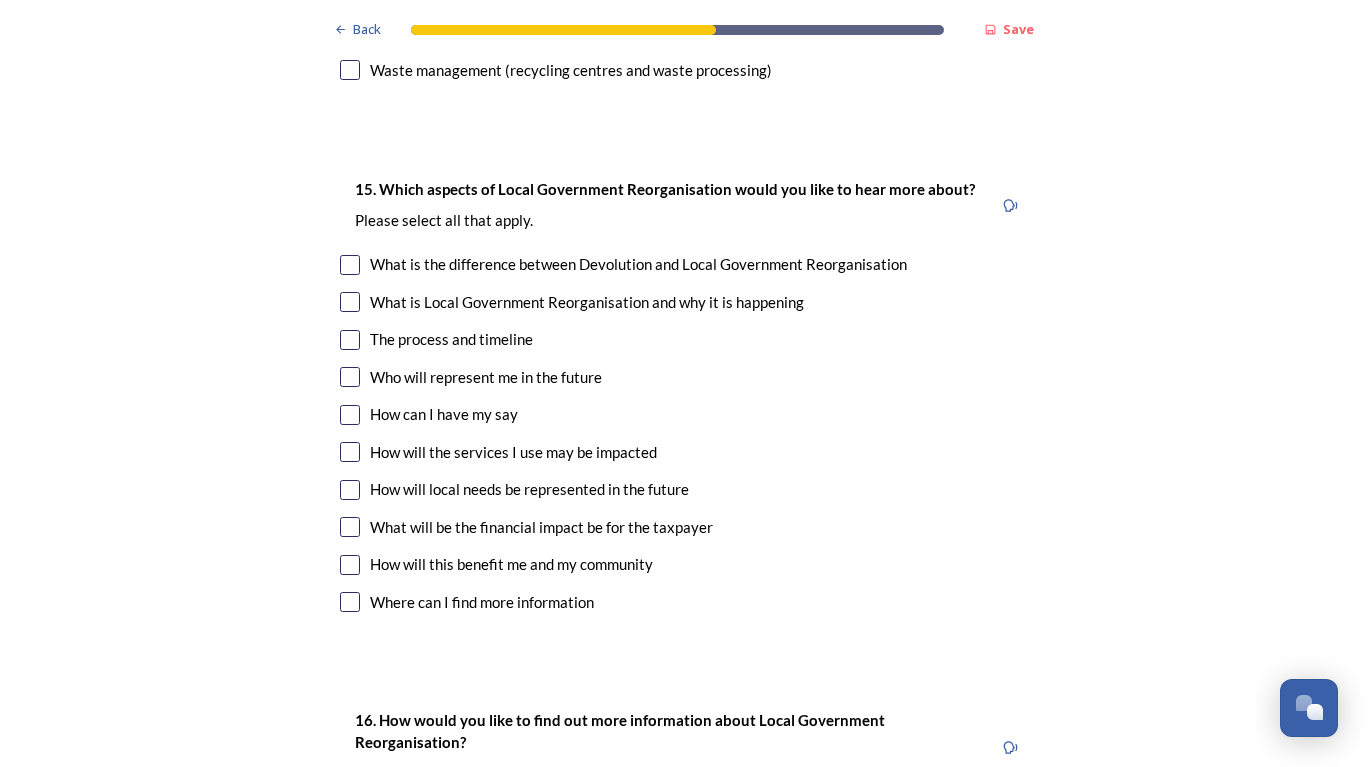 click at bounding box center (350, 452) 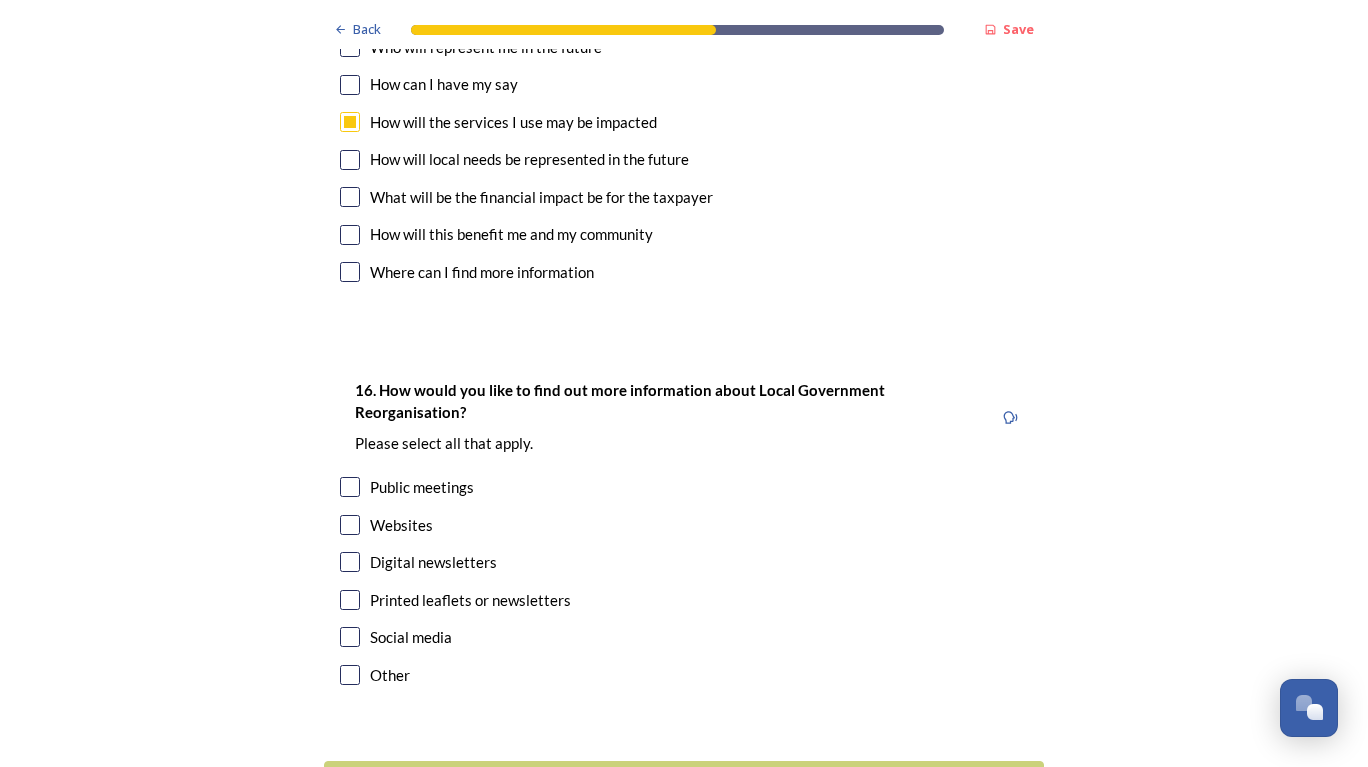scroll, scrollTop: 5756, scrollLeft: 0, axis: vertical 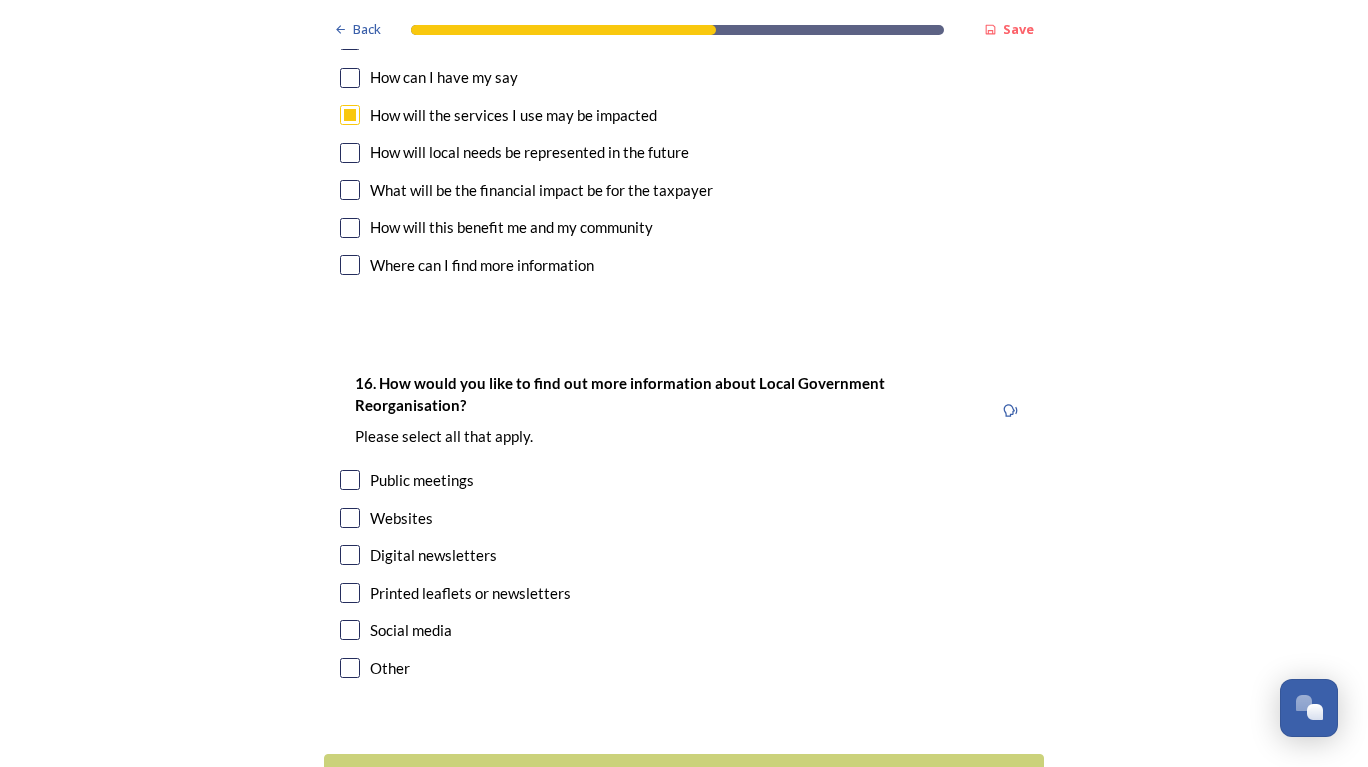 click at bounding box center (350, 518) 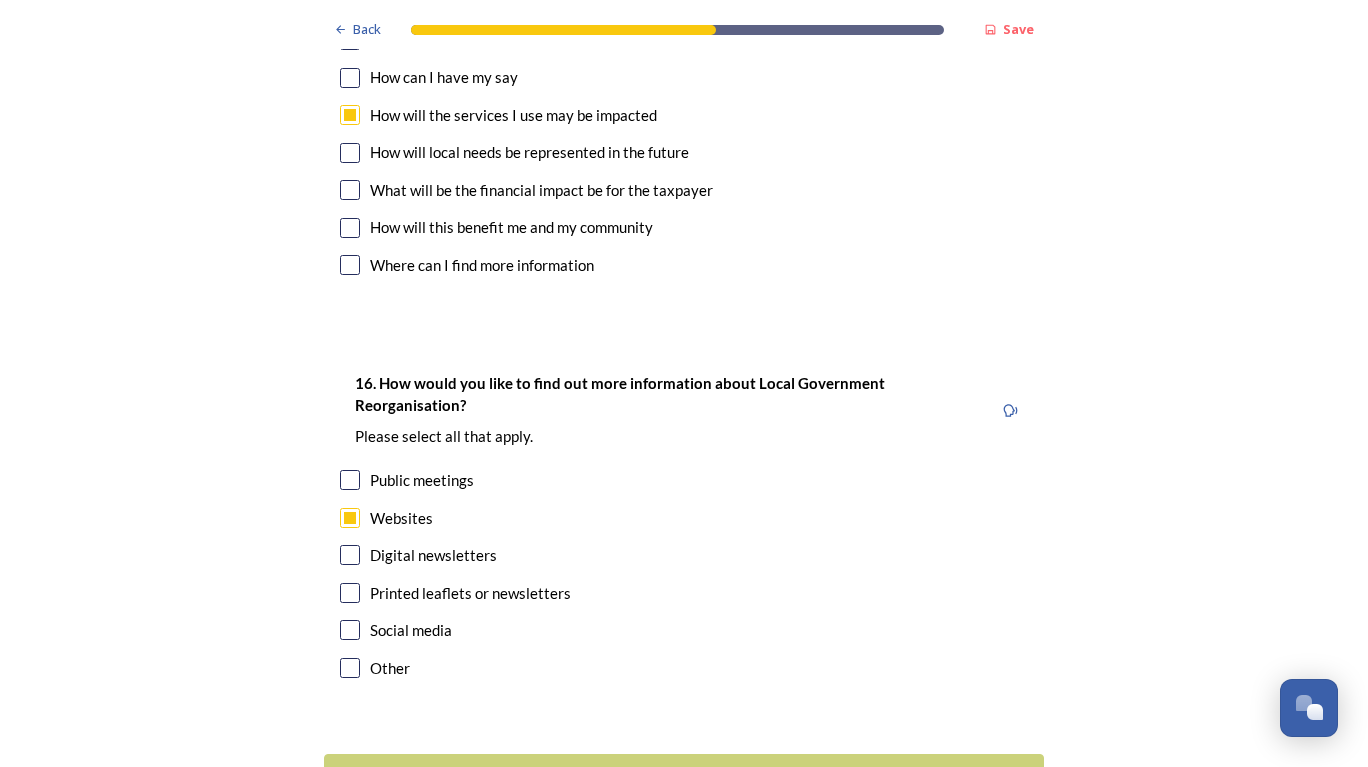 click at bounding box center (350, 555) 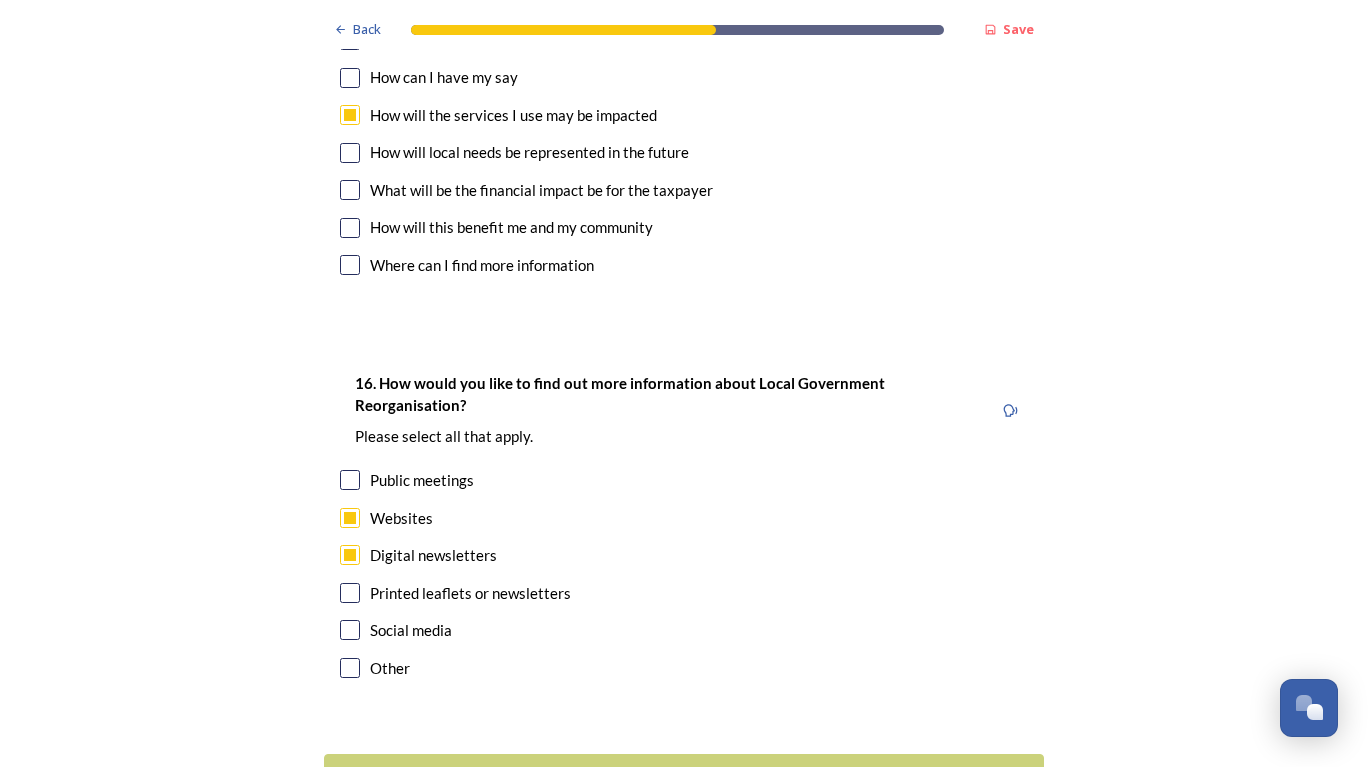 click on "Continue" at bounding box center (670, 778) 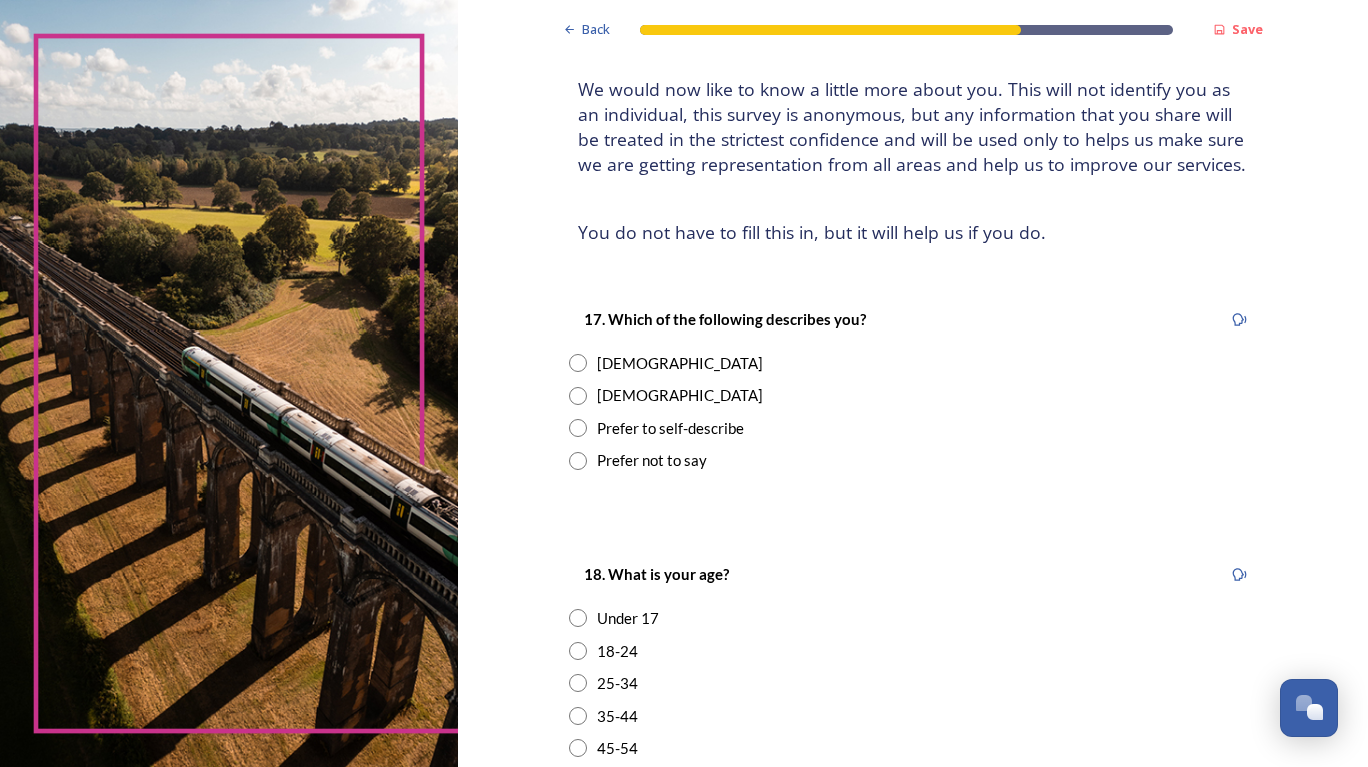 scroll, scrollTop: 121, scrollLeft: 0, axis: vertical 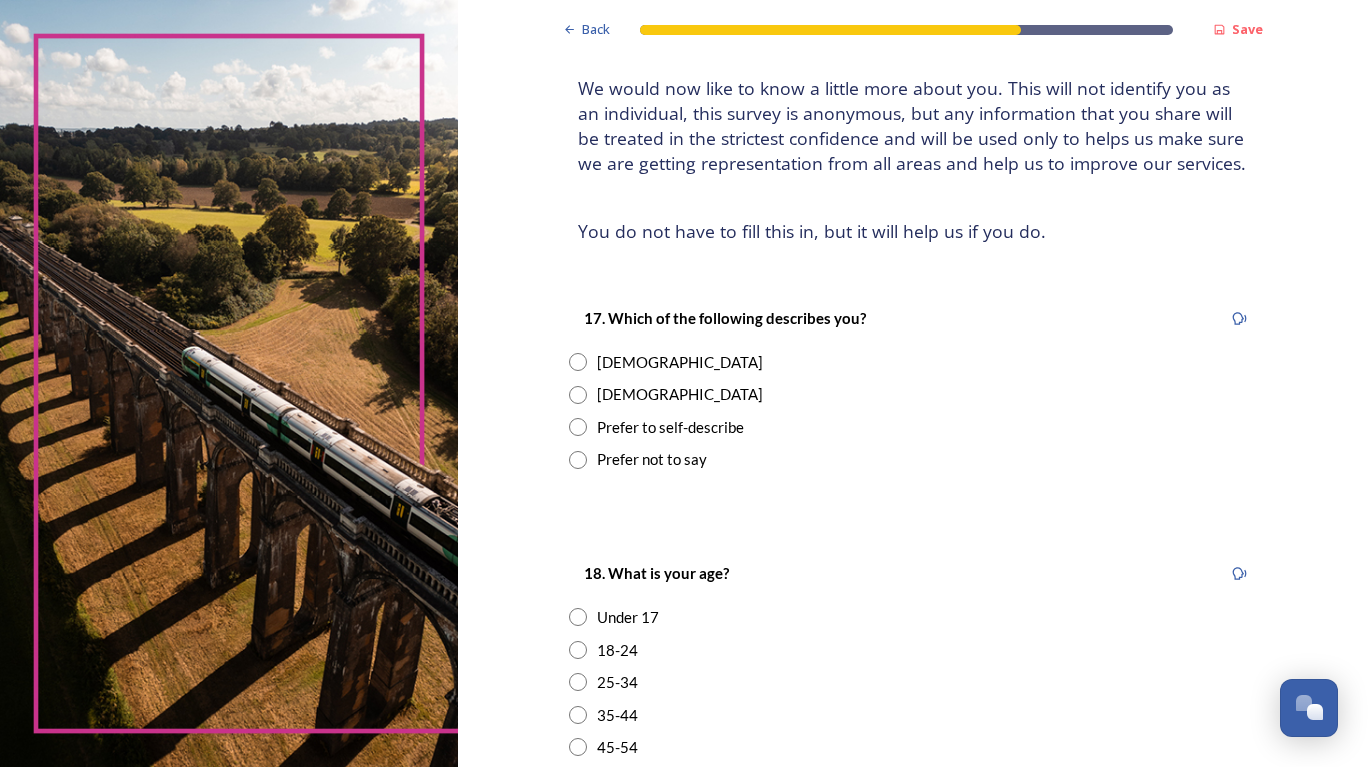 click at bounding box center [578, 395] 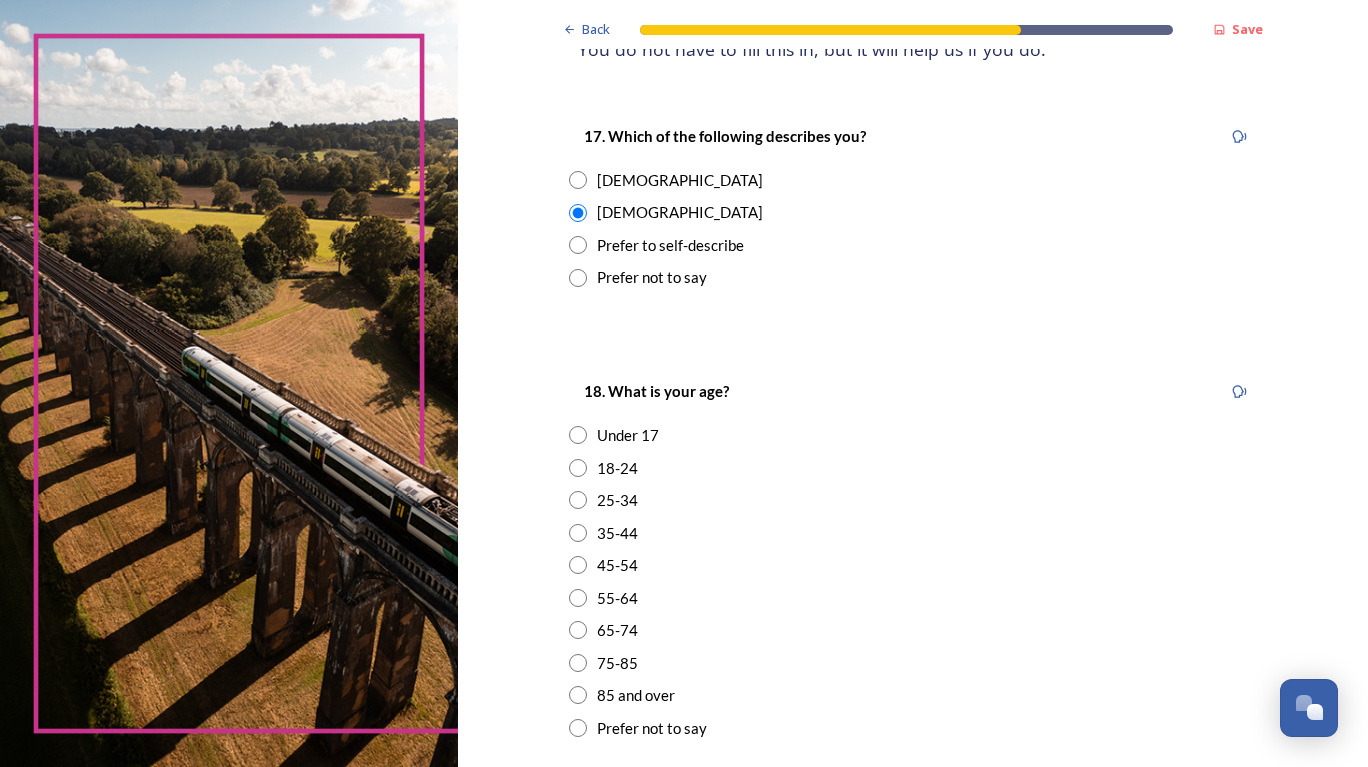 scroll, scrollTop: 301, scrollLeft: 0, axis: vertical 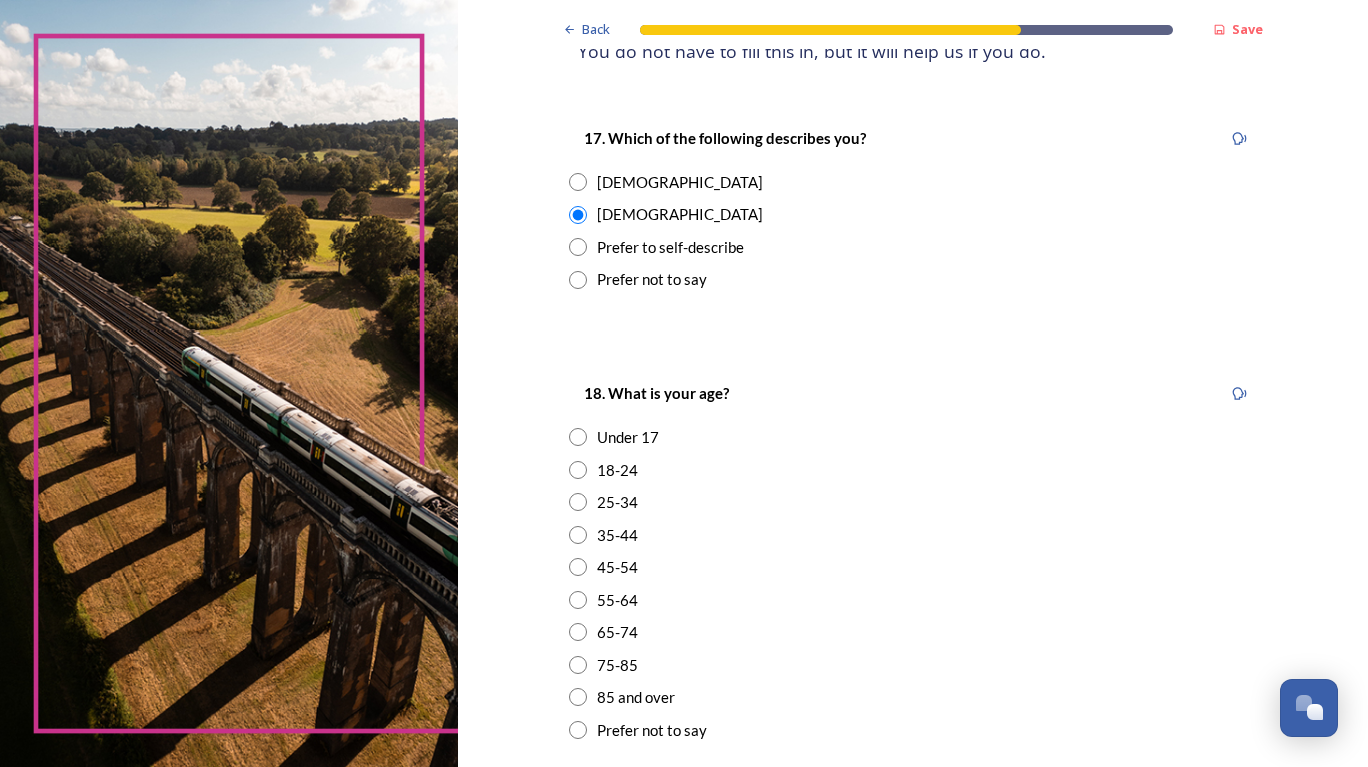 click at bounding box center (578, 535) 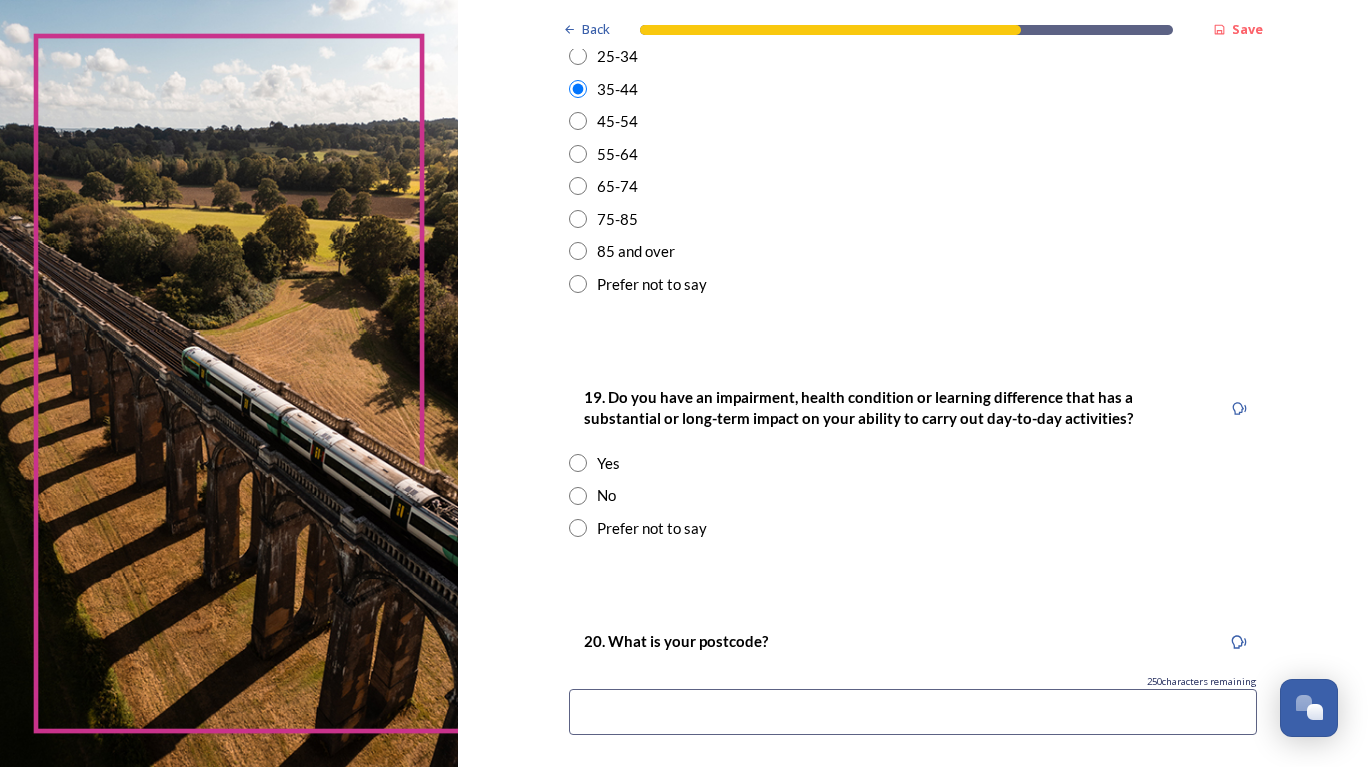 scroll, scrollTop: 751, scrollLeft: 0, axis: vertical 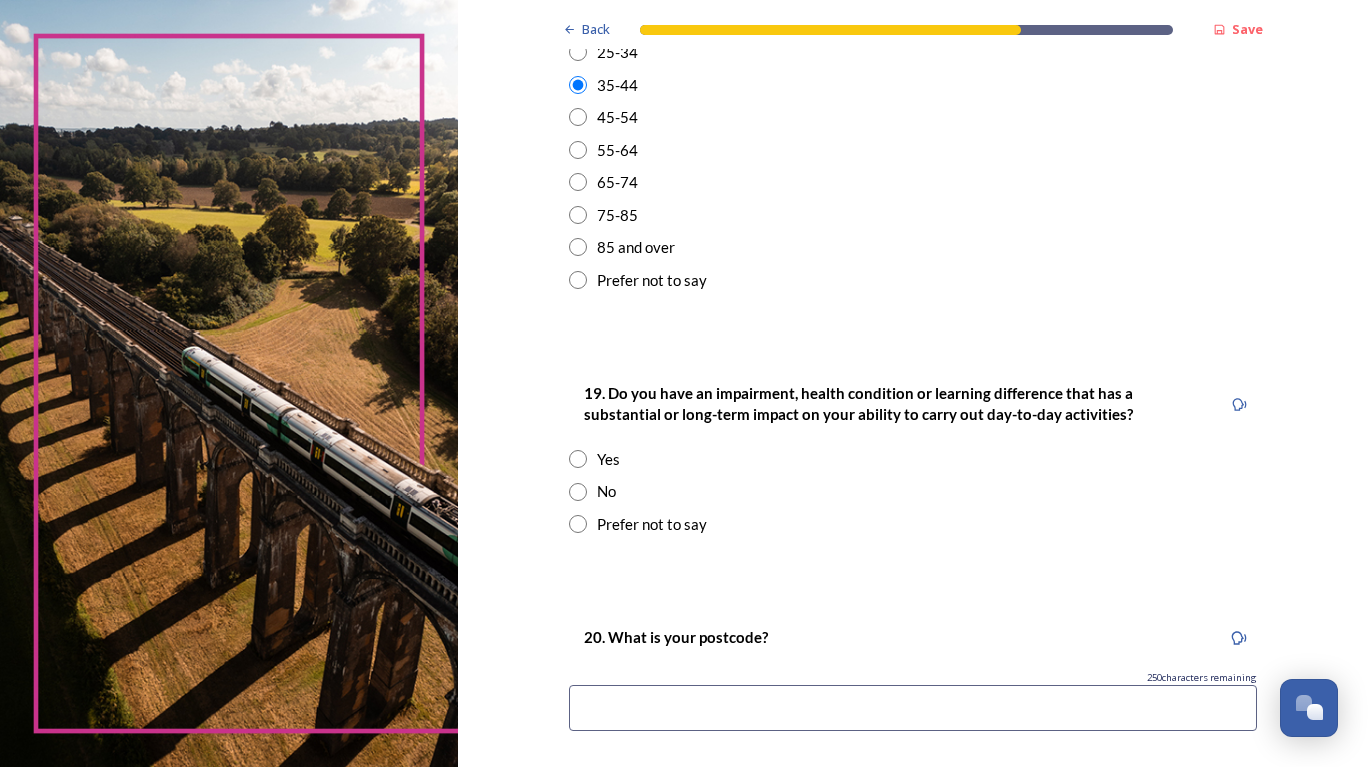 click at bounding box center [578, 459] 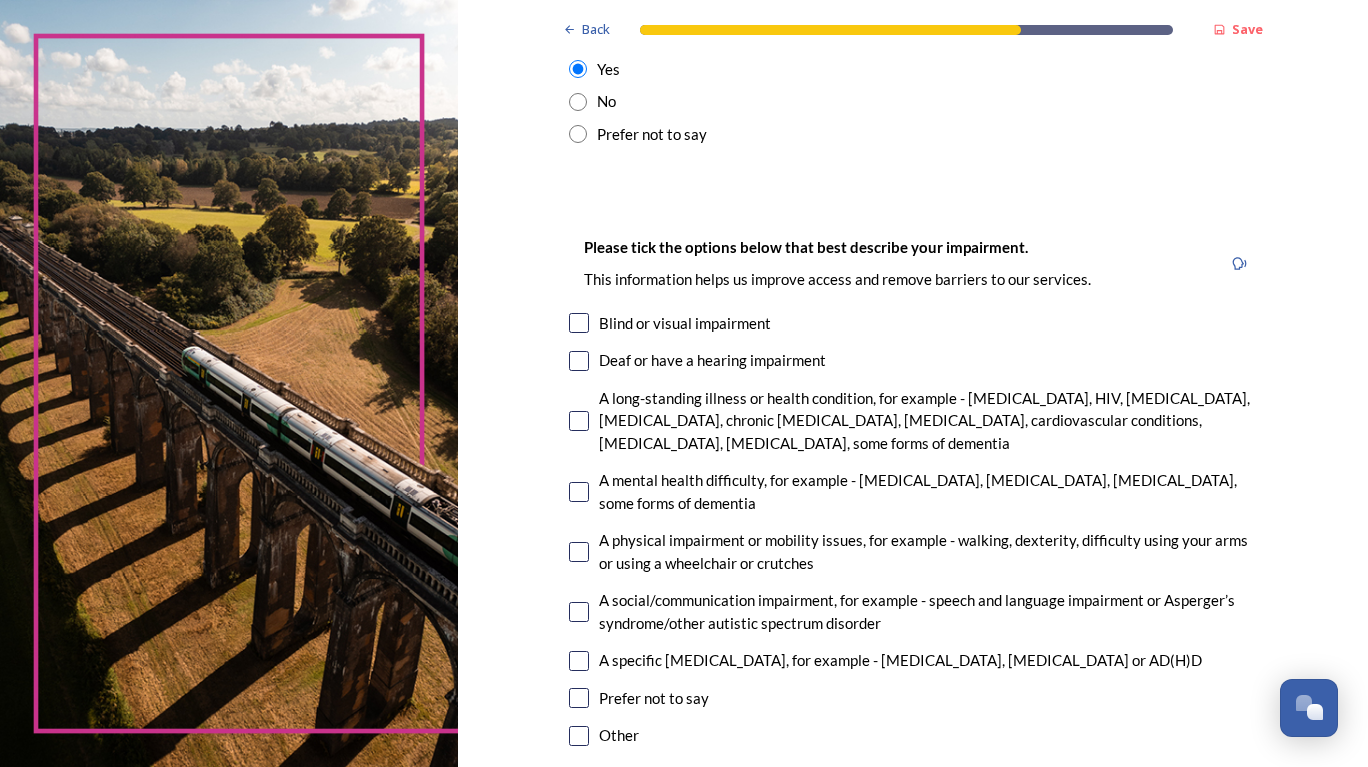 scroll, scrollTop: 1140, scrollLeft: 0, axis: vertical 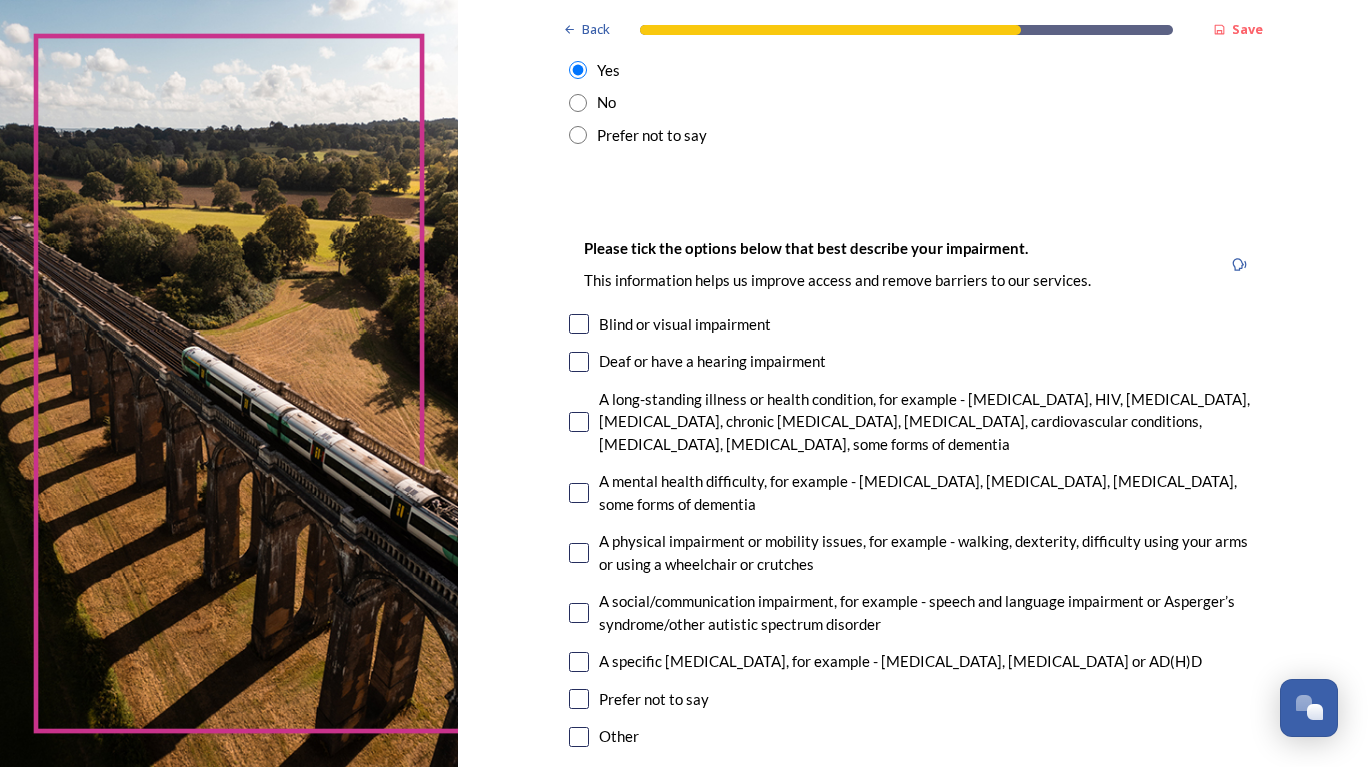 click at bounding box center [579, 422] 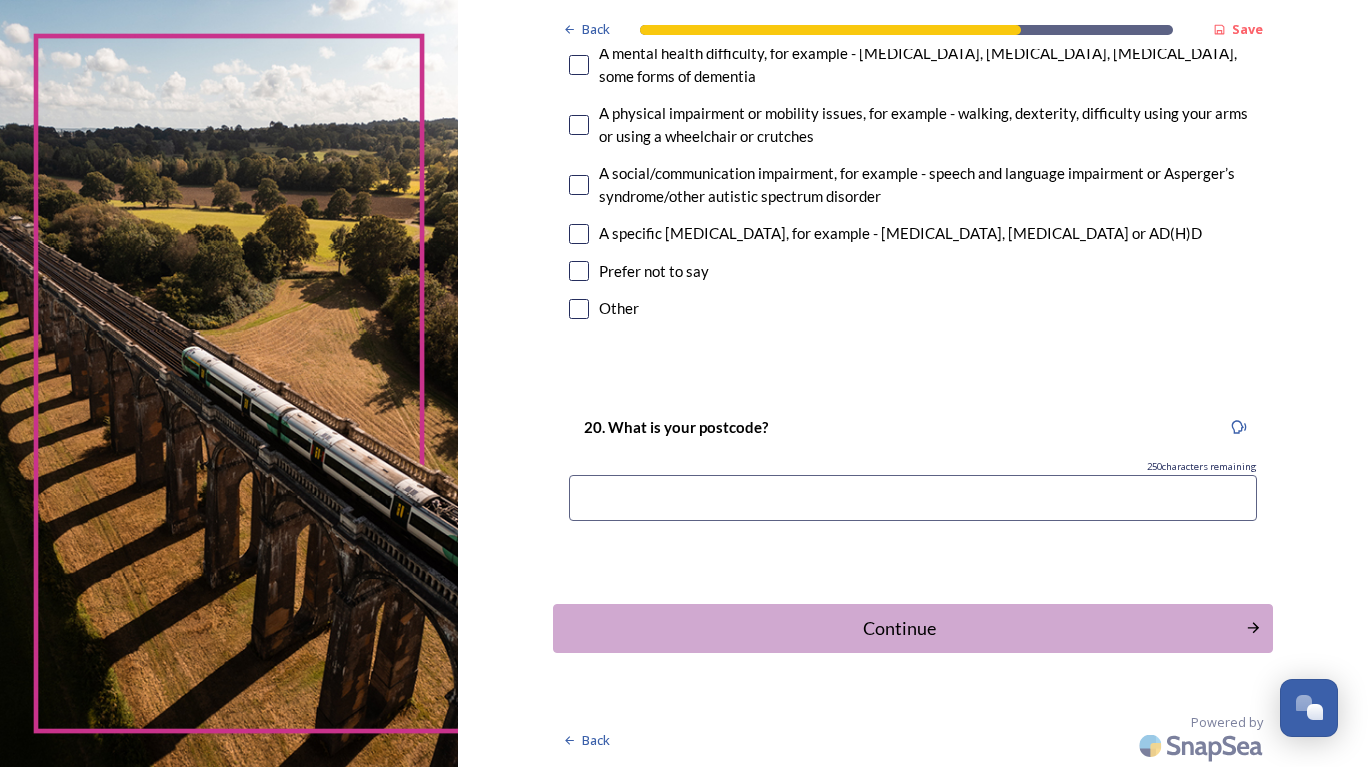 scroll, scrollTop: 1562, scrollLeft: 0, axis: vertical 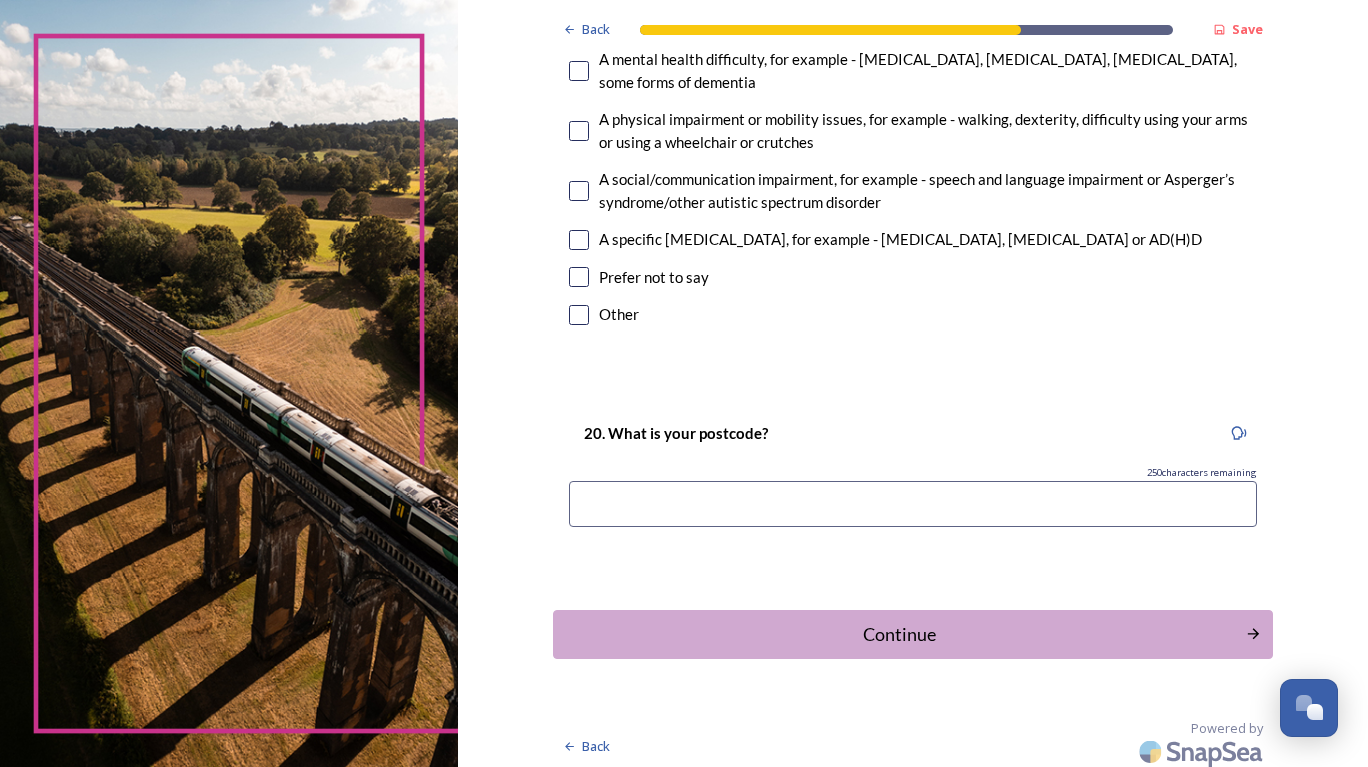 click at bounding box center (913, 504) 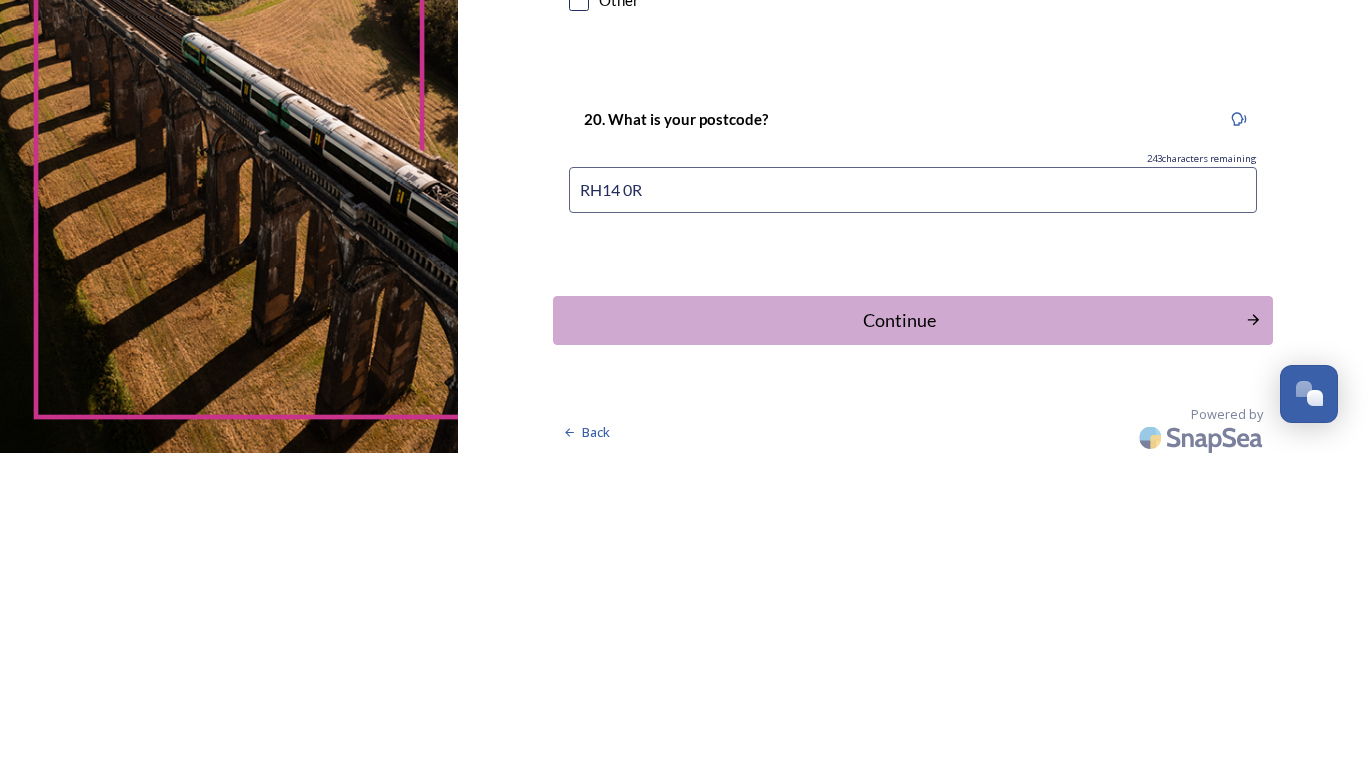 type on "RH14 0RD" 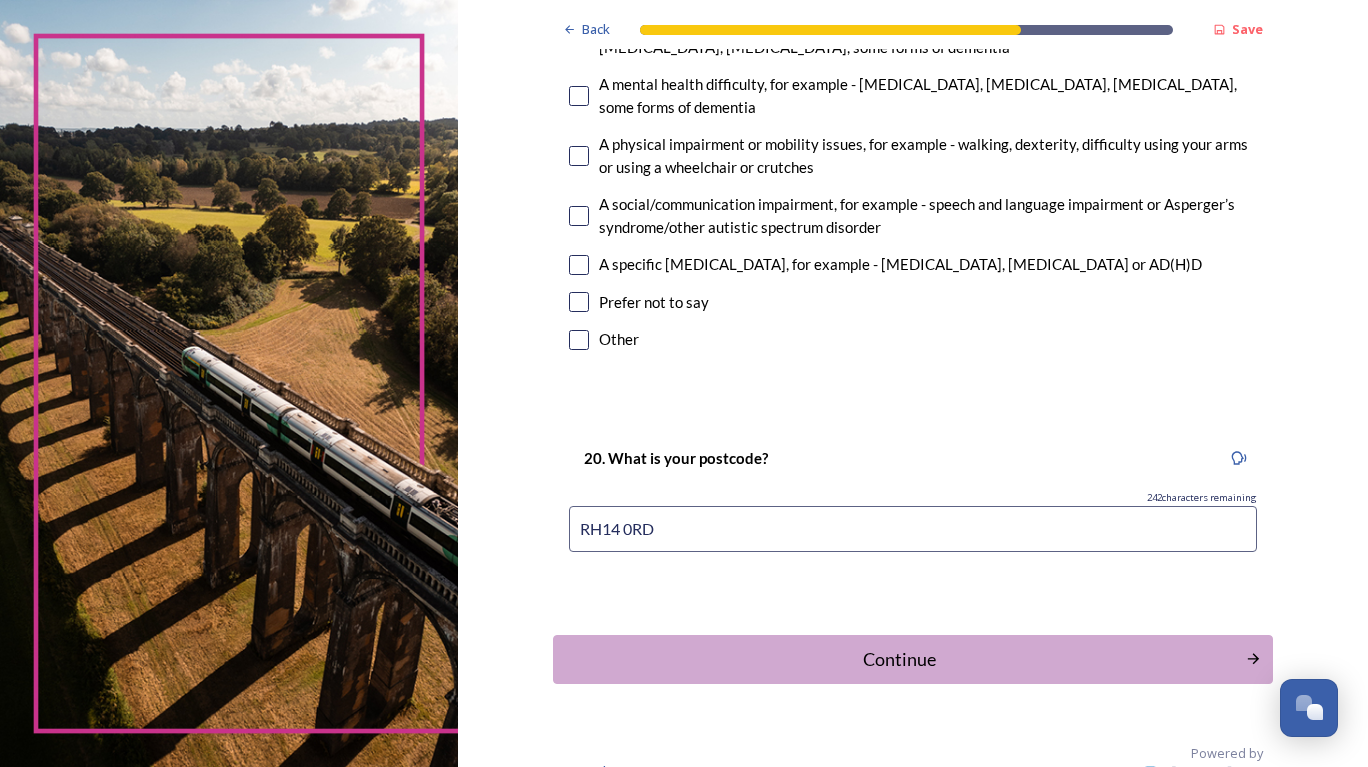 scroll, scrollTop: 1558, scrollLeft: 0, axis: vertical 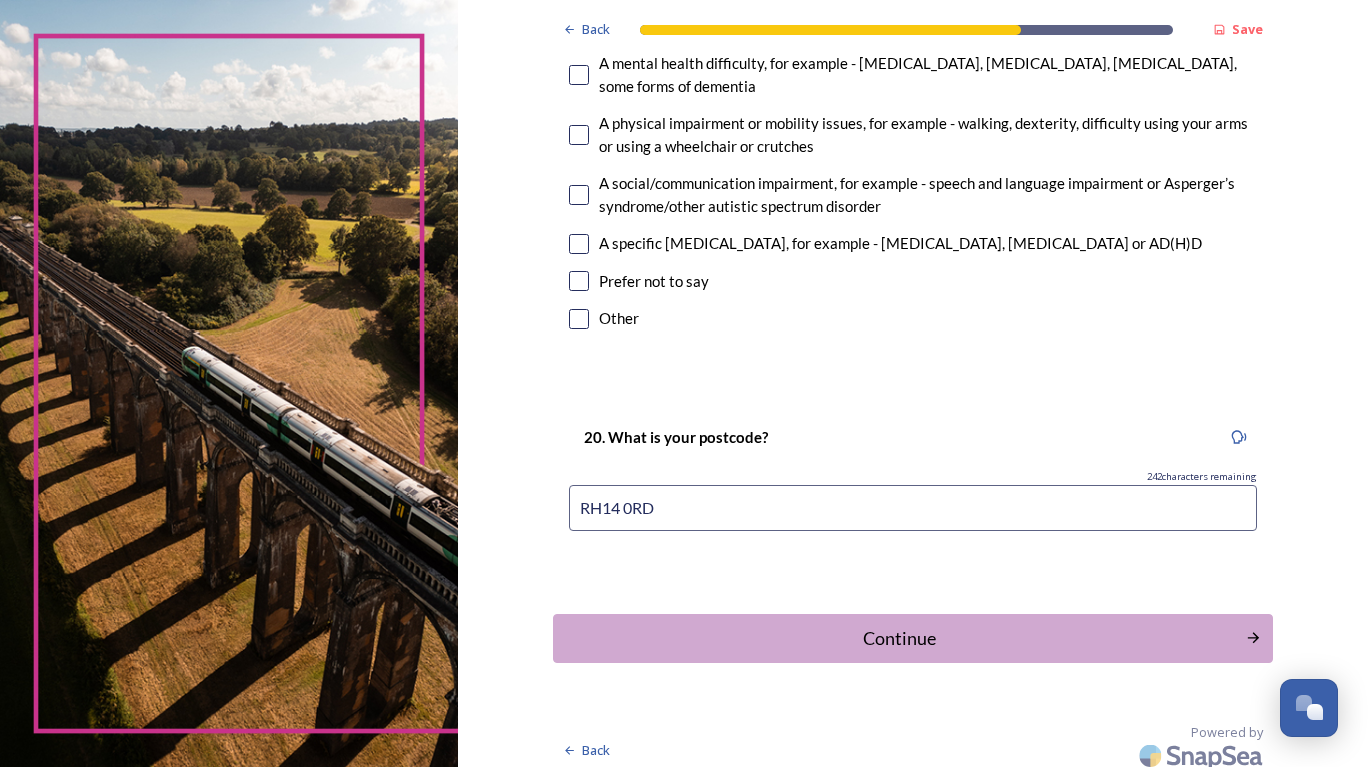 click on "Continue" at bounding box center (899, 638) 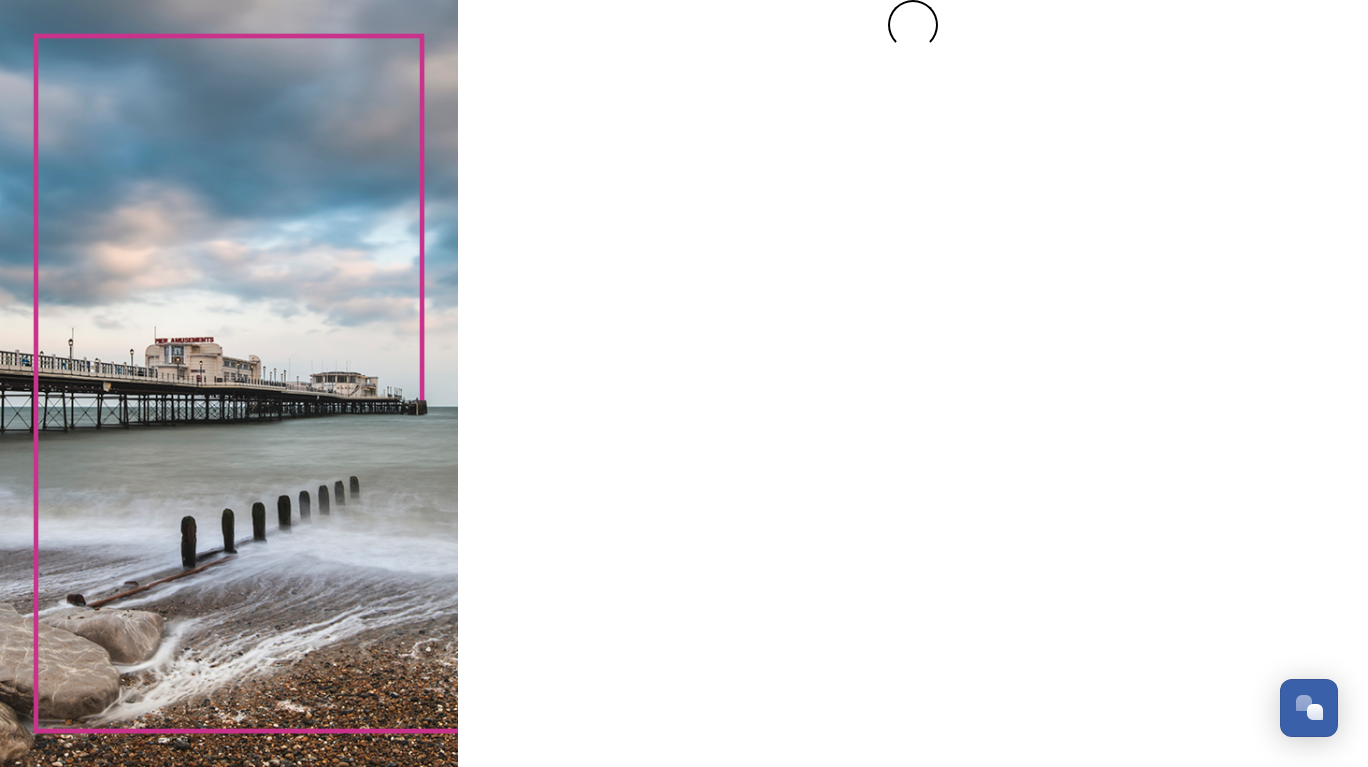 scroll, scrollTop: 0, scrollLeft: 0, axis: both 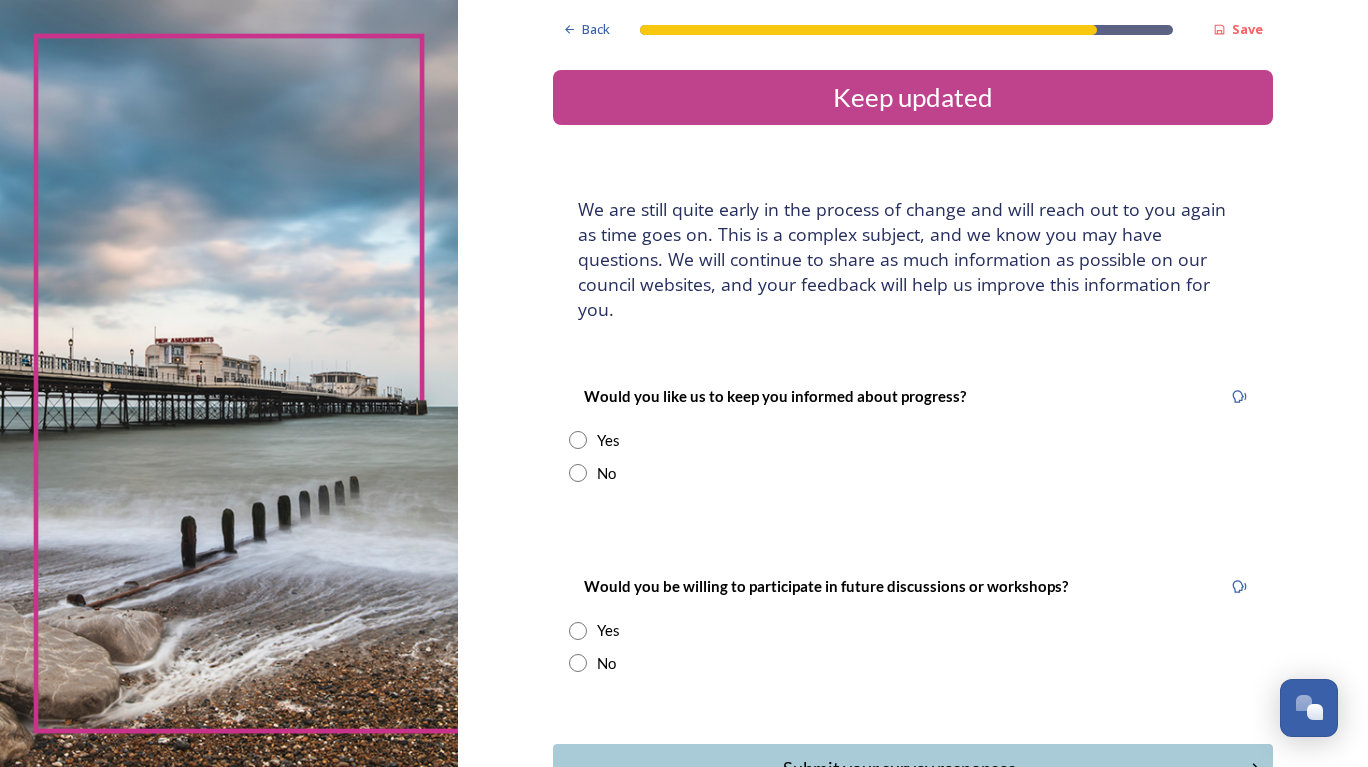 click at bounding box center [578, 440] 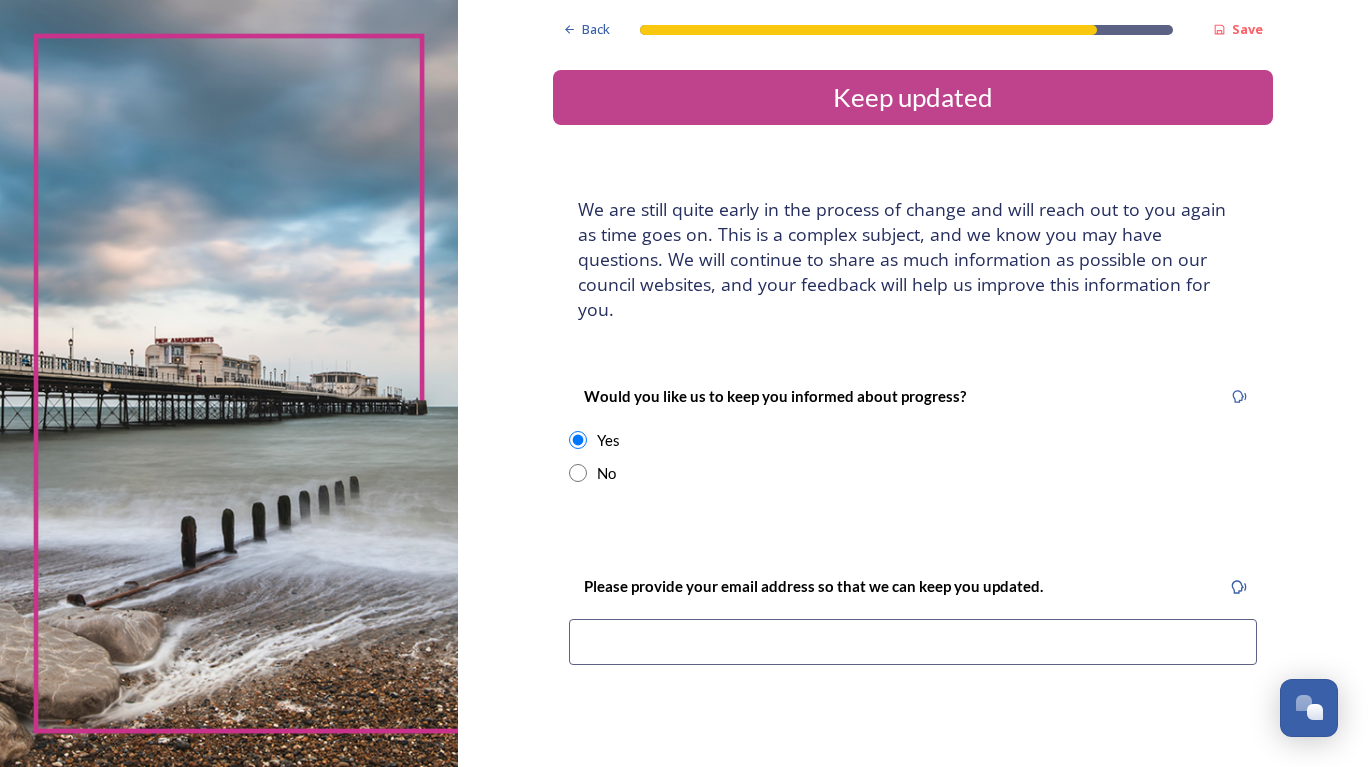 click at bounding box center [913, 642] 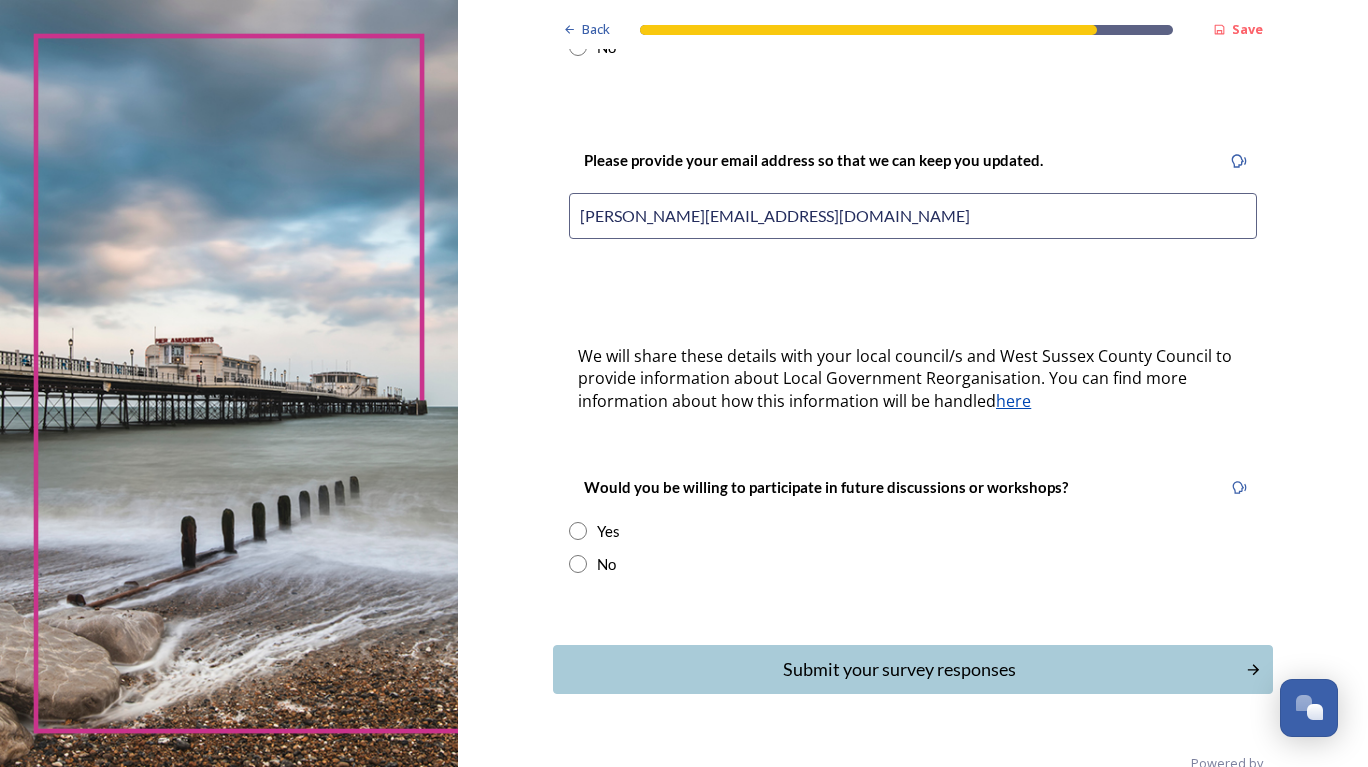 scroll, scrollTop: 423, scrollLeft: 0, axis: vertical 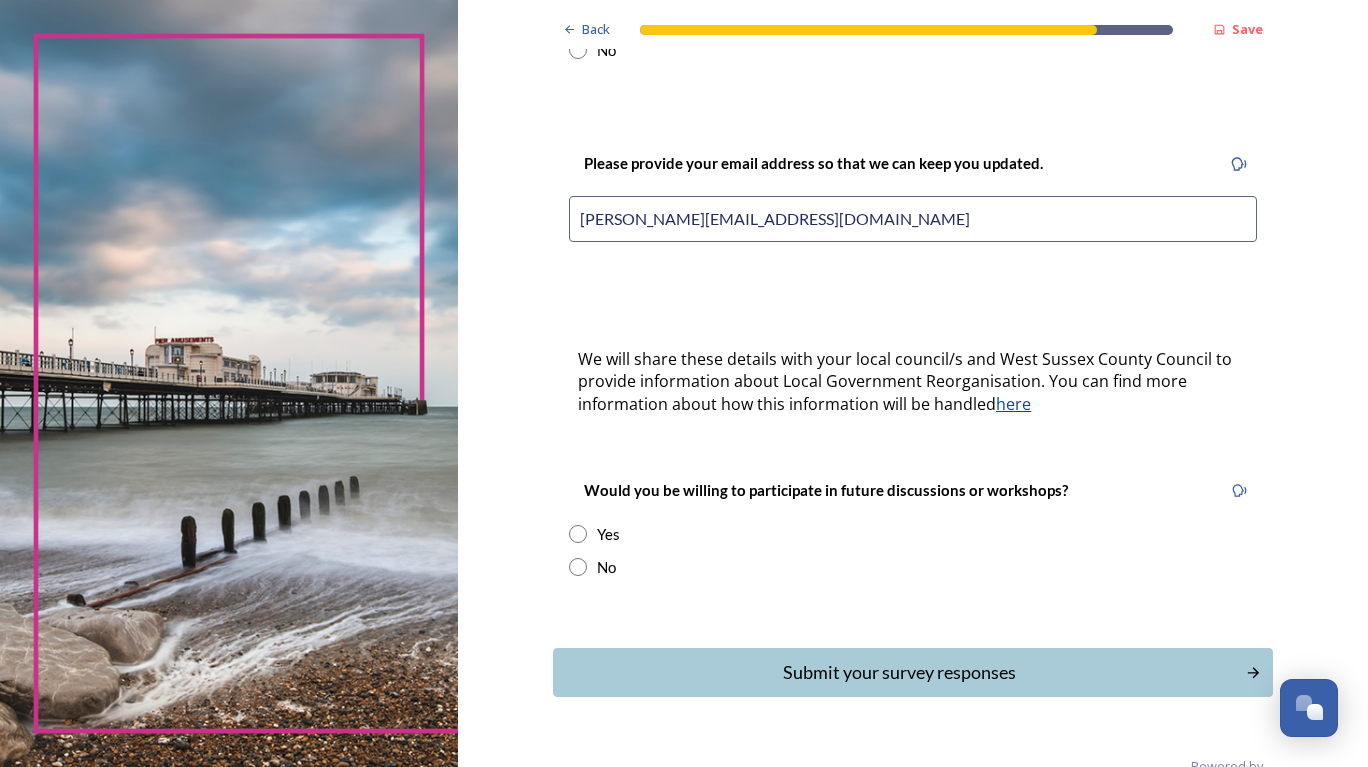 type on "dan@todhunters.co.uk" 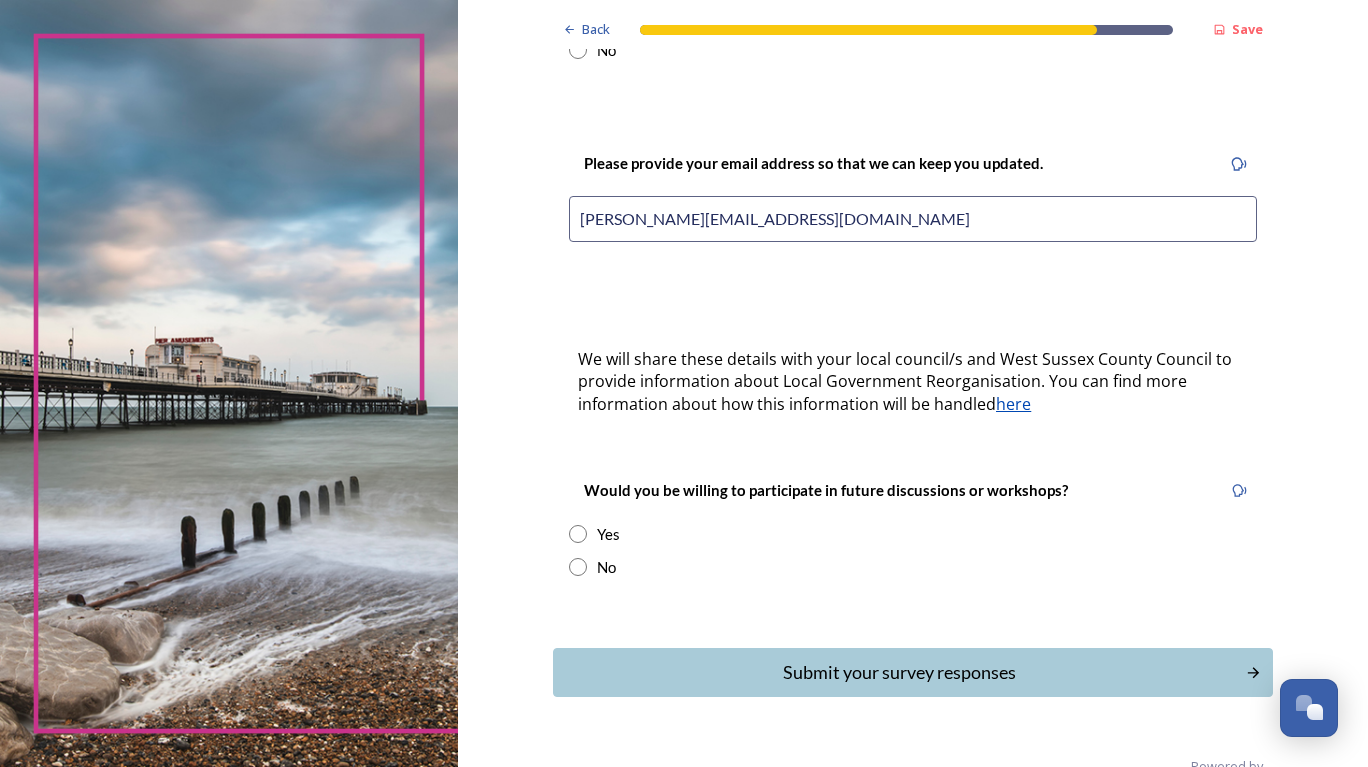 radio on "true" 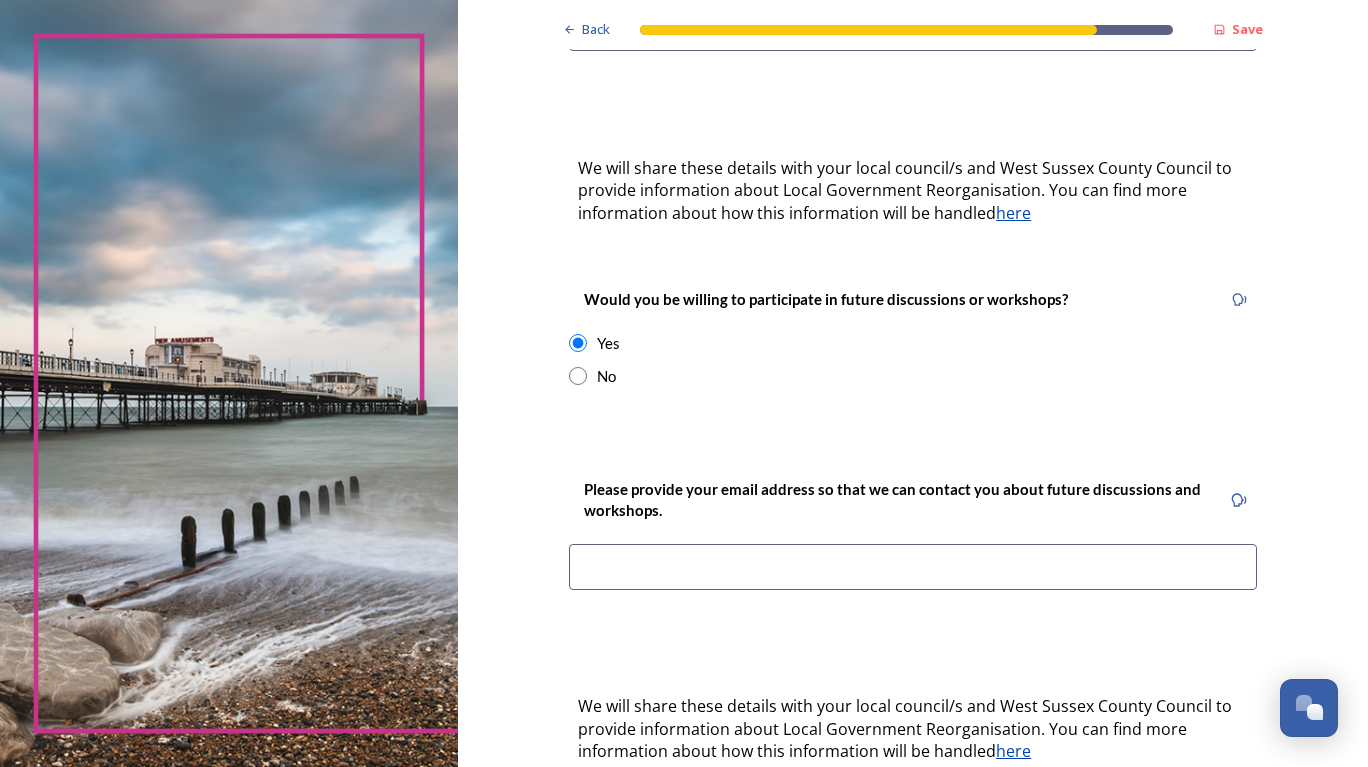 scroll, scrollTop: 611, scrollLeft: 0, axis: vertical 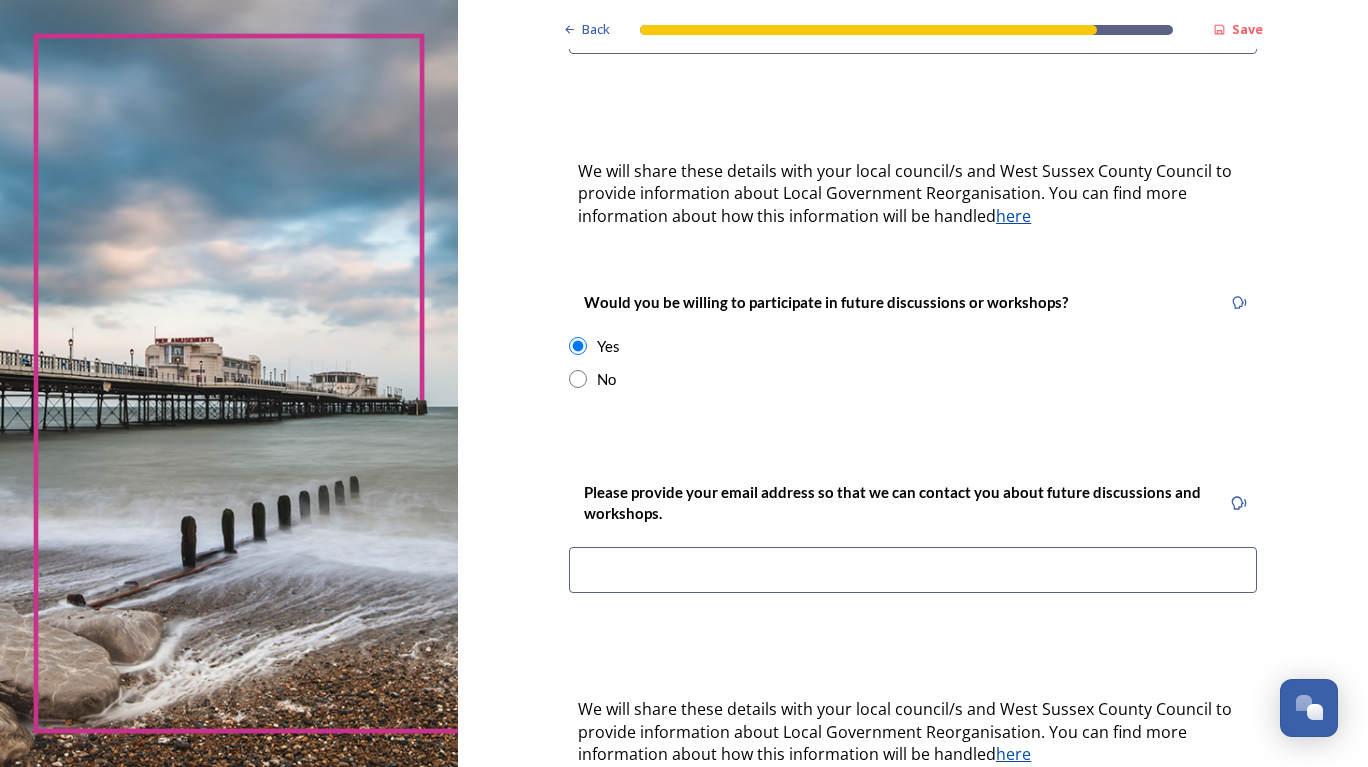 click at bounding box center (913, 570) 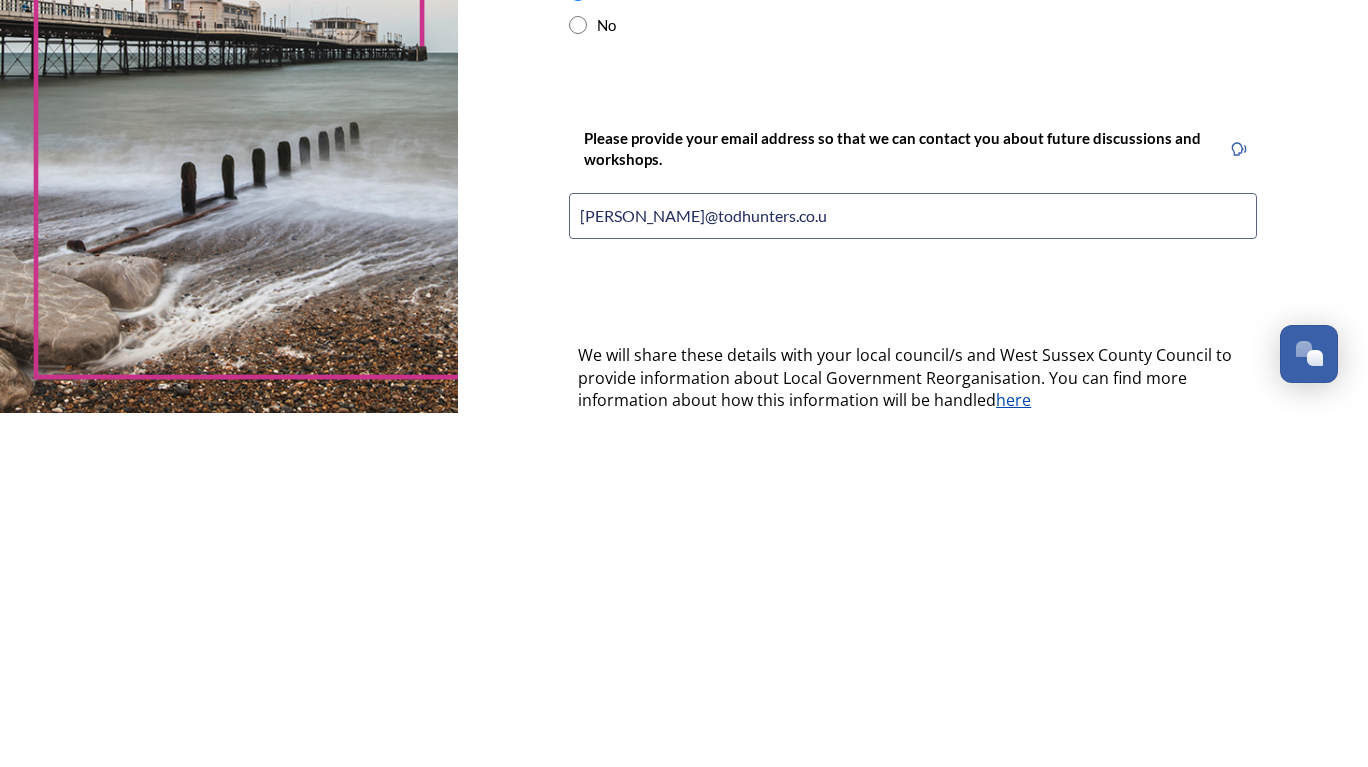 type on "dan@todhunters.co.uk" 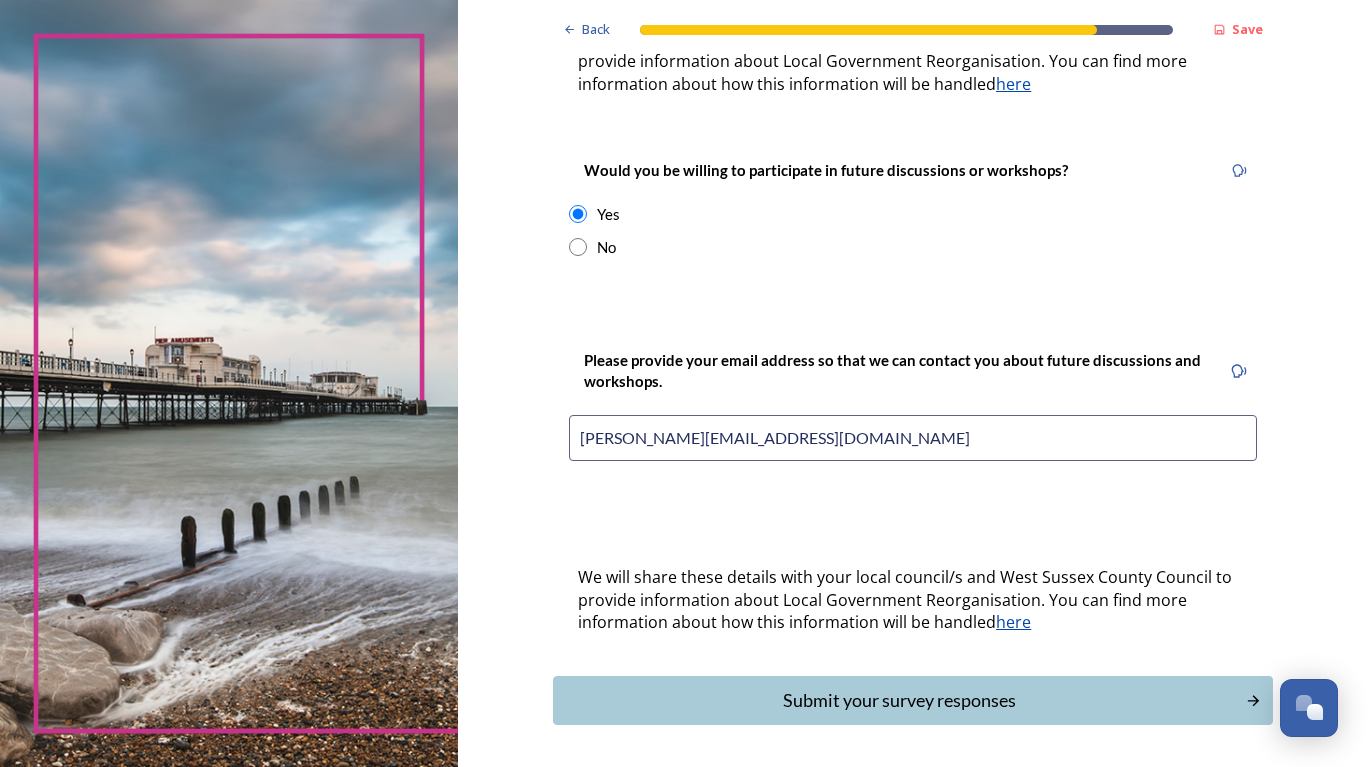 scroll, scrollTop: 789, scrollLeft: 0, axis: vertical 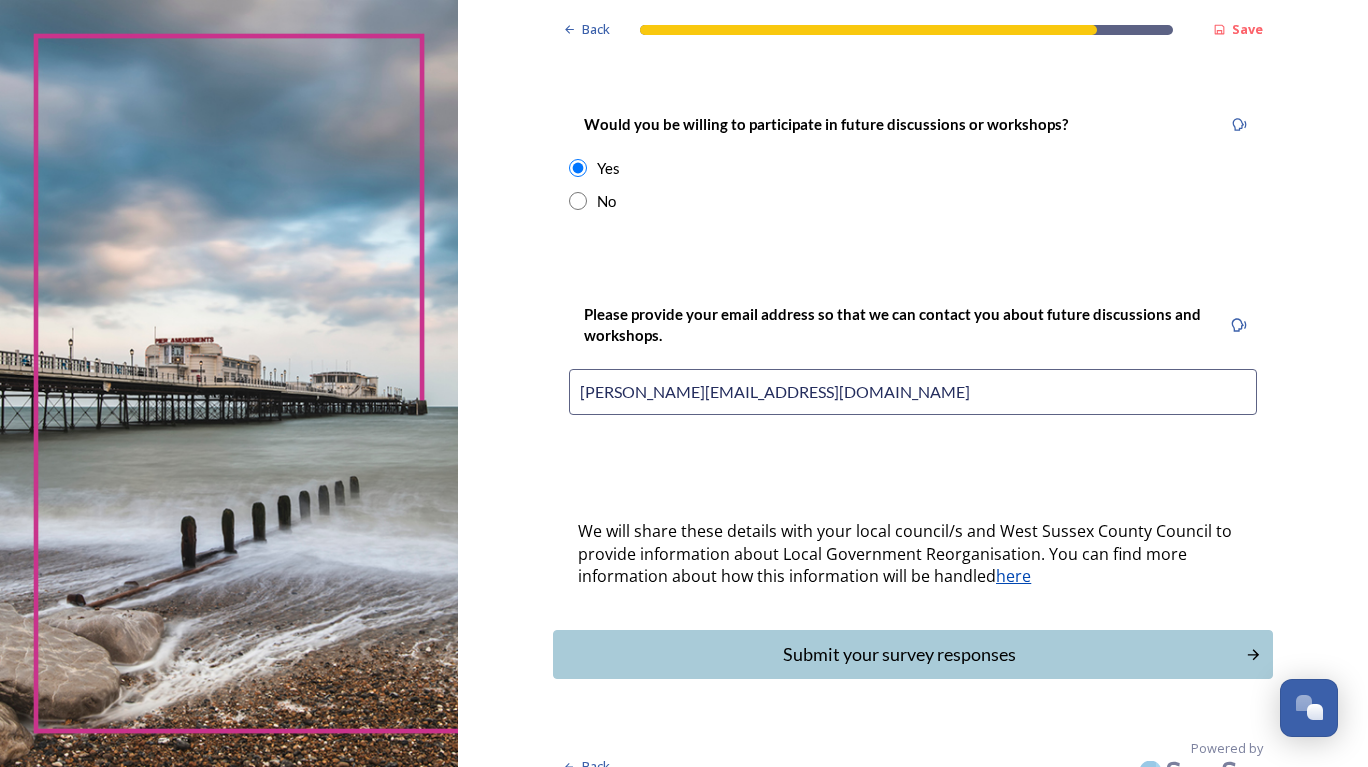 click on "Submit your survey responses" at bounding box center [899, 654] 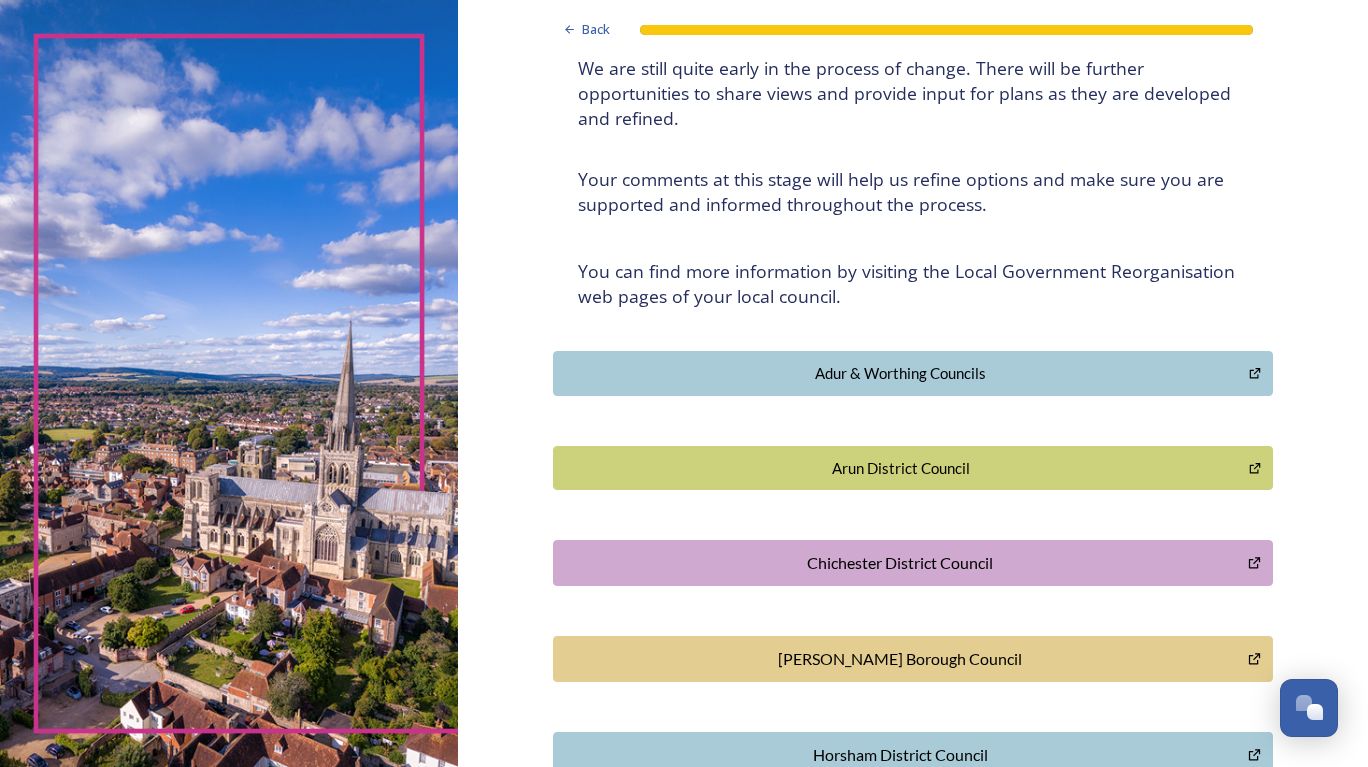 scroll, scrollTop: 247, scrollLeft: 0, axis: vertical 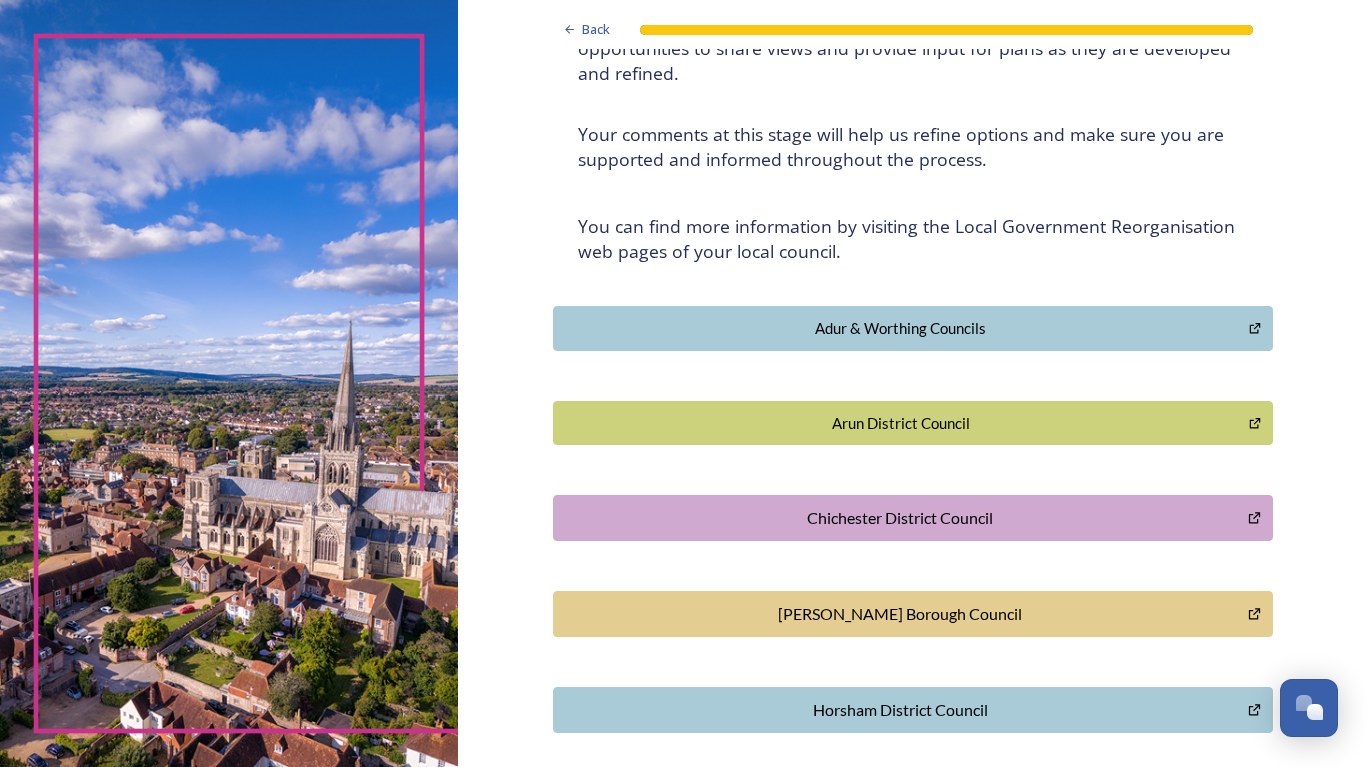 click on "Chichester District Council" at bounding box center (913, 518) 